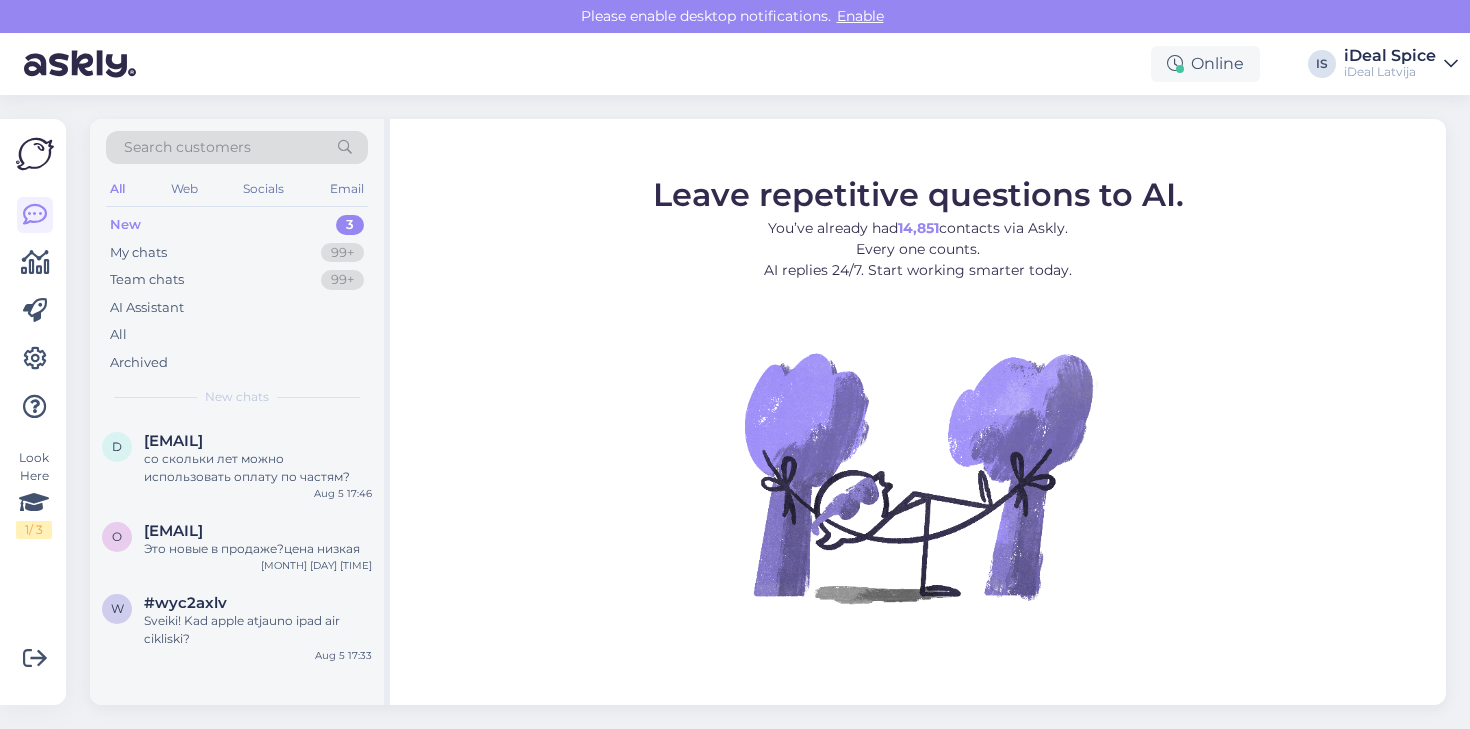scroll, scrollTop: 0, scrollLeft: 0, axis: both 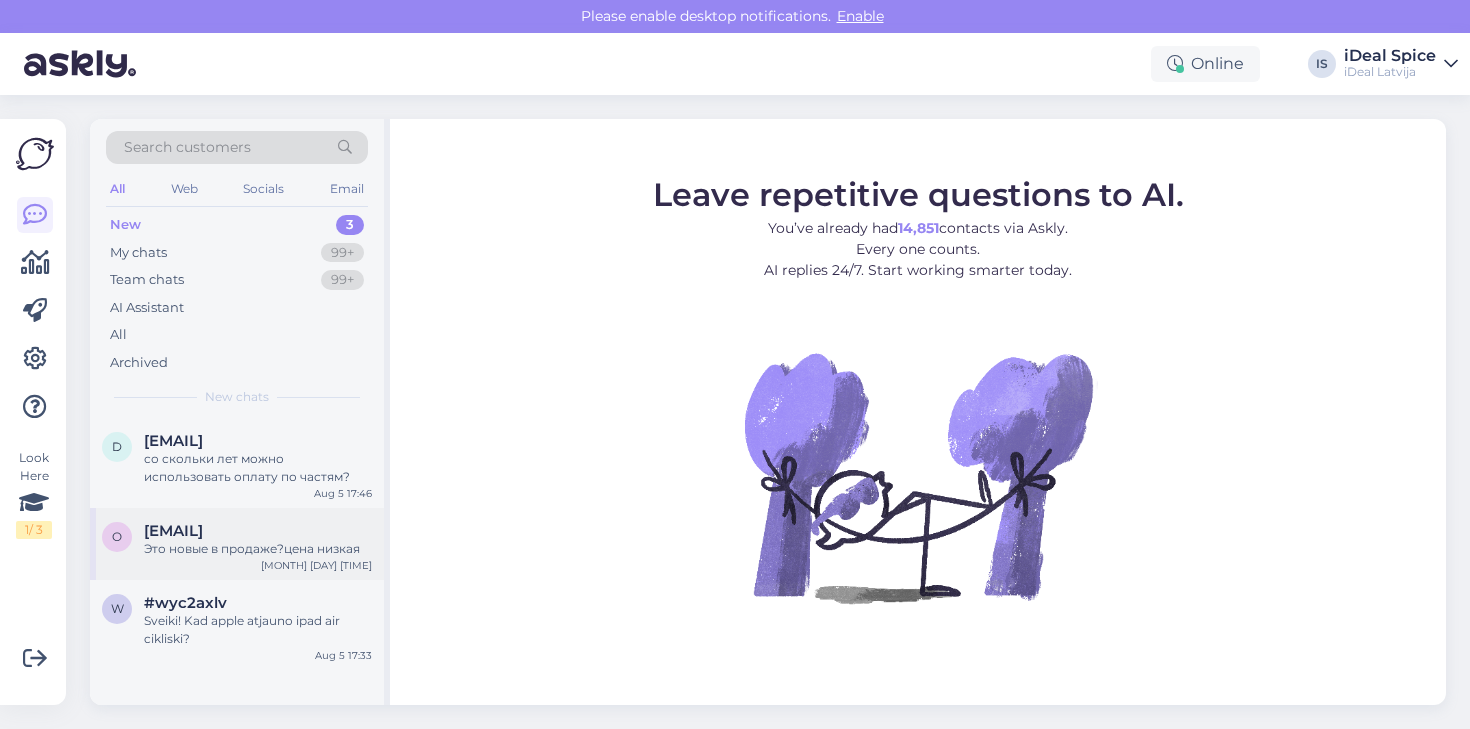 click on "[EMAIL]" at bounding box center [173, 531] 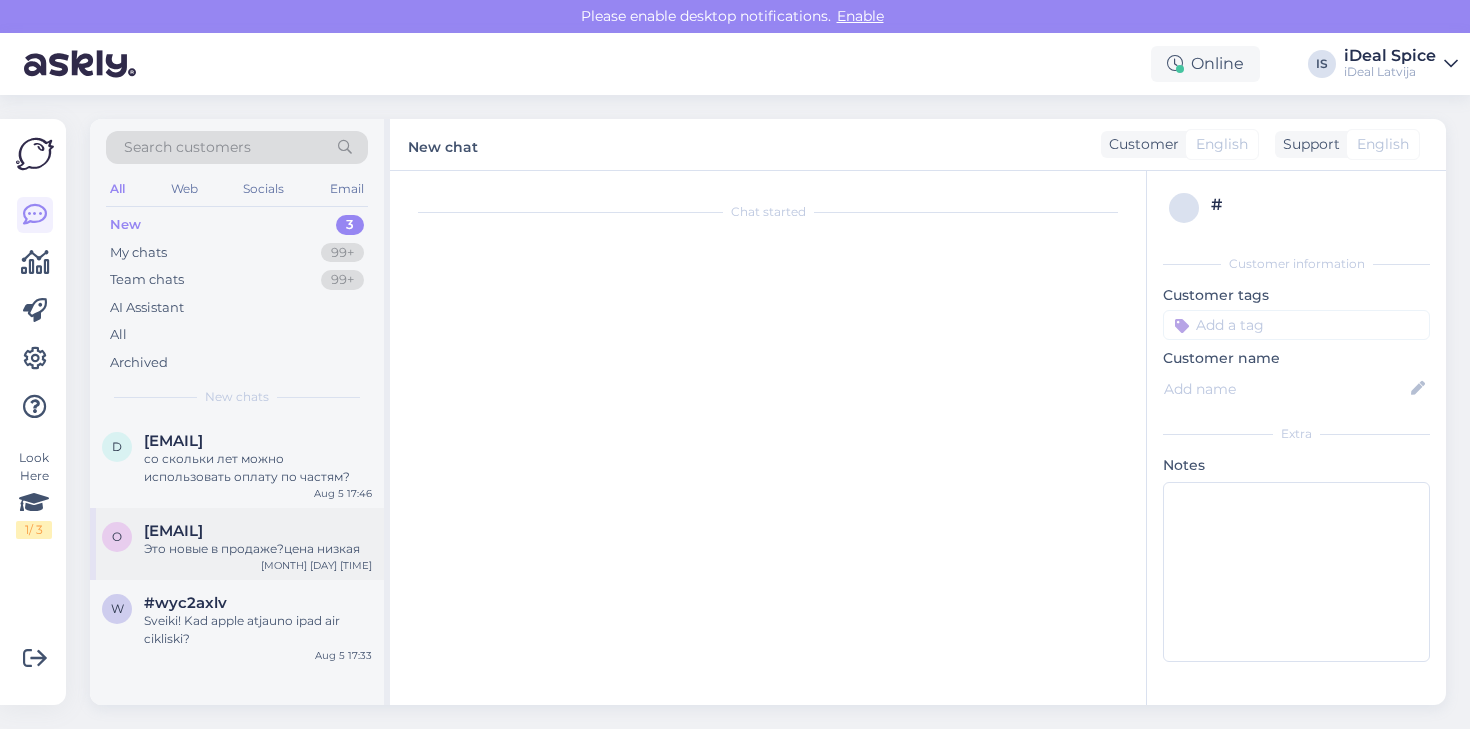click on "[EMAIL] Это новые в продаже?цена низкая [MONTH] [DAY] [TIME]" at bounding box center (237, 544) 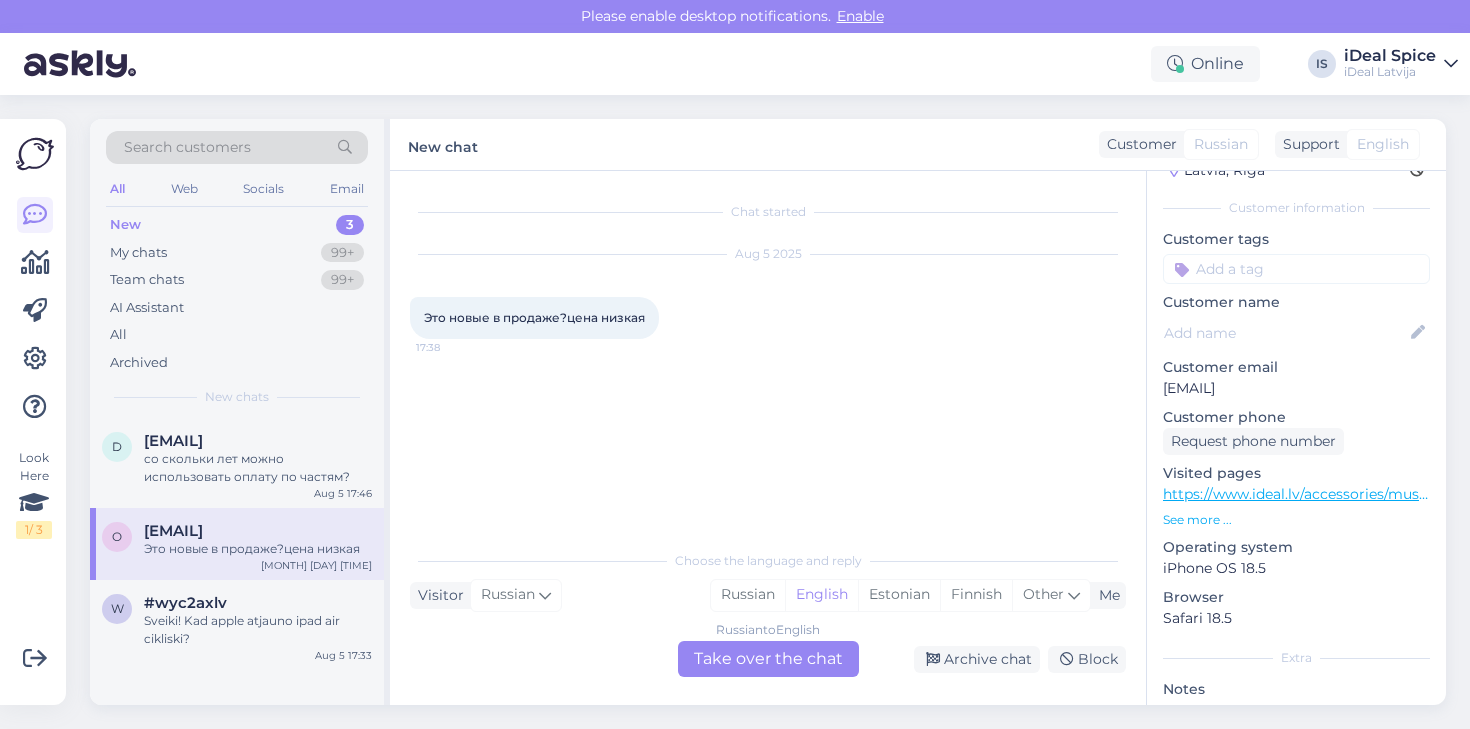 scroll, scrollTop: 79, scrollLeft: 0, axis: vertical 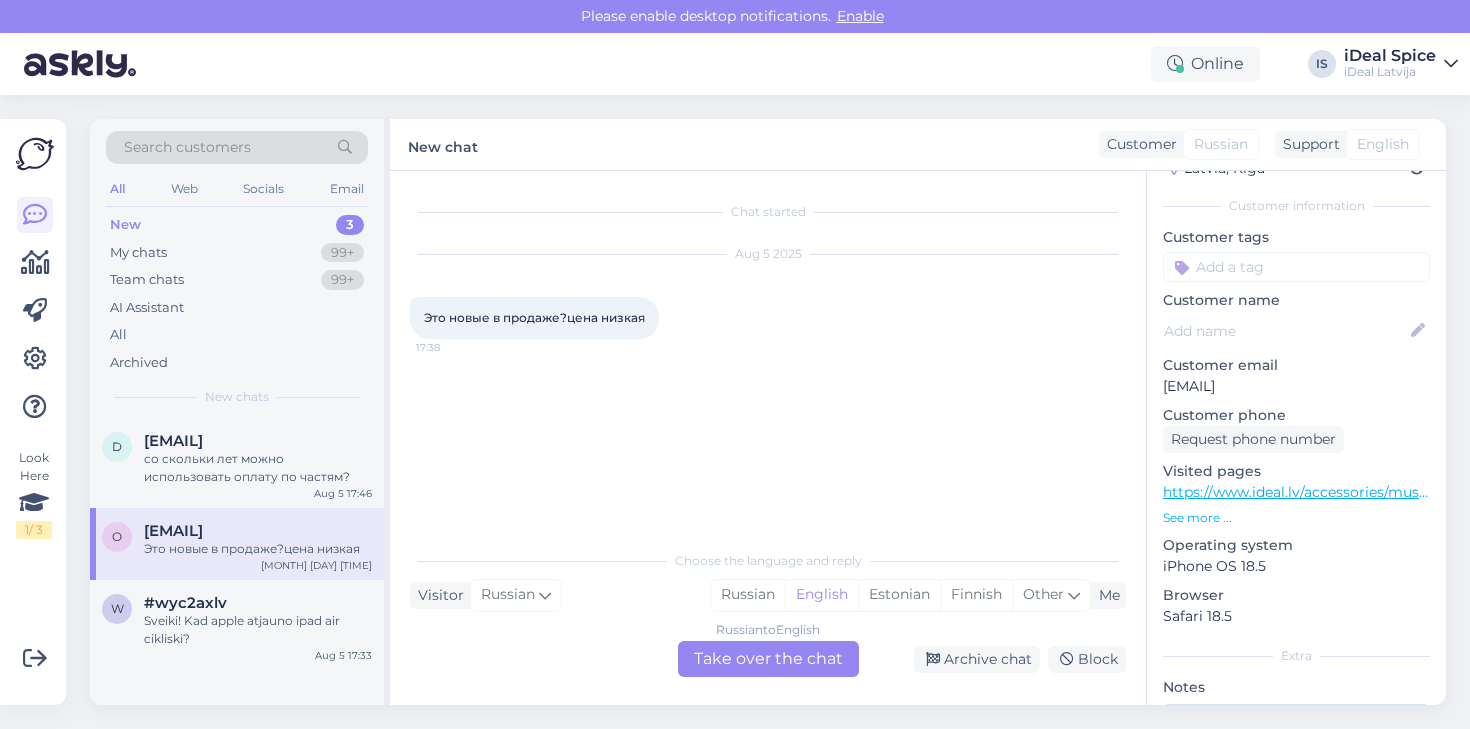 click on "https://www.ideal.lv/accessories/music/music-headphones?brand=20" at bounding box center [1402, 492] 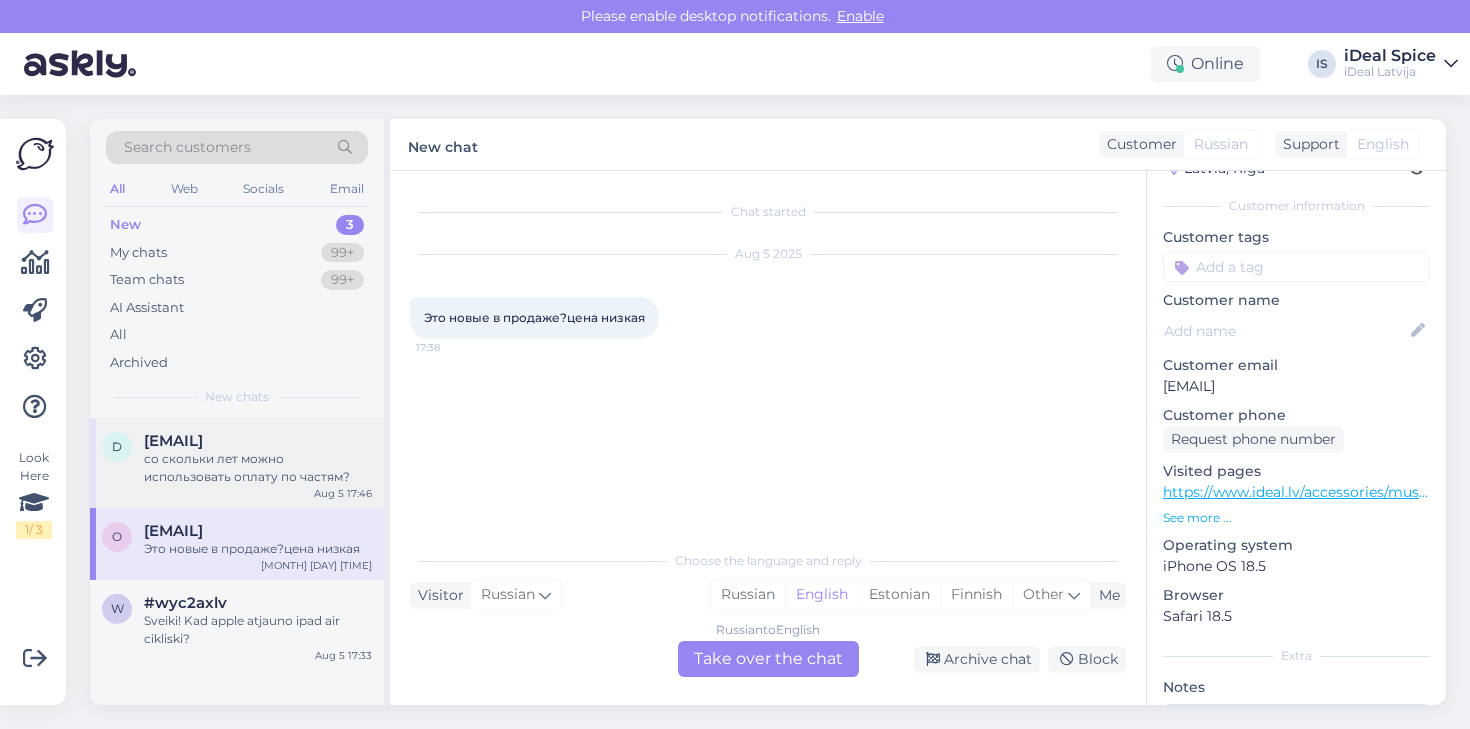 click on "со скольки лет можно использовать оплату по частям?" at bounding box center [258, 468] 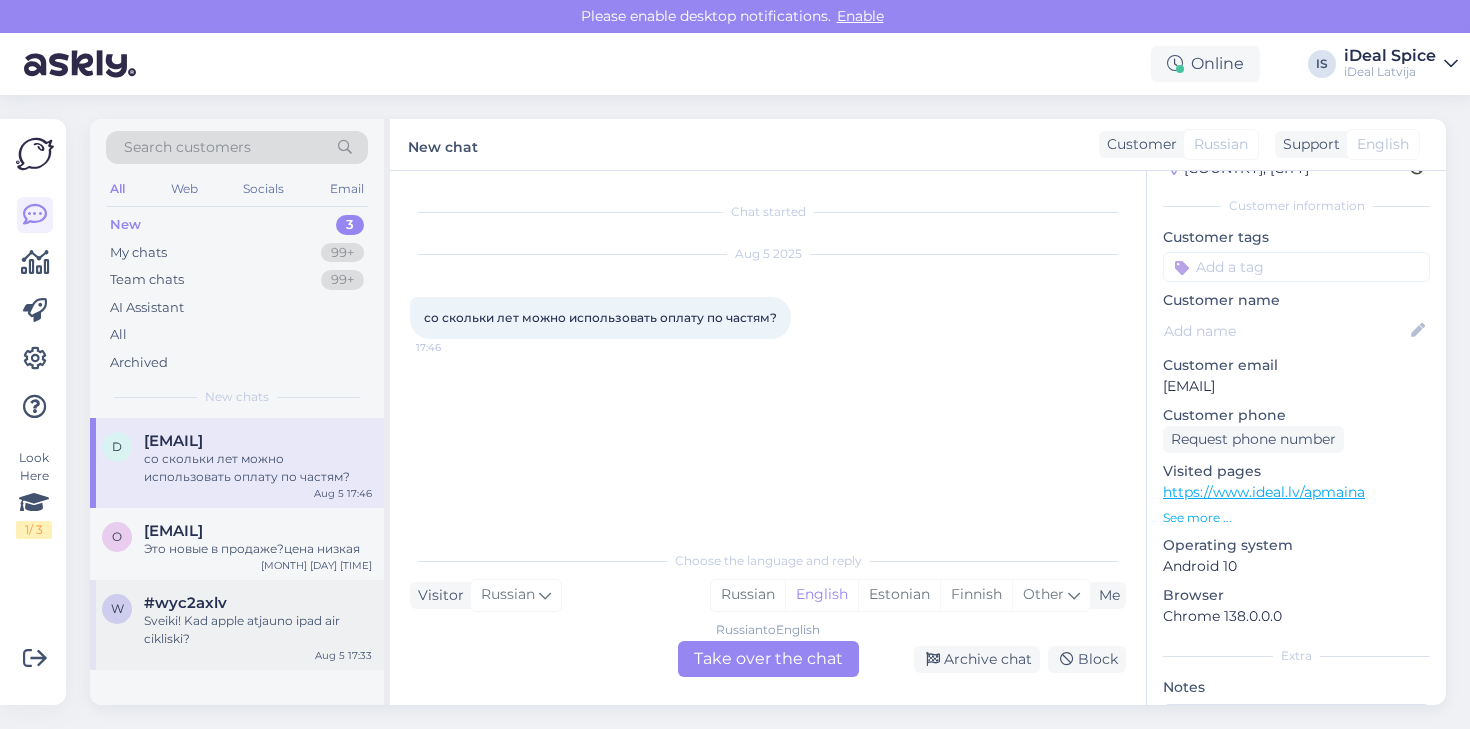 click on "Sveiki! Kad apple atjauno ipad air cikliski?" at bounding box center [258, 630] 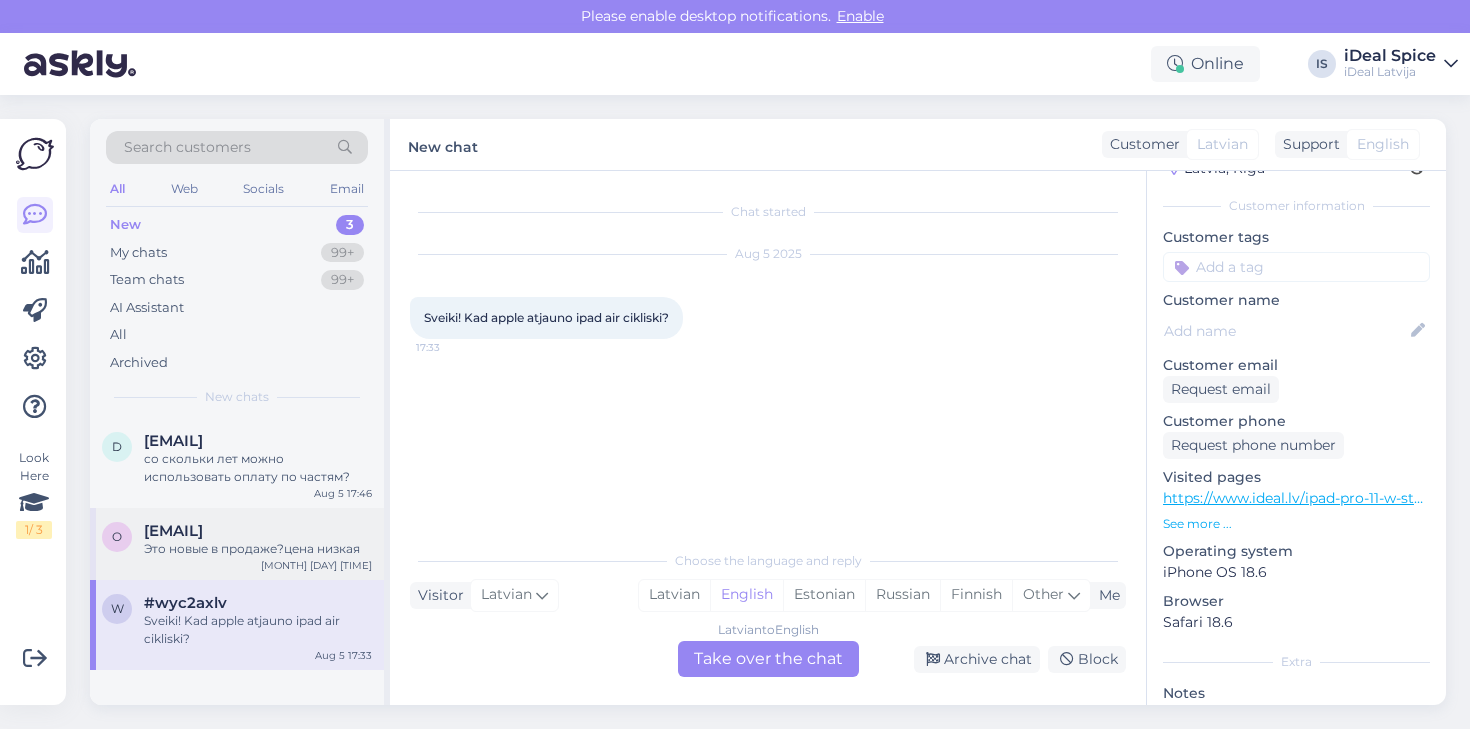click on "Это новые в продаже?цена низкая" at bounding box center (258, 549) 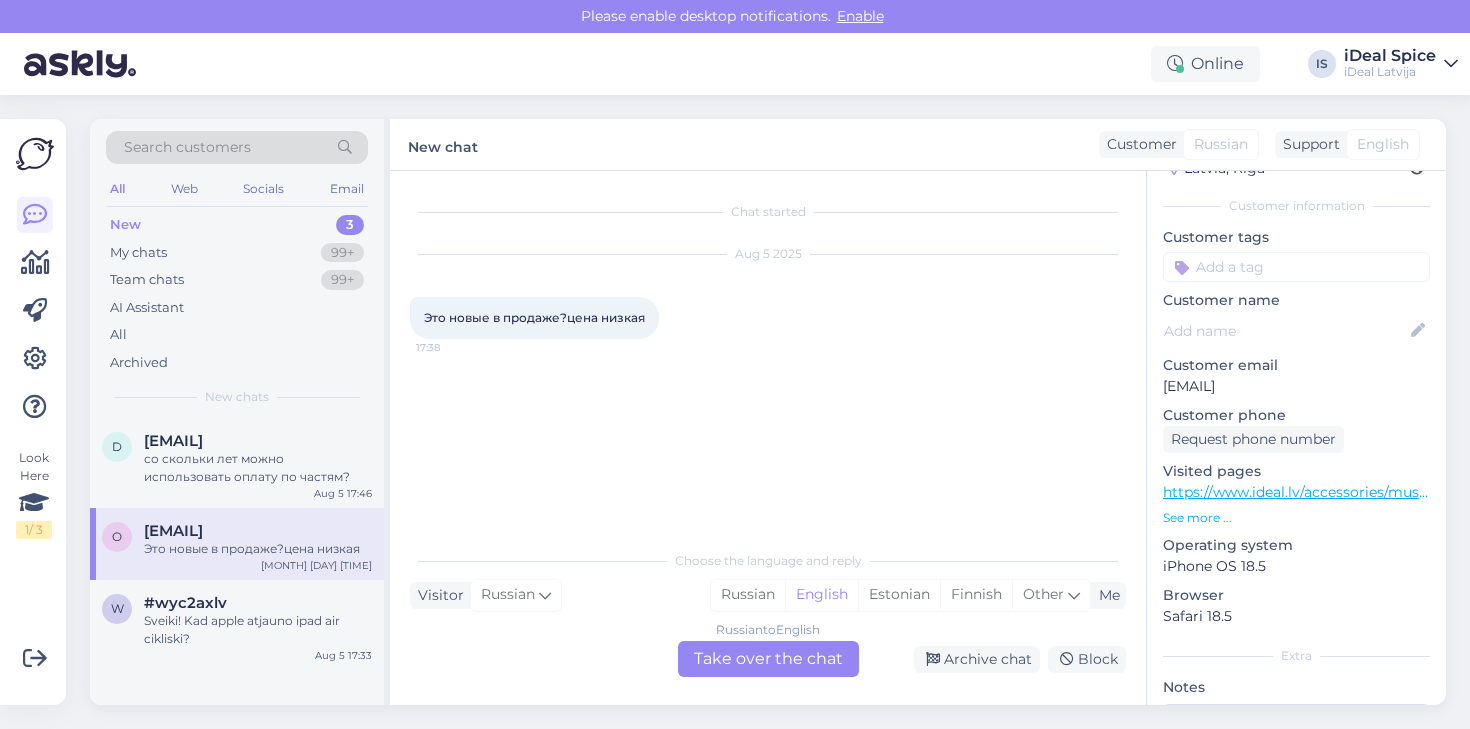 click on "See more ..." at bounding box center (1296, 518) 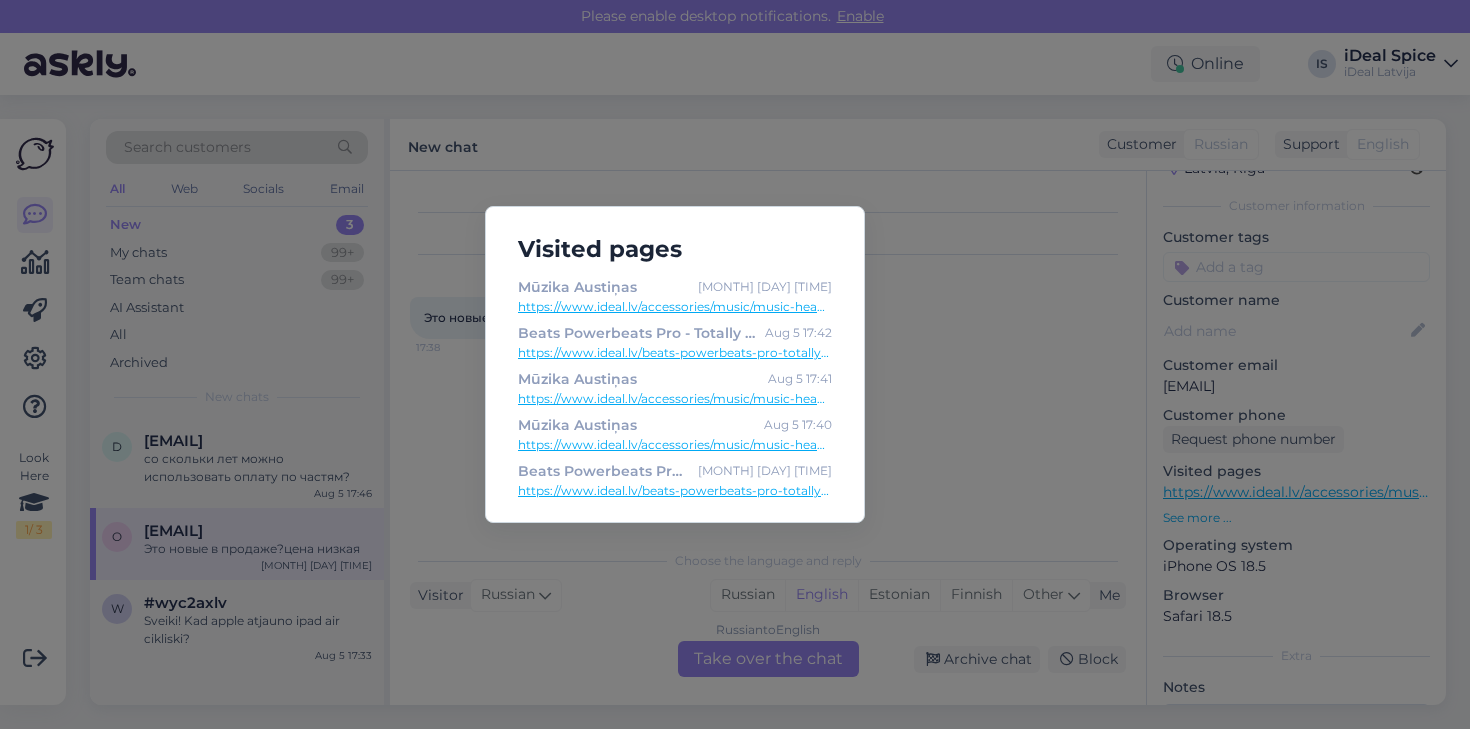 click on "Visited pages Mūzika Austiņas [MONTH] [DAY] [TIME] https://www.ideal.lv/accessories/music/music-headphones?brand=20 Beats Powerbeats Pro - Totally Wireless In-Ear Navy [MONTH] [DAY] [TIME] https://www.ideal.lv/beats-powerbeats-pro-totally-wireless-in-ear-navy-my592zm-a Mūzika Austiņas [MONTH] [DAY] [TIME] https://www.ideal.lv/accessories/music/music-headphones?brand=20&p=2 Mūzika Austiņas [MONTH] [DAY] [TIME] https://www.ideal.lv/accessories/music/music-headphones?brand=20 Beats Powerbeats Pro - Totally Wireless In-Ear Navy [MONTH] [DAY] [TIME] https://www.ideal.lv/beats-powerbeats-pro-totally-wireless-in-ear-navy-my592zm-a" at bounding box center [735, 364] 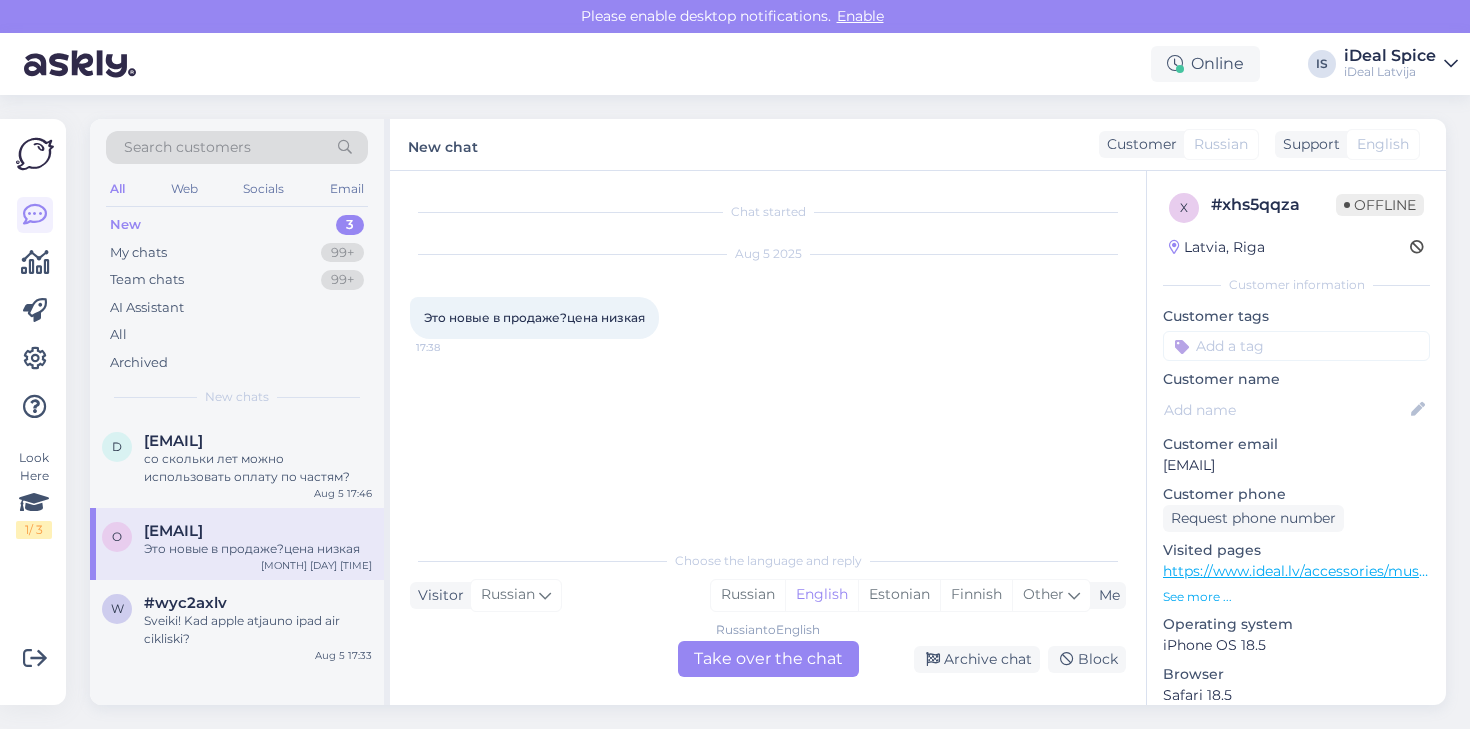 scroll, scrollTop: 0, scrollLeft: 0, axis: both 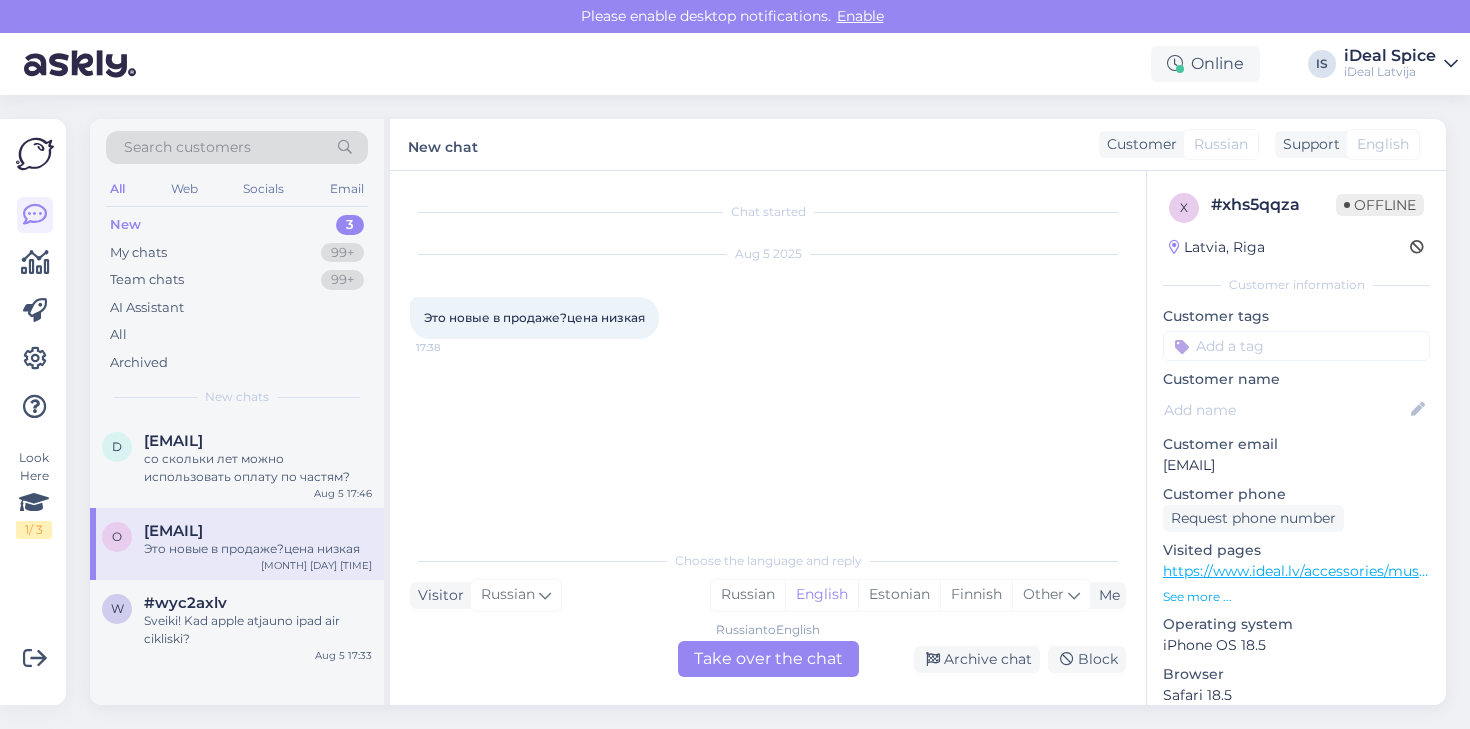 click on "See more ..." at bounding box center (1296, 597) 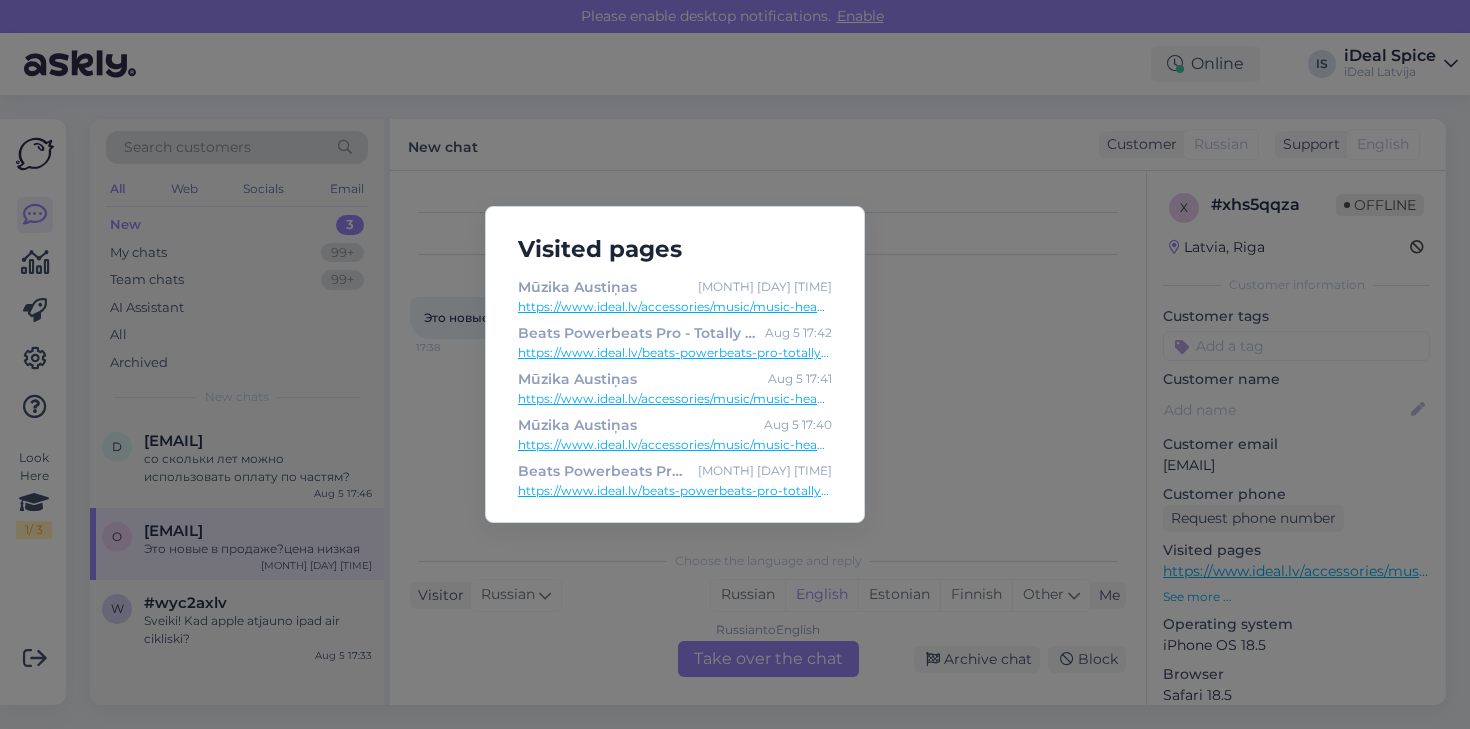 click on "https://www.ideal.lv/beats-powerbeats-pro-totally-wireless-in-ear-navy-my592zm-a" at bounding box center [675, 353] 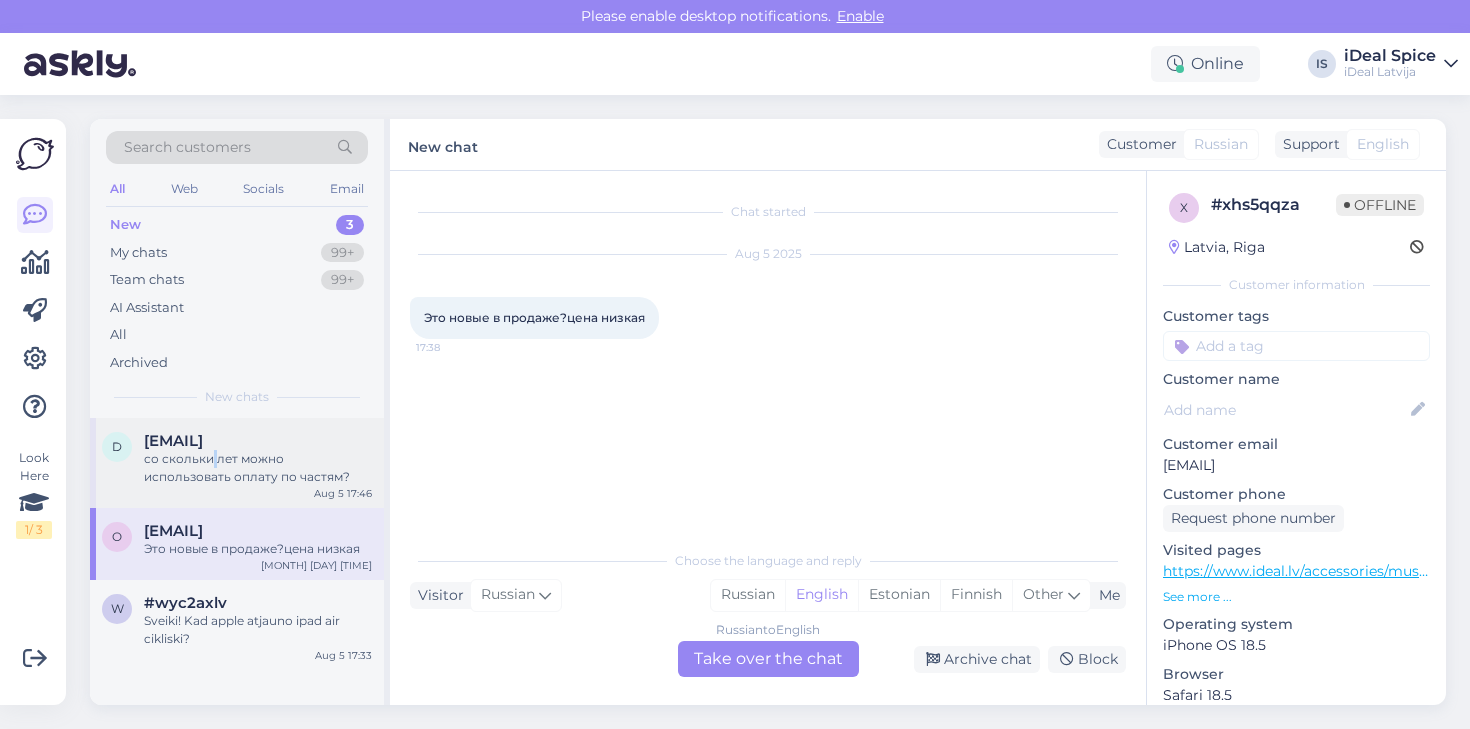 click on "со скольки лет можно использовать оплату по частям?" at bounding box center [258, 468] 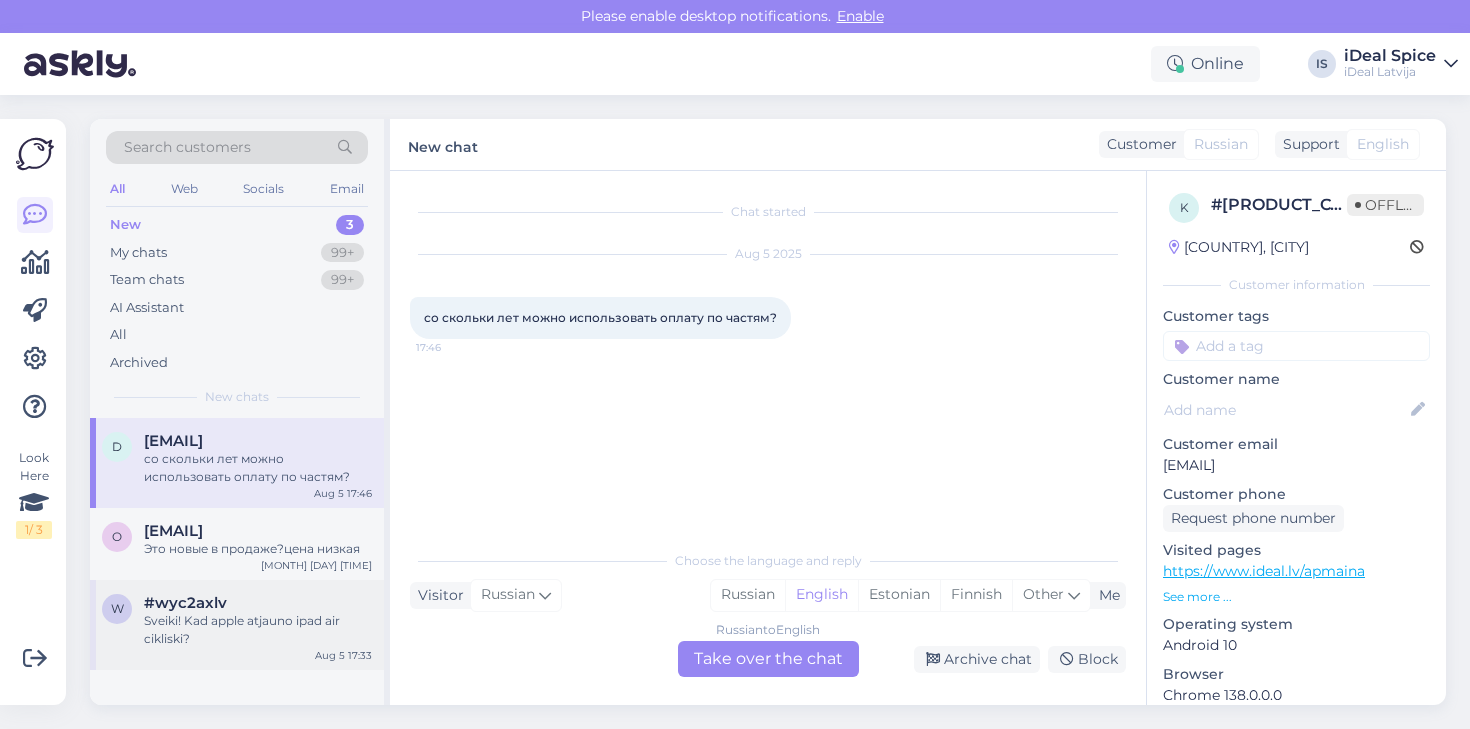 click on "Sveiki! Kad apple atjauno ipad air cikliski?" at bounding box center (258, 630) 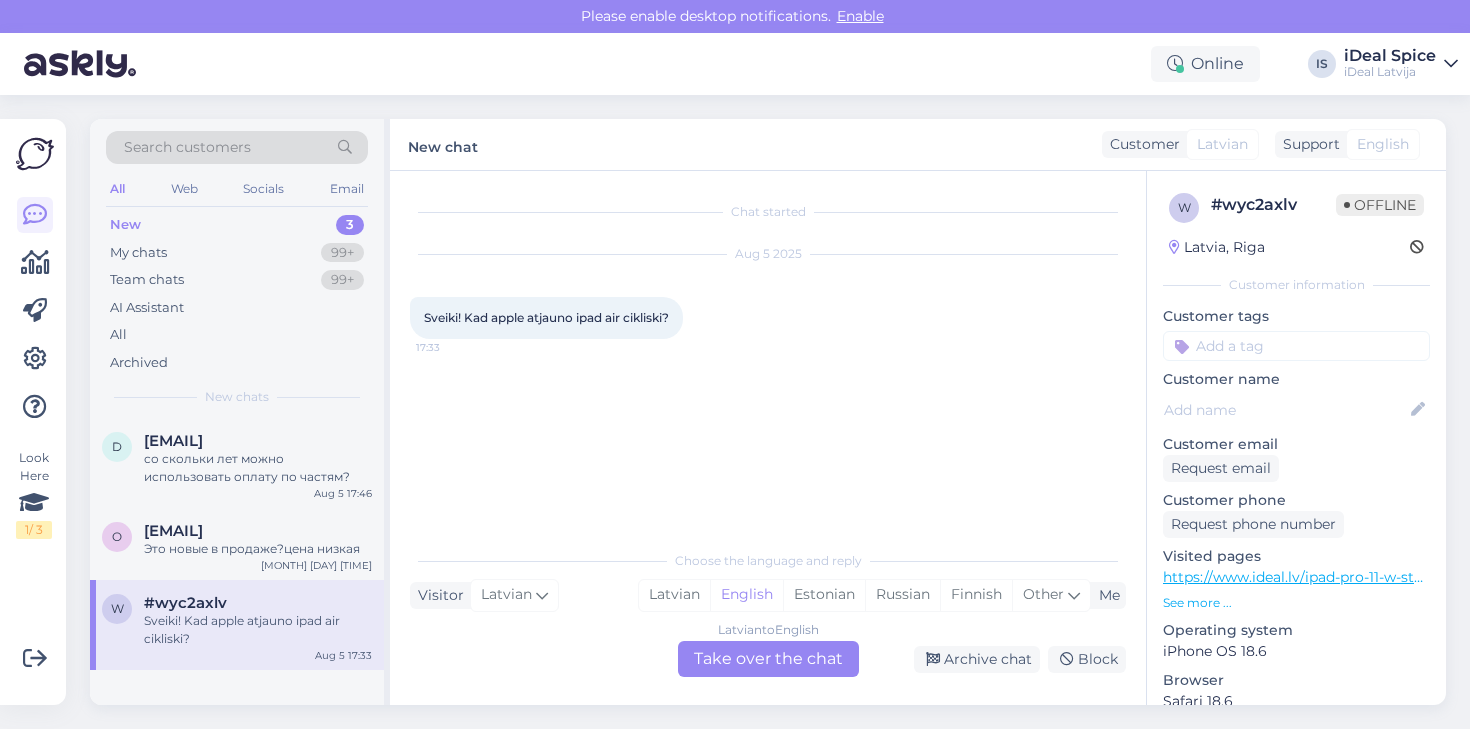 click on "w #[PRODUCT_CODE] Sveiki! Kad apple atjauno ipad air cikliski? Aug 5 17:33" at bounding box center (237, 625) 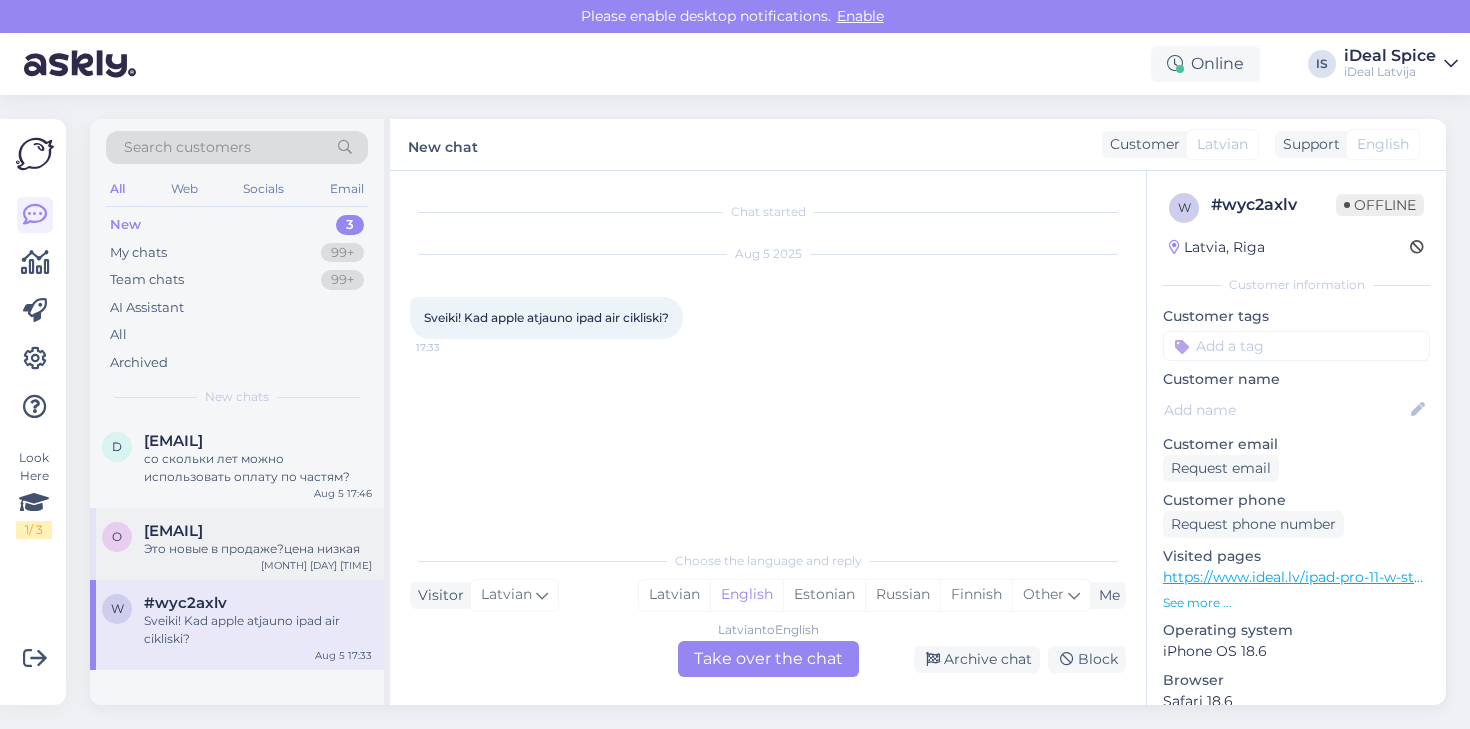 click on "[EMAIL] Это новые в продаже?цена низкая [MONTH] [DAY] [TIME]" at bounding box center (237, 544) 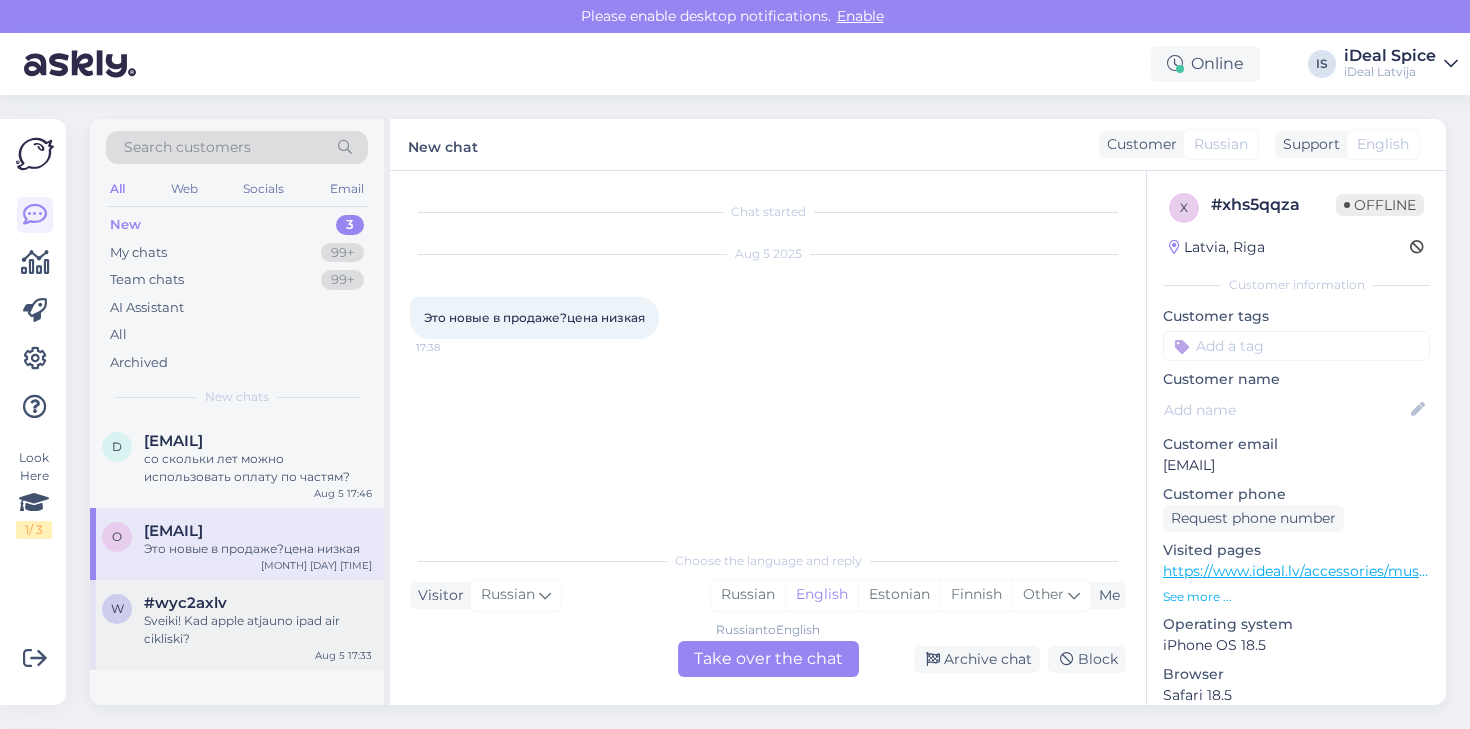 click on "Sveiki! Kad apple atjauno ipad air cikliski?" at bounding box center (258, 630) 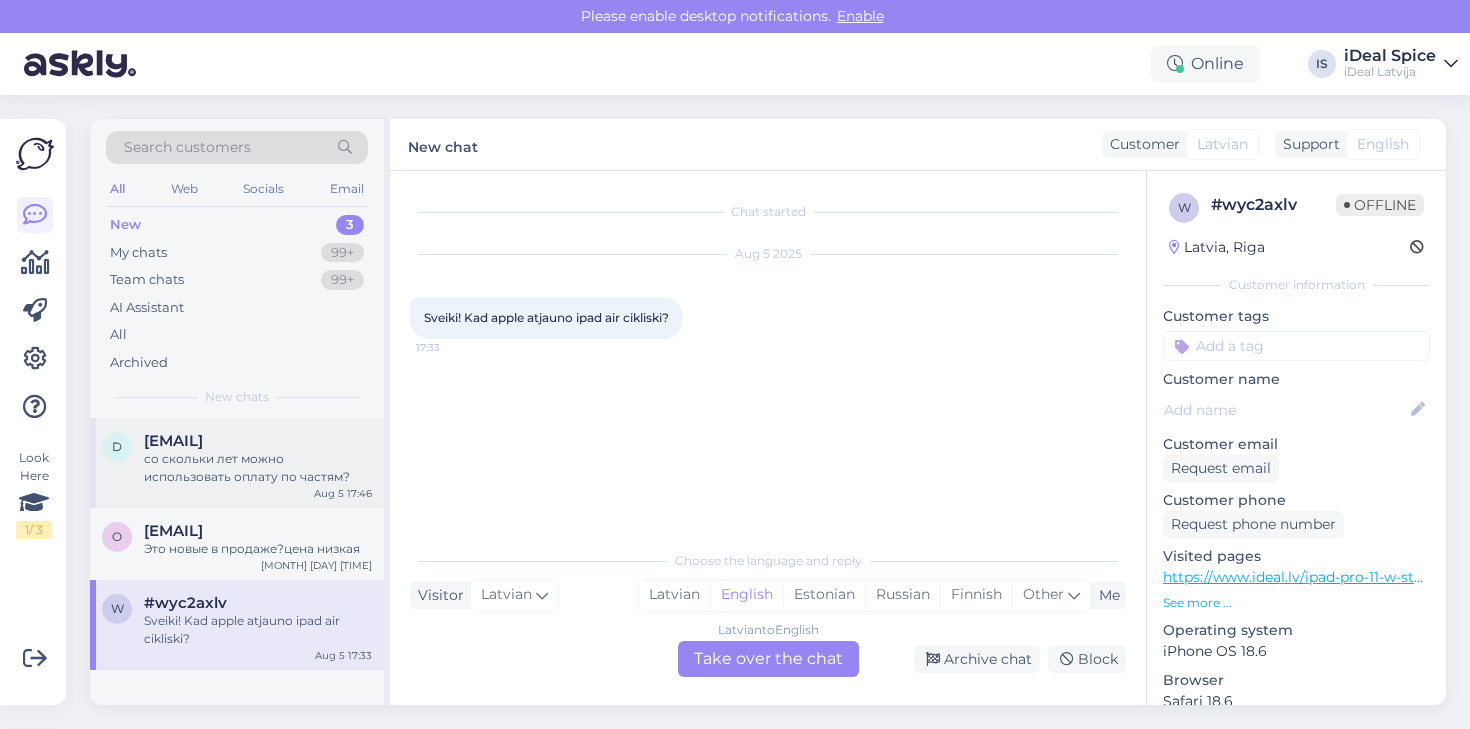 click on "со скольки лет можно использовать оплату по частям?" at bounding box center (258, 468) 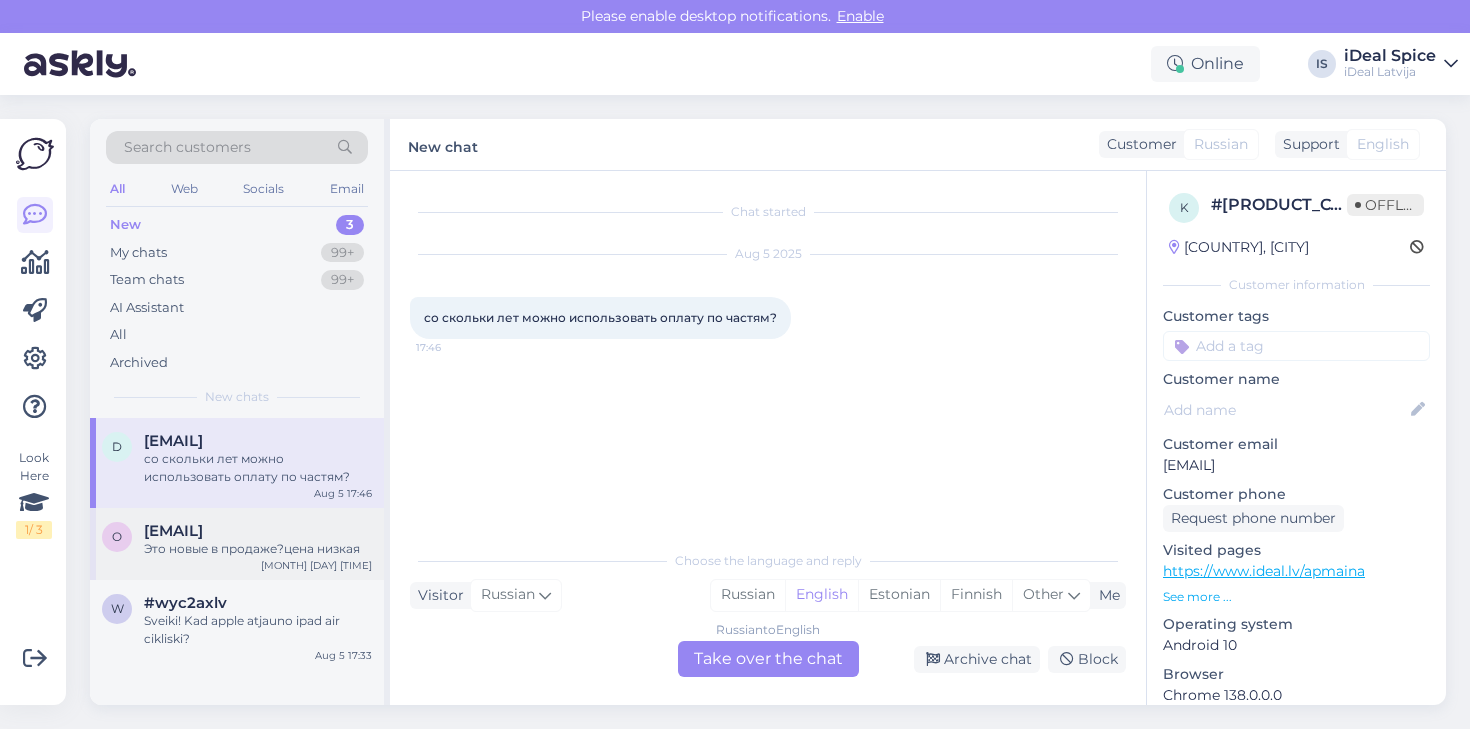 click on "[EMAIL] Это новые в продаже?цена низкая [MONTH] [DAY] [TIME]" at bounding box center [237, 544] 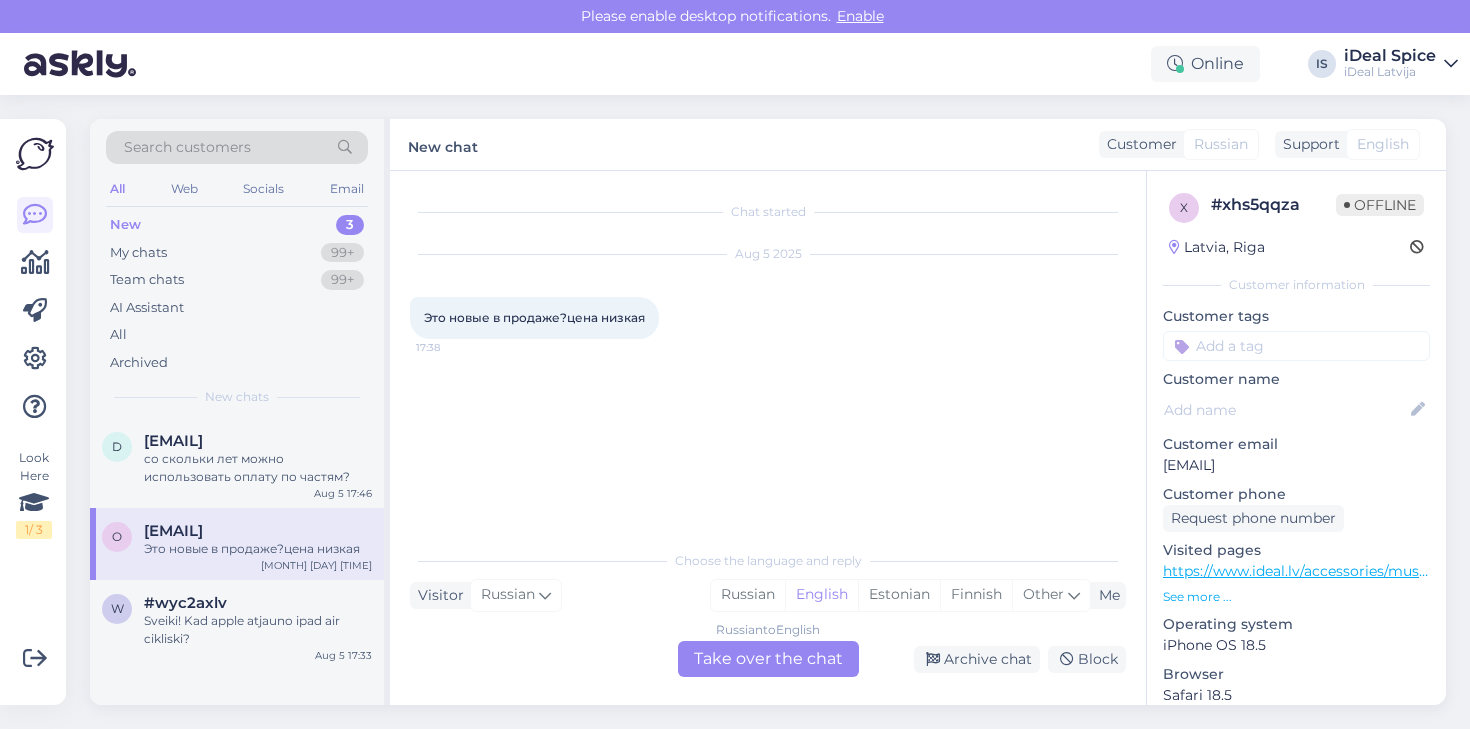 click on "Russian  to  English Take over the chat" at bounding box center (768, 659) 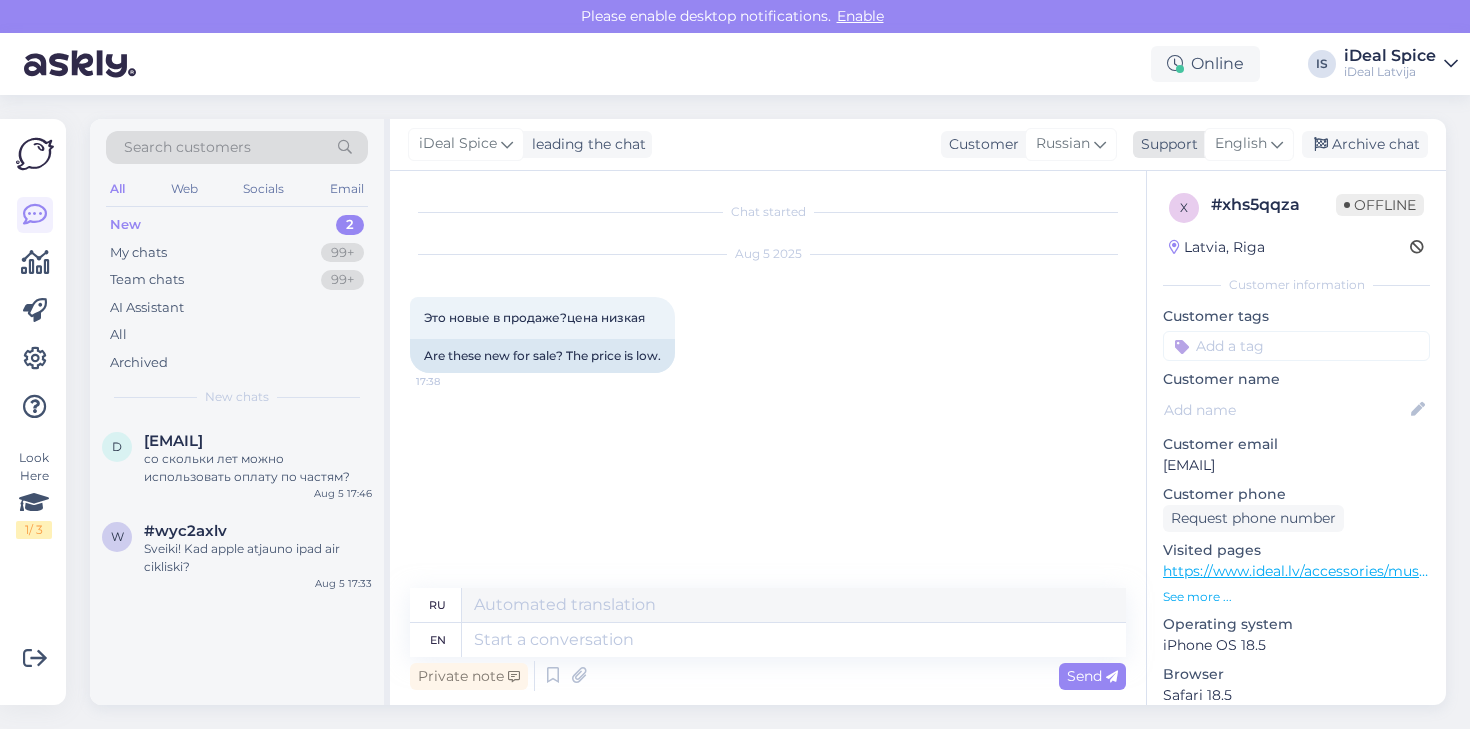 click at bounding box center (1277, 144) 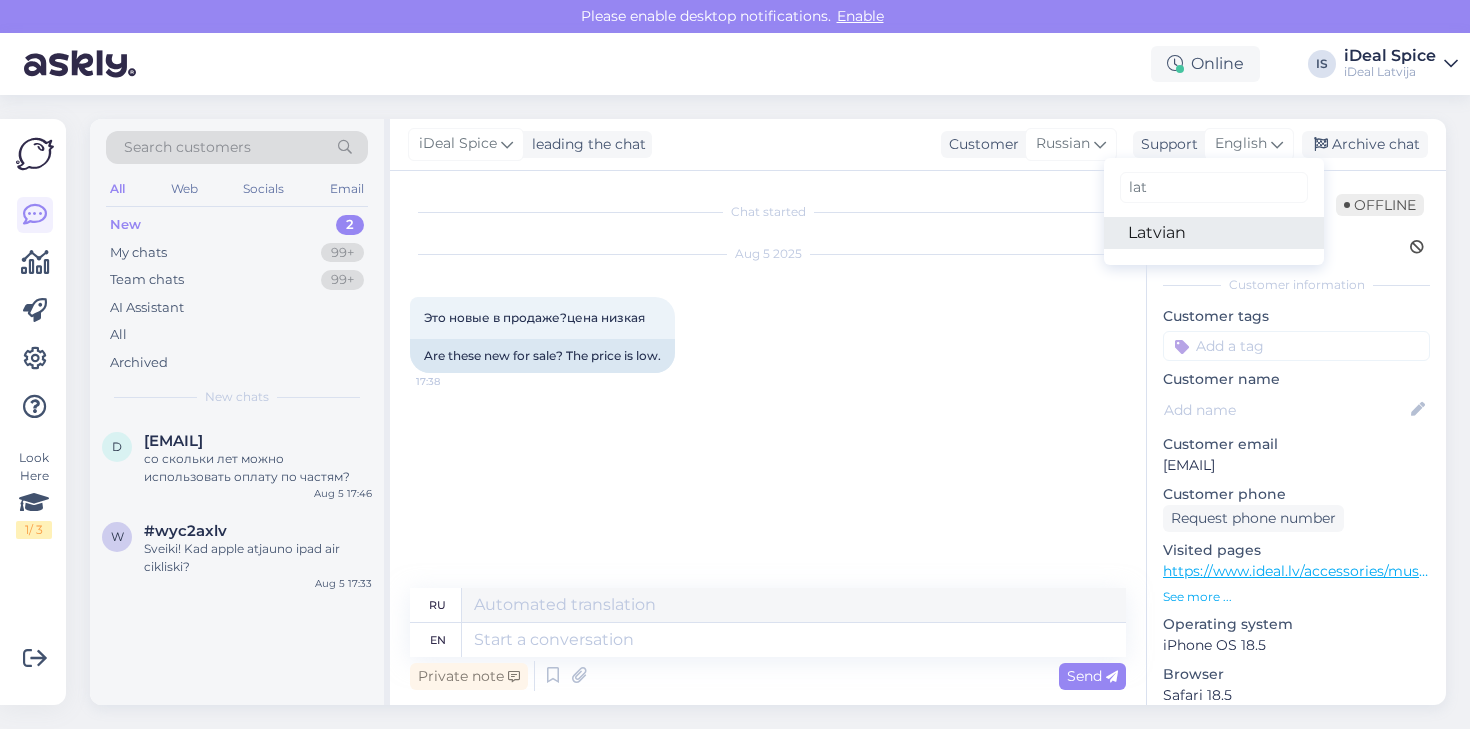 type on "lat" 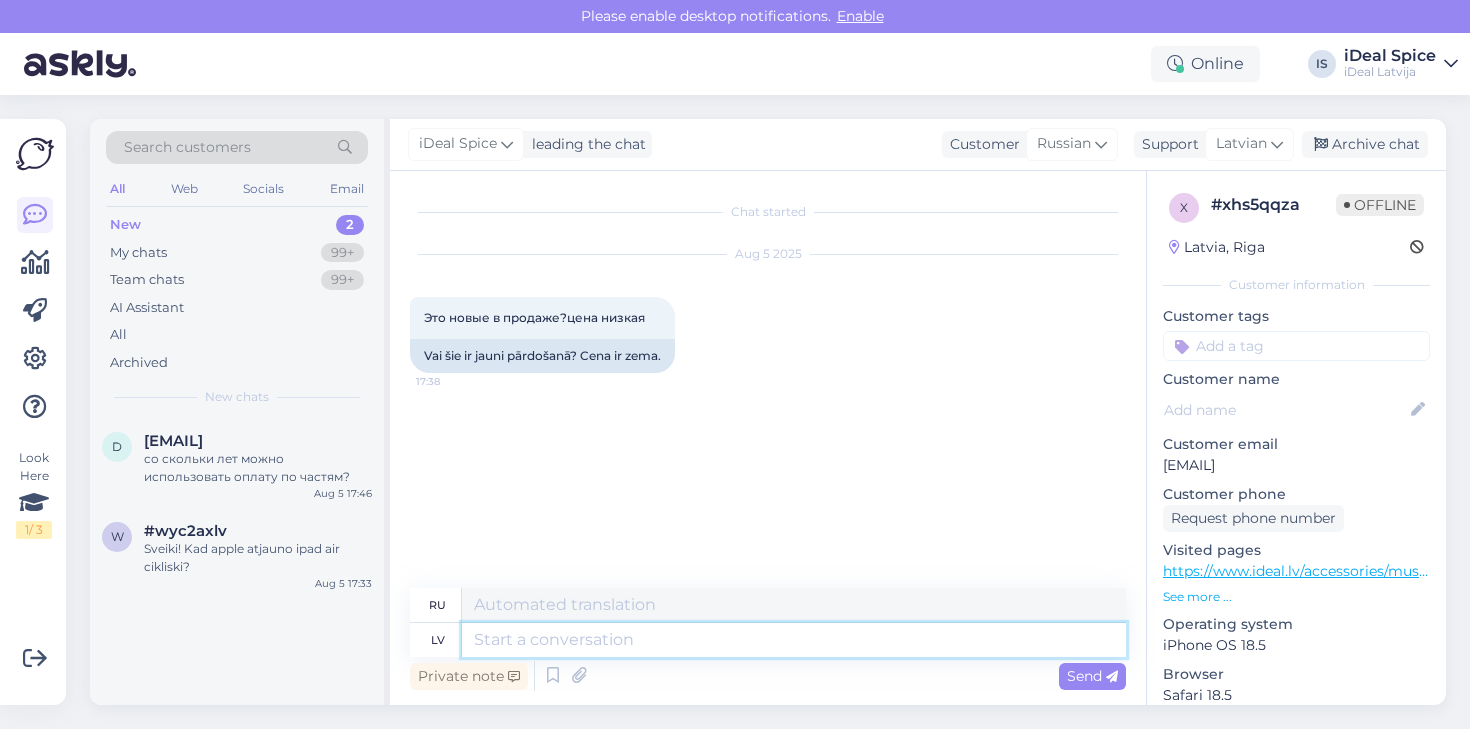 click at bounding box center [794, 640] 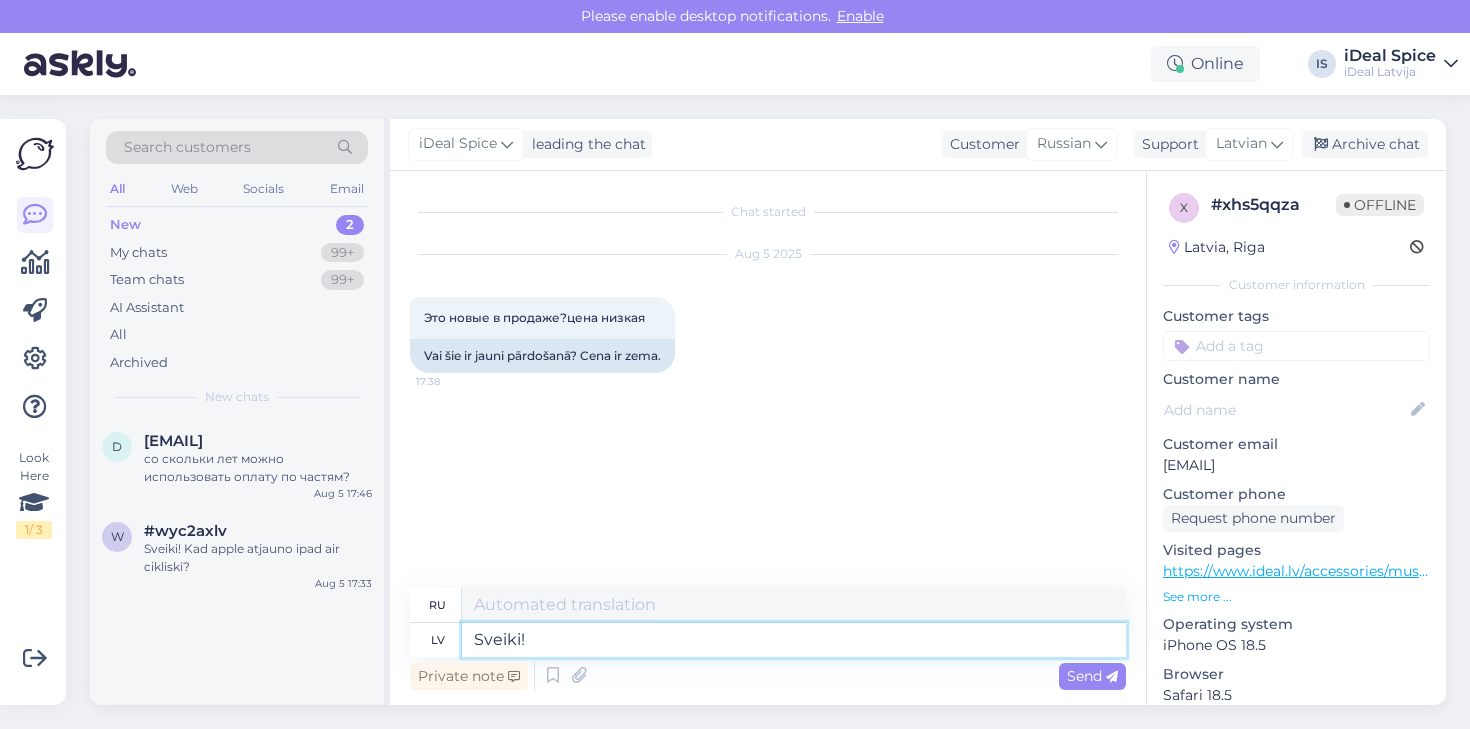 type on "Sveiki!" 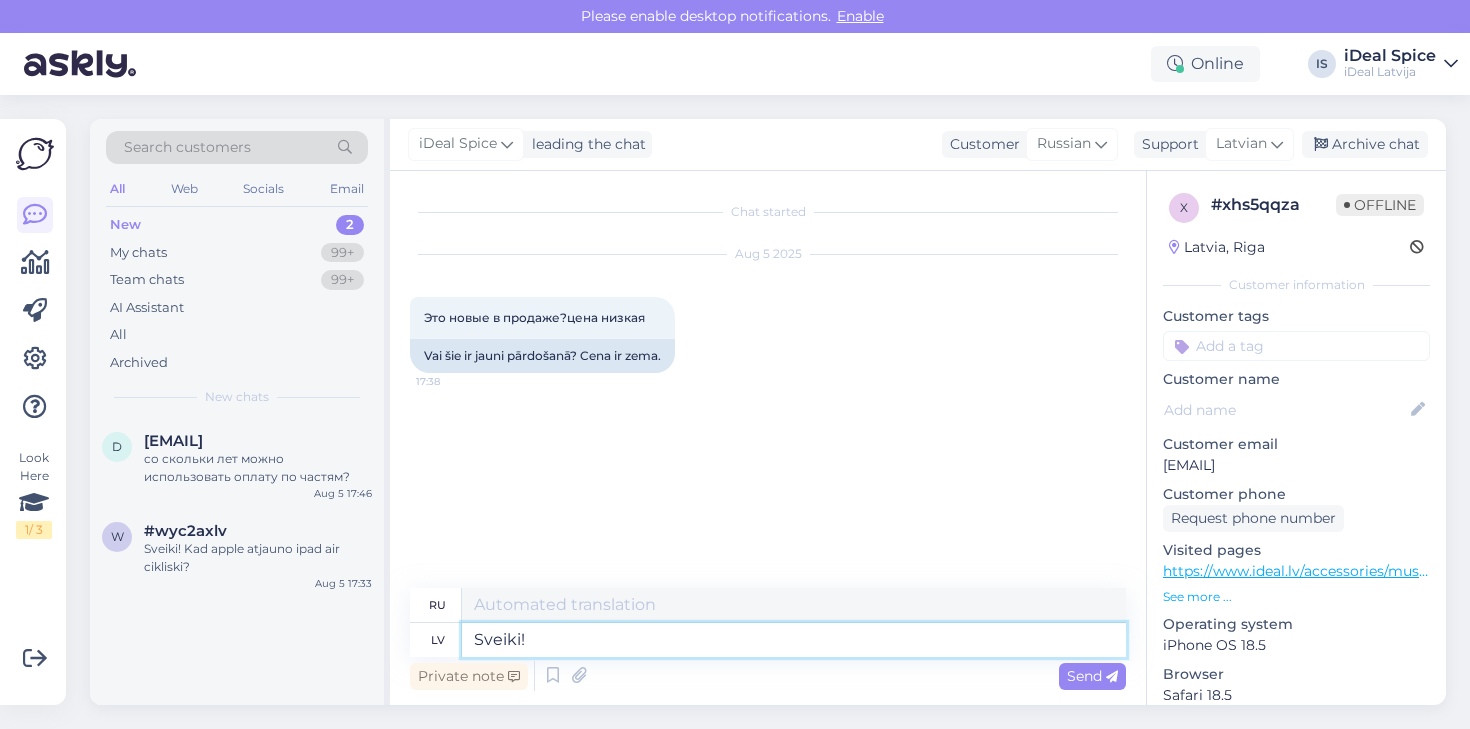 type on "Привет!" 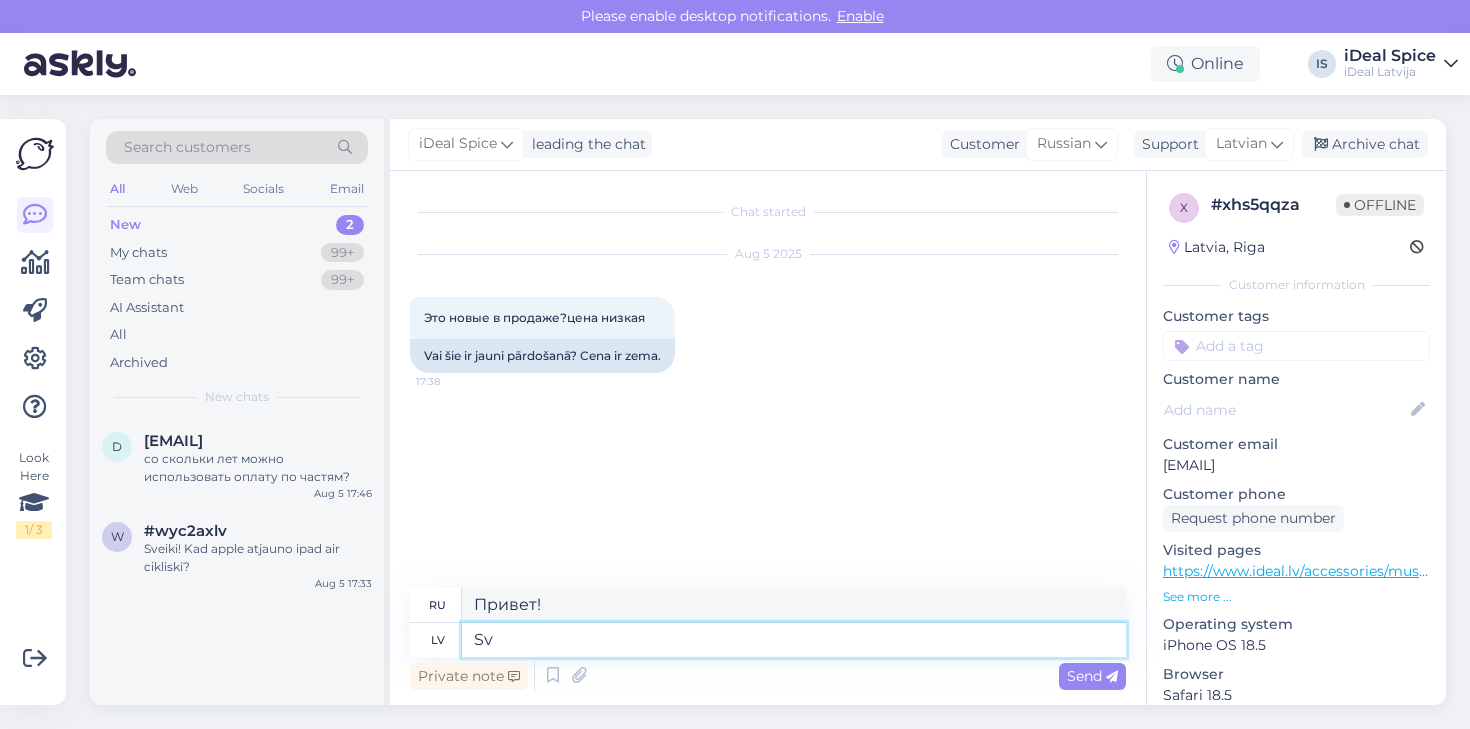 type on "S" 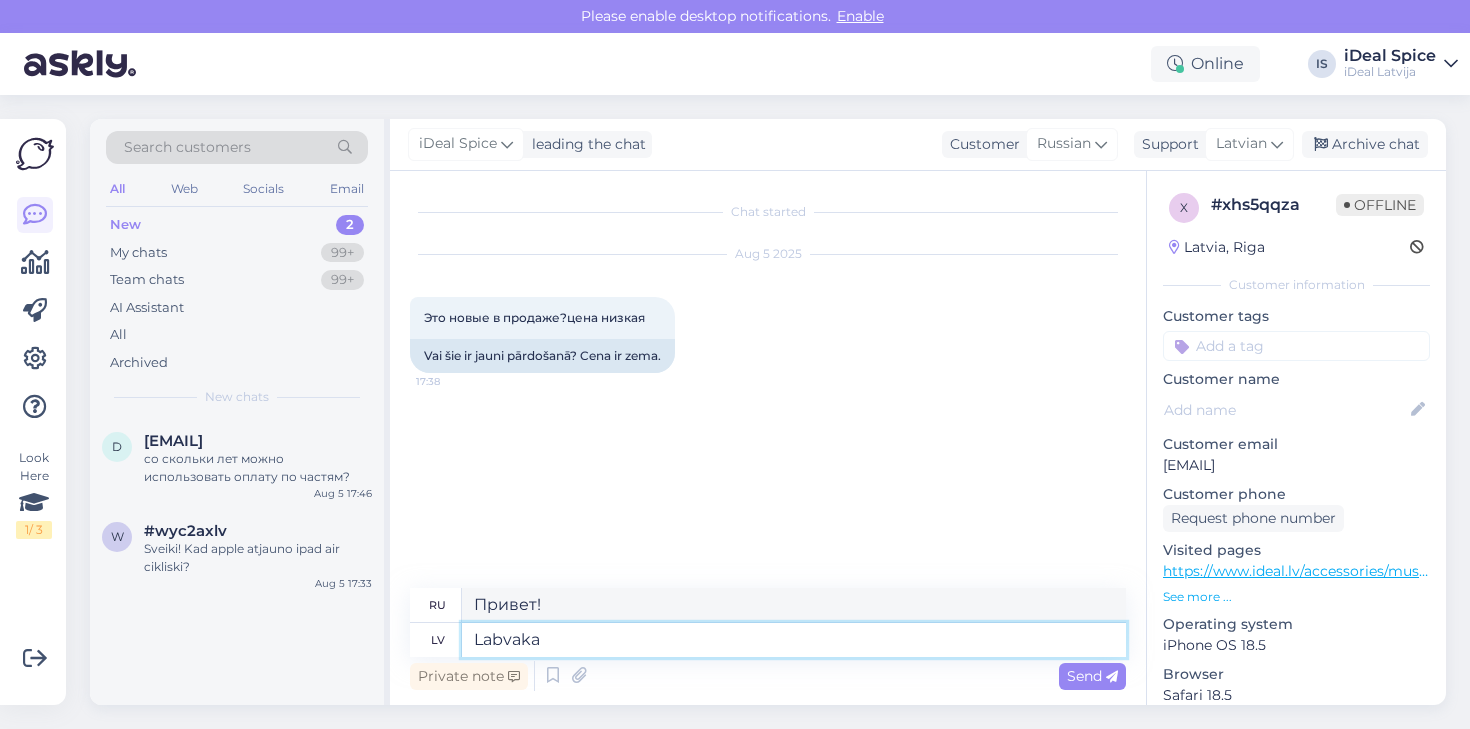 type on "Labvakar" 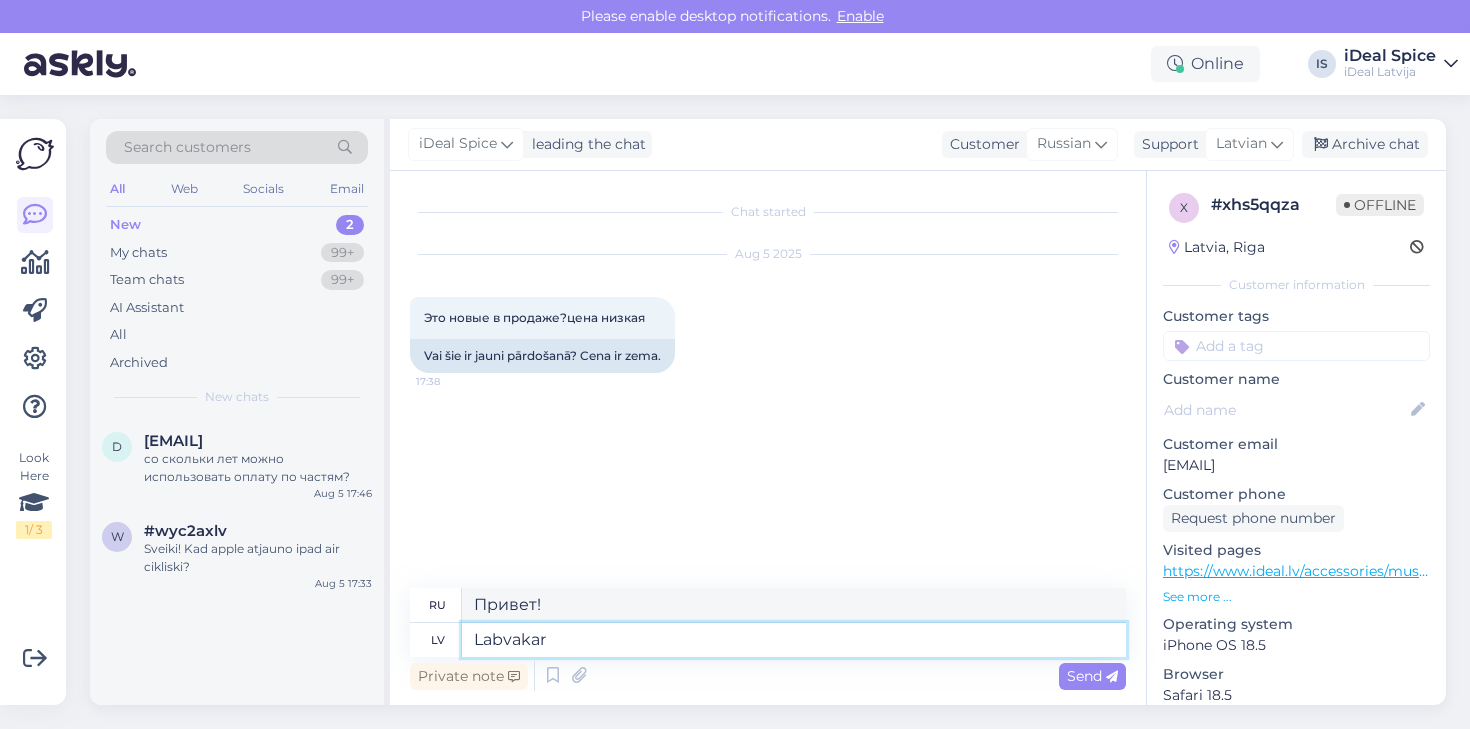 type on "Добрый вечер" 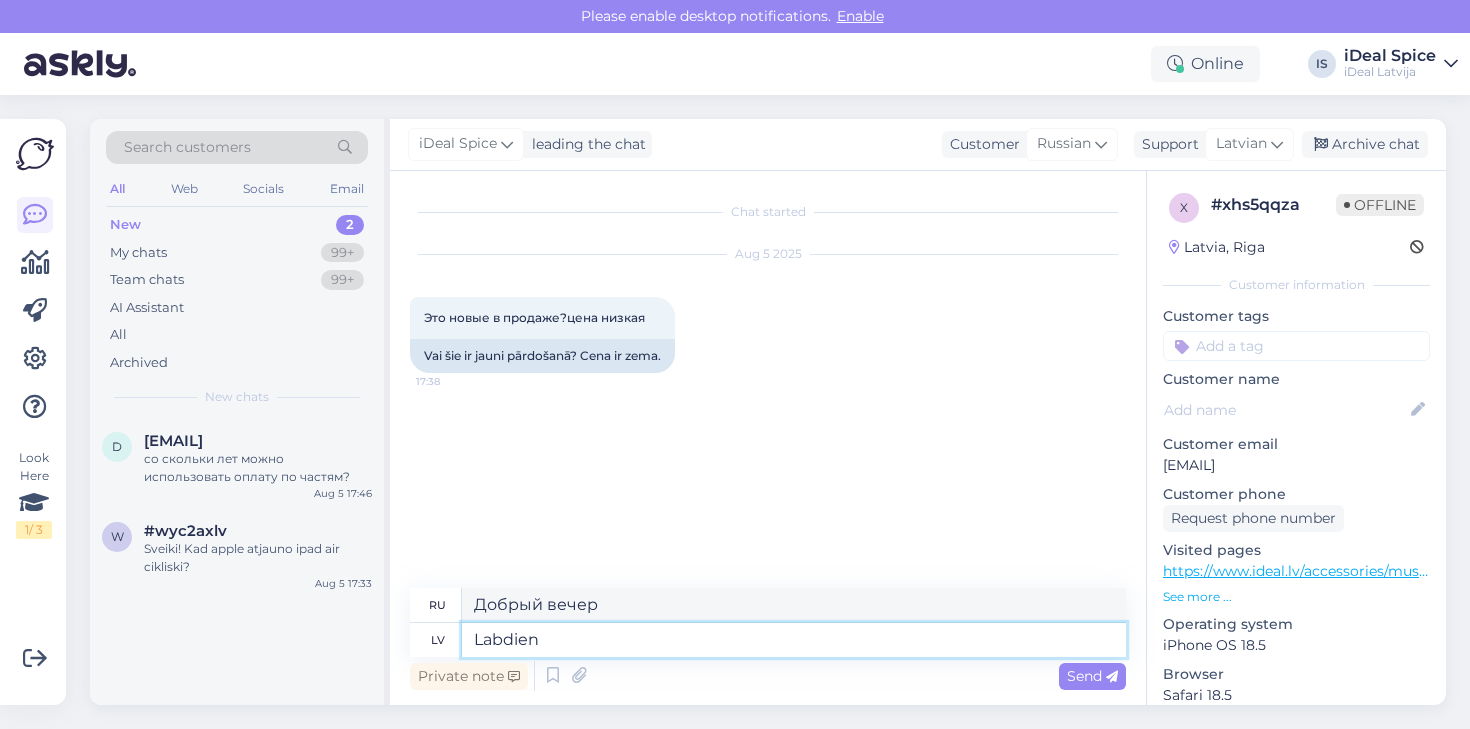 type on "Labdien!" 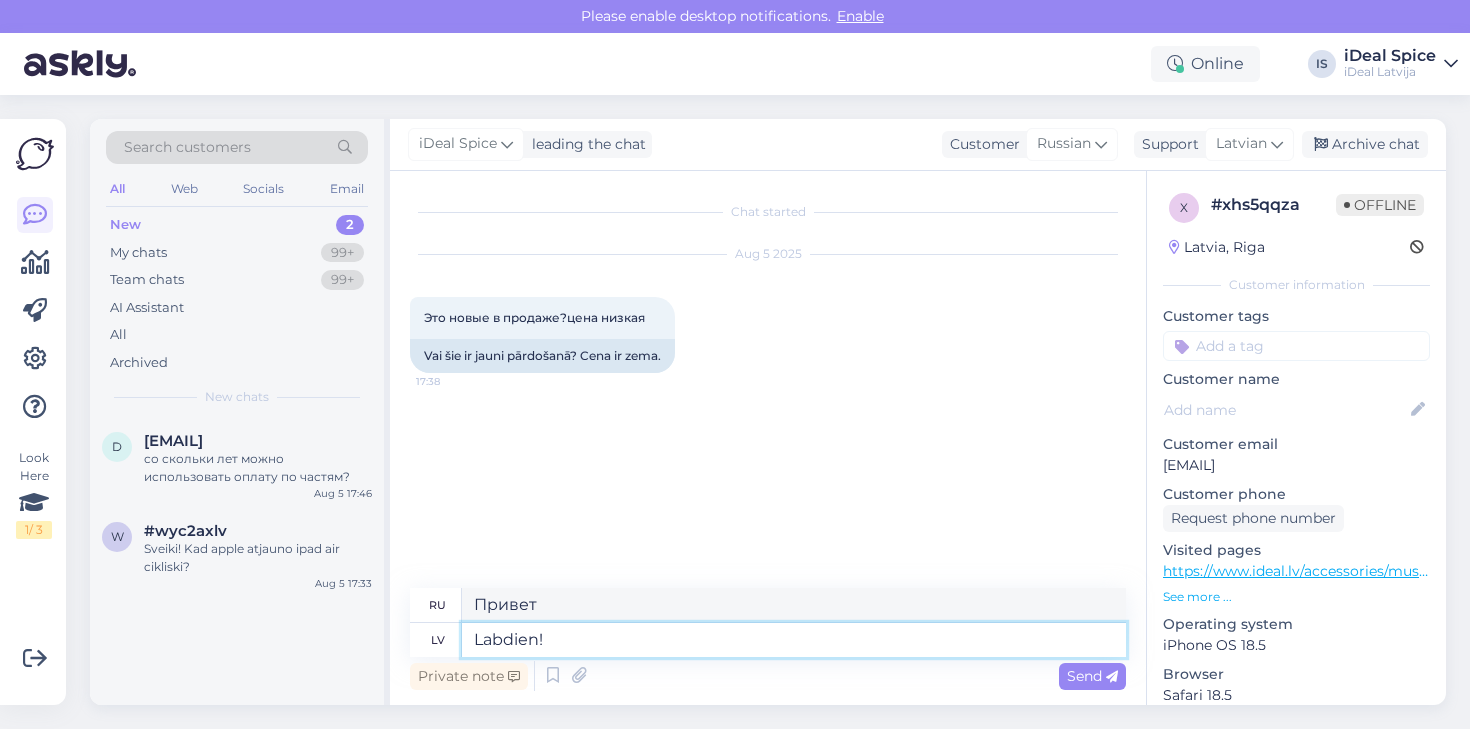 type on "Привет!" 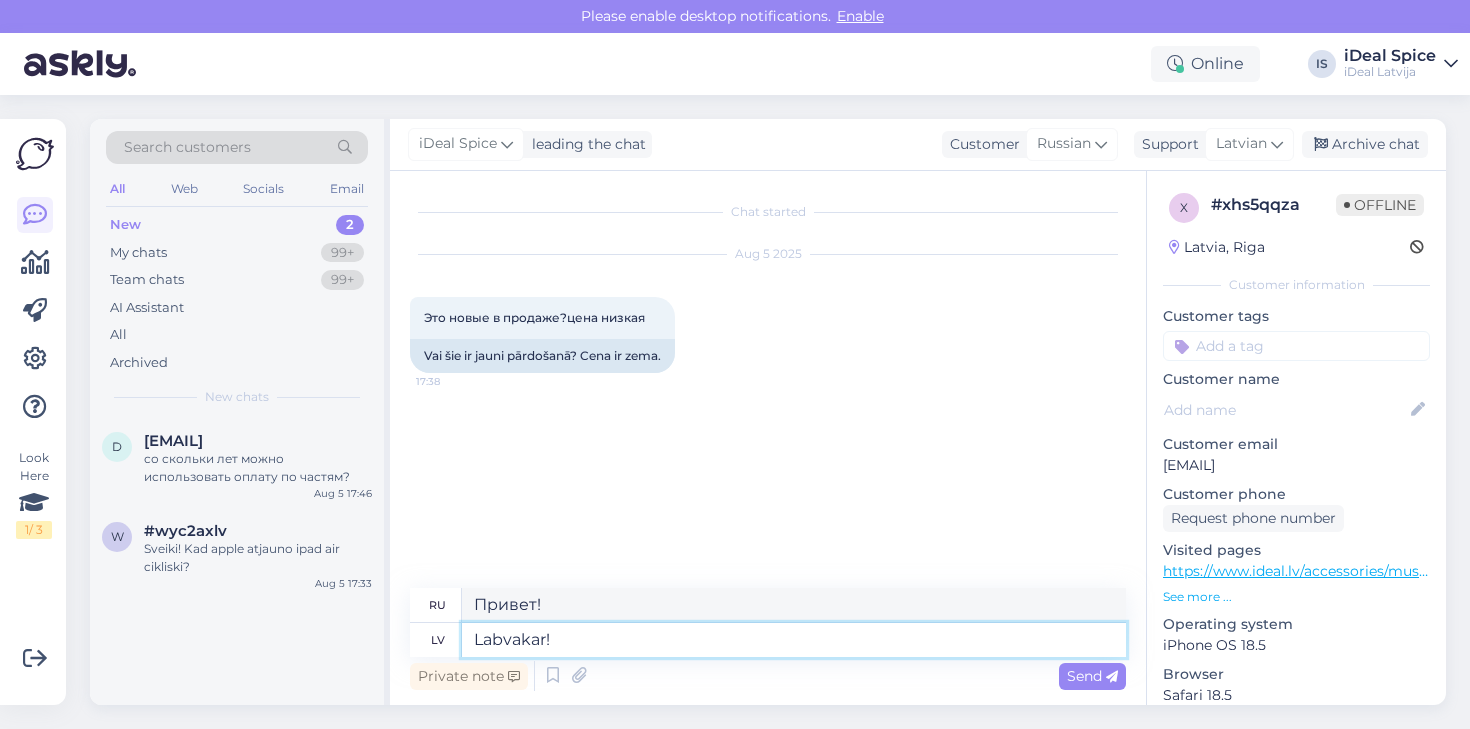 type on "Labvakar!" 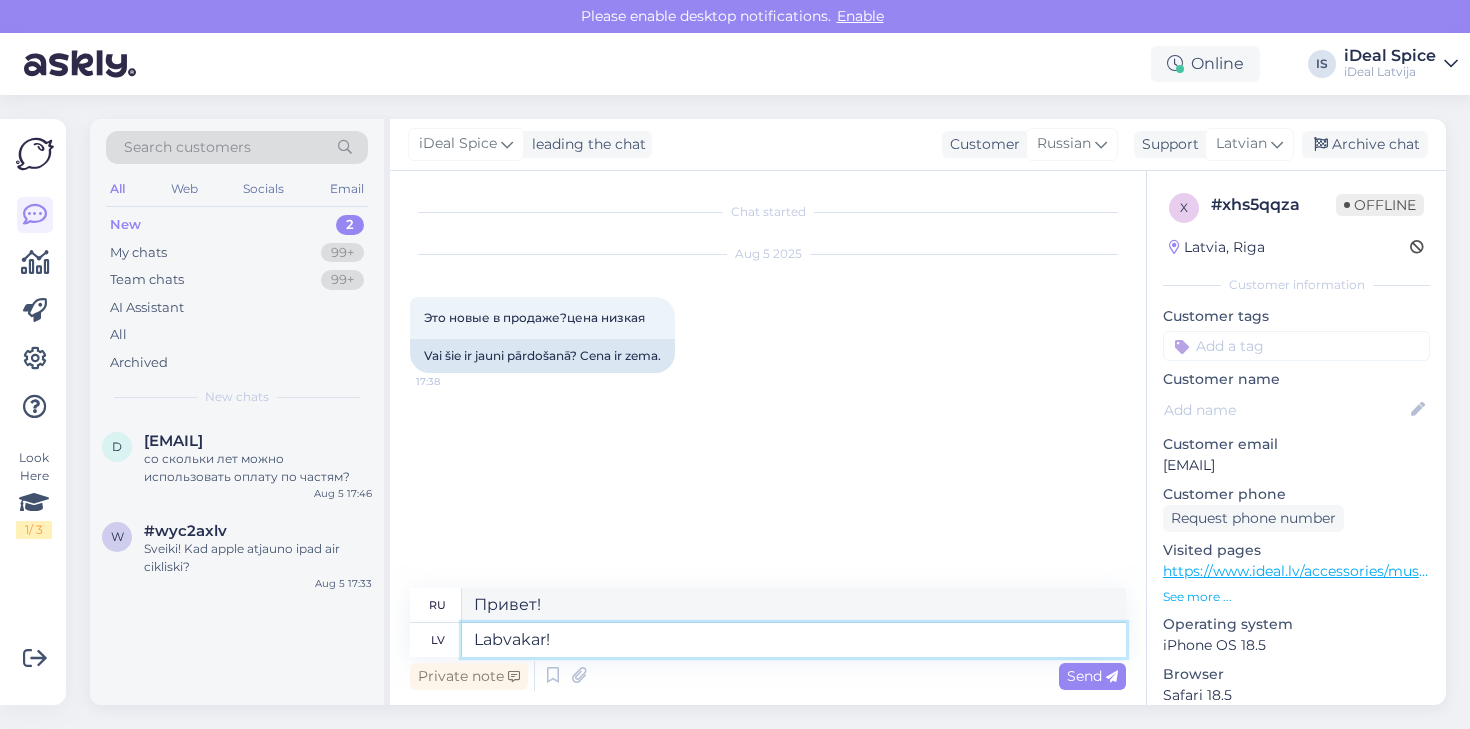 type on "Добрый вечер!" 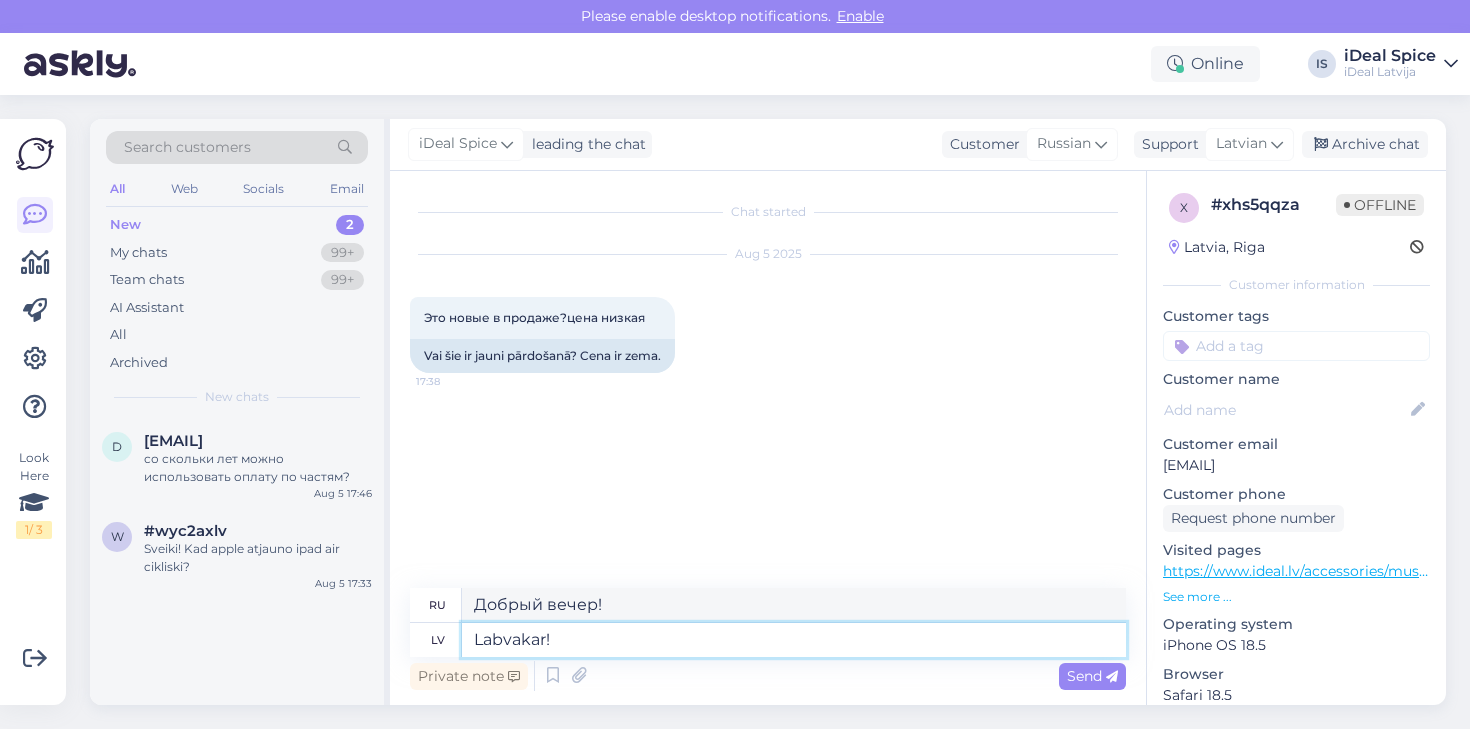type on "Labvakar! K" 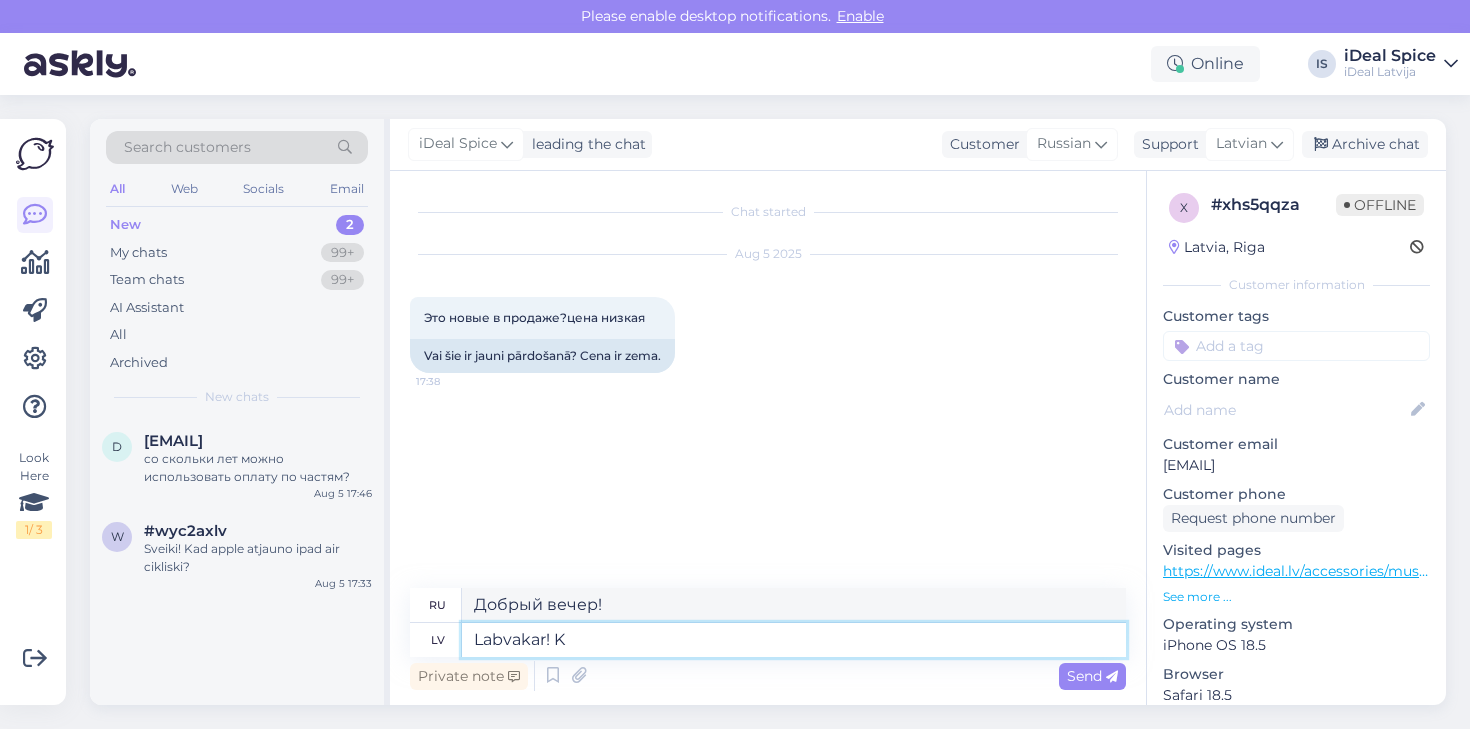 type on "Добрый вечер! К" 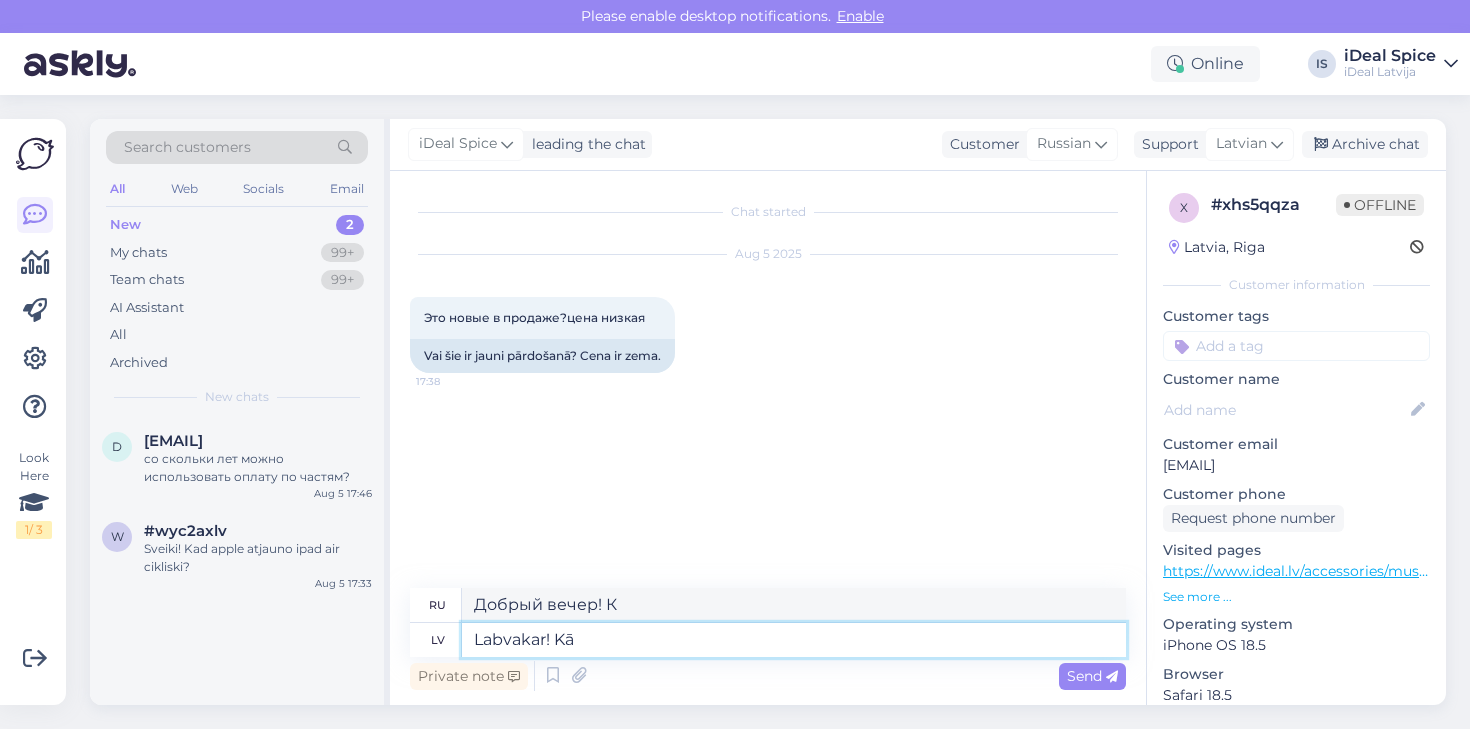type on "Labvakar! Kād" 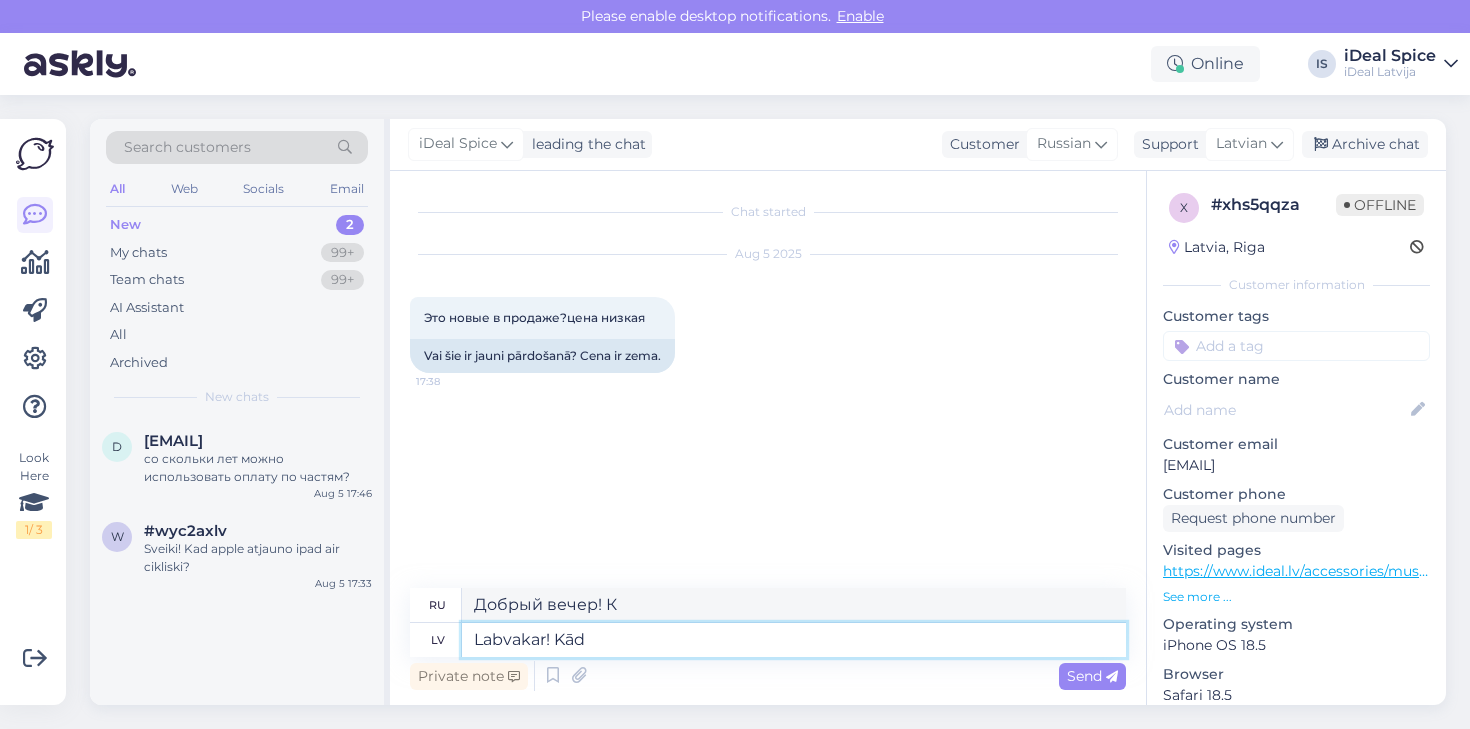 type on "Добрый вечер! Как дела?" 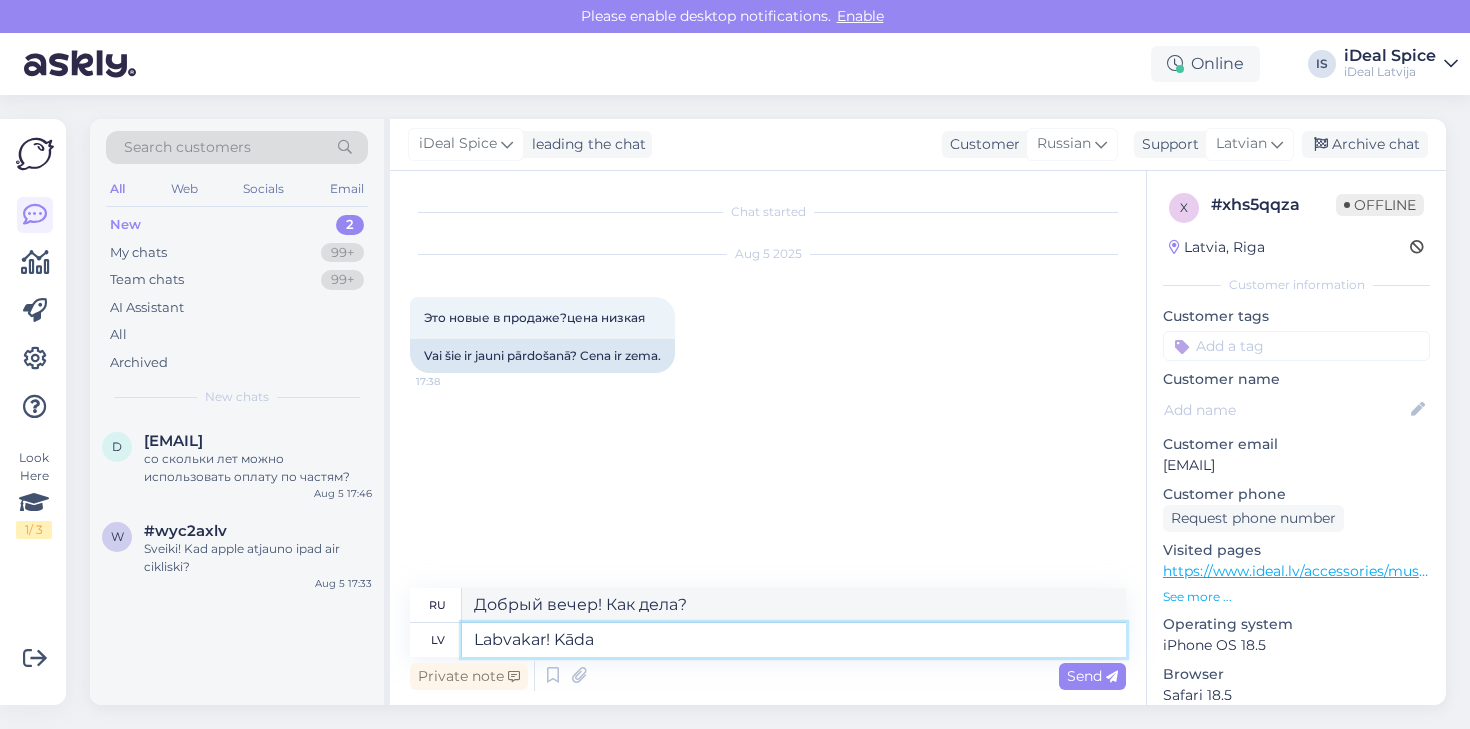 type on "Labvakar! Kādas" 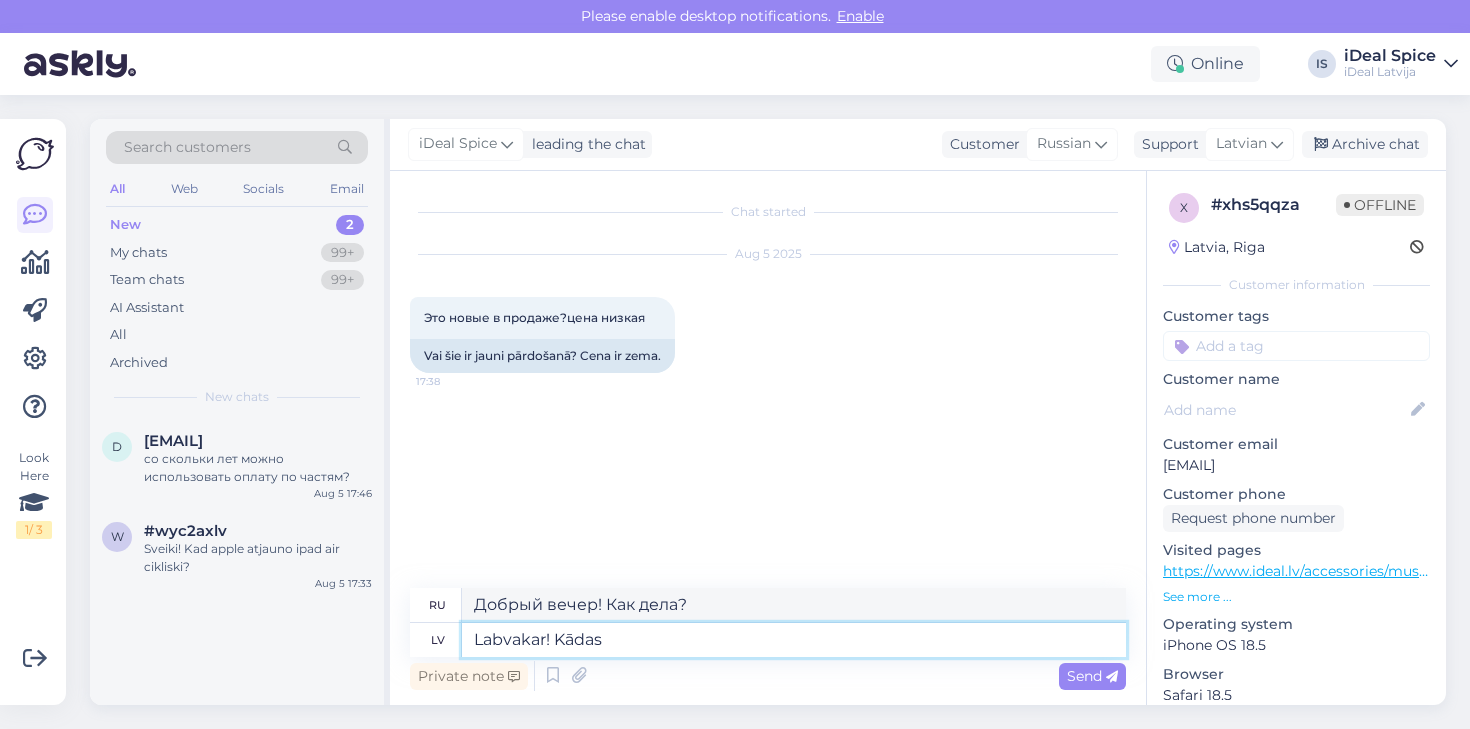 type on "Добрый вечер! Что делаешь?" 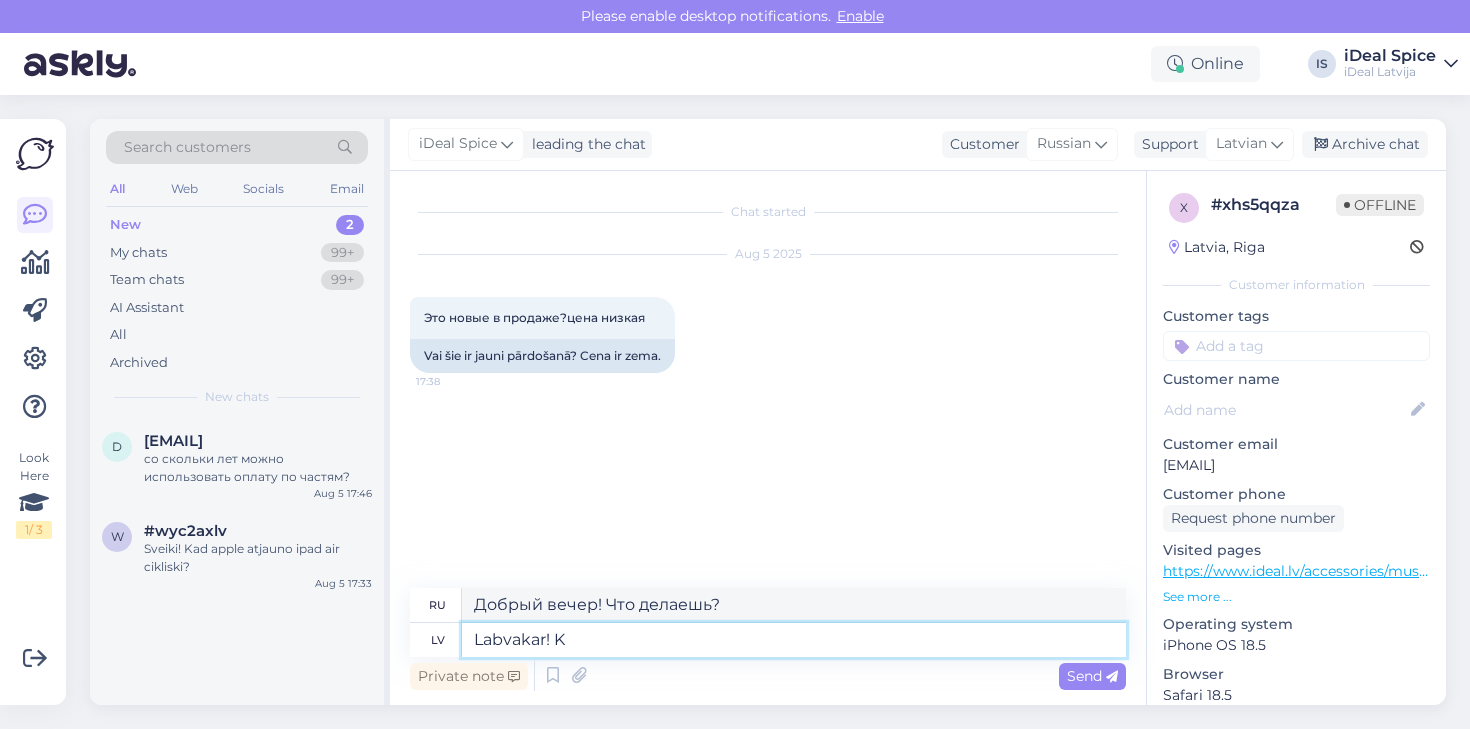 type on "Labvakar!" 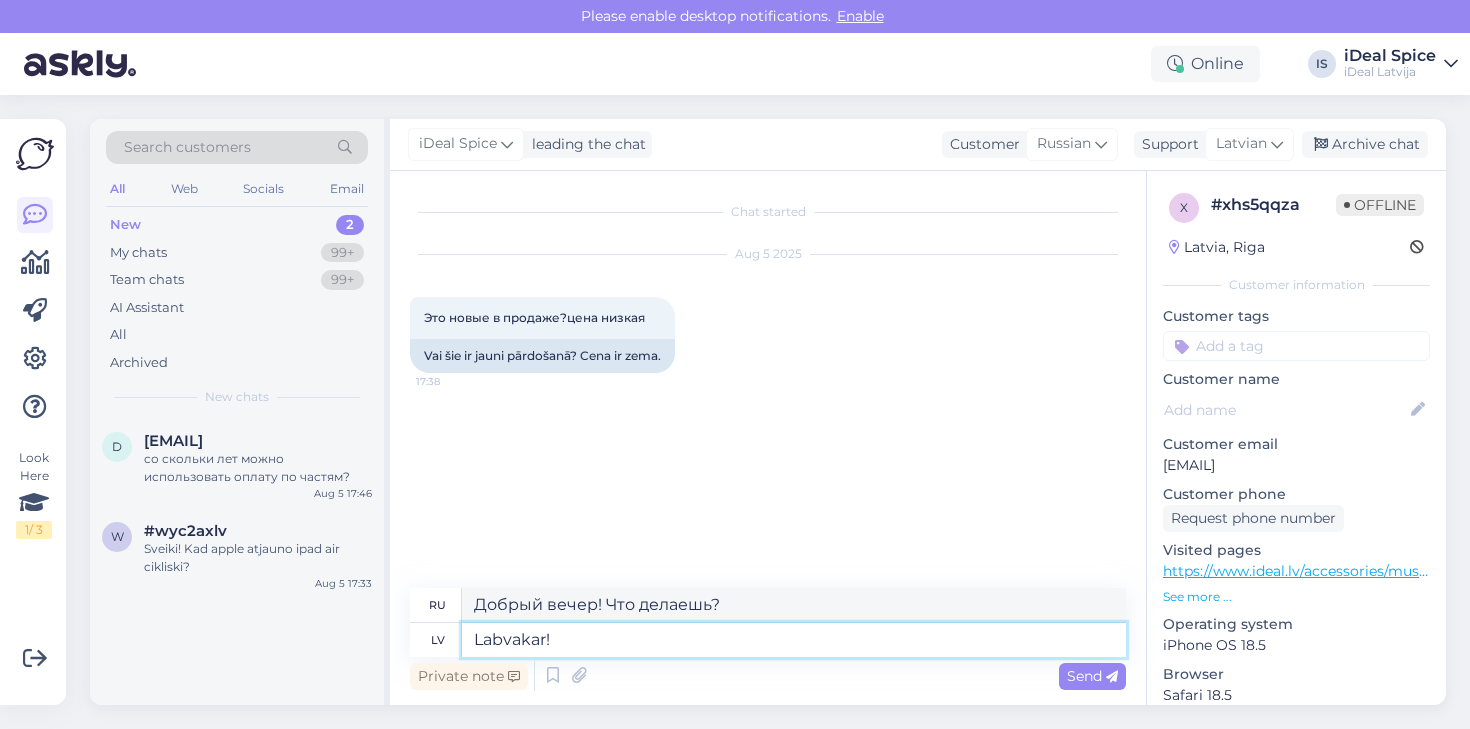 type on "Добрый вечер!" 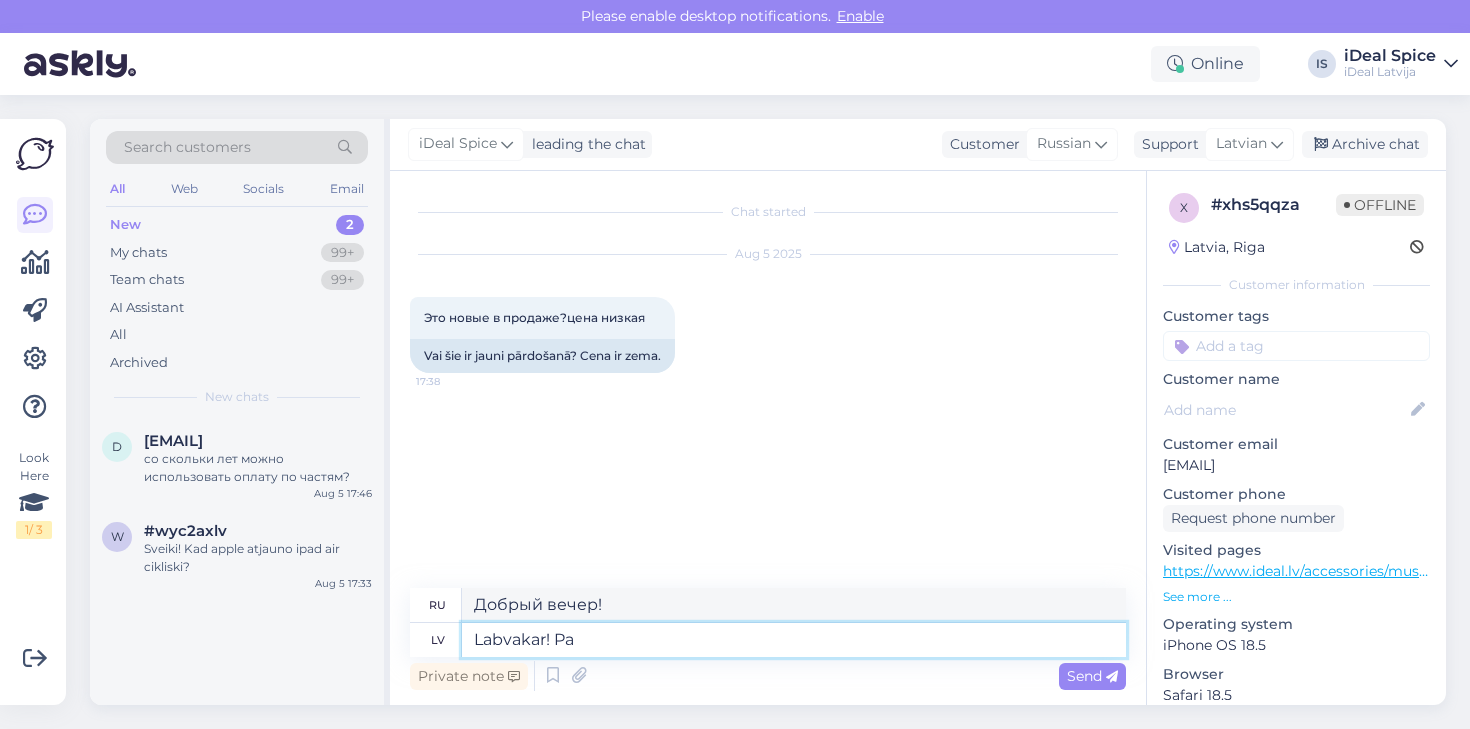 type on "Labvakar! Par" 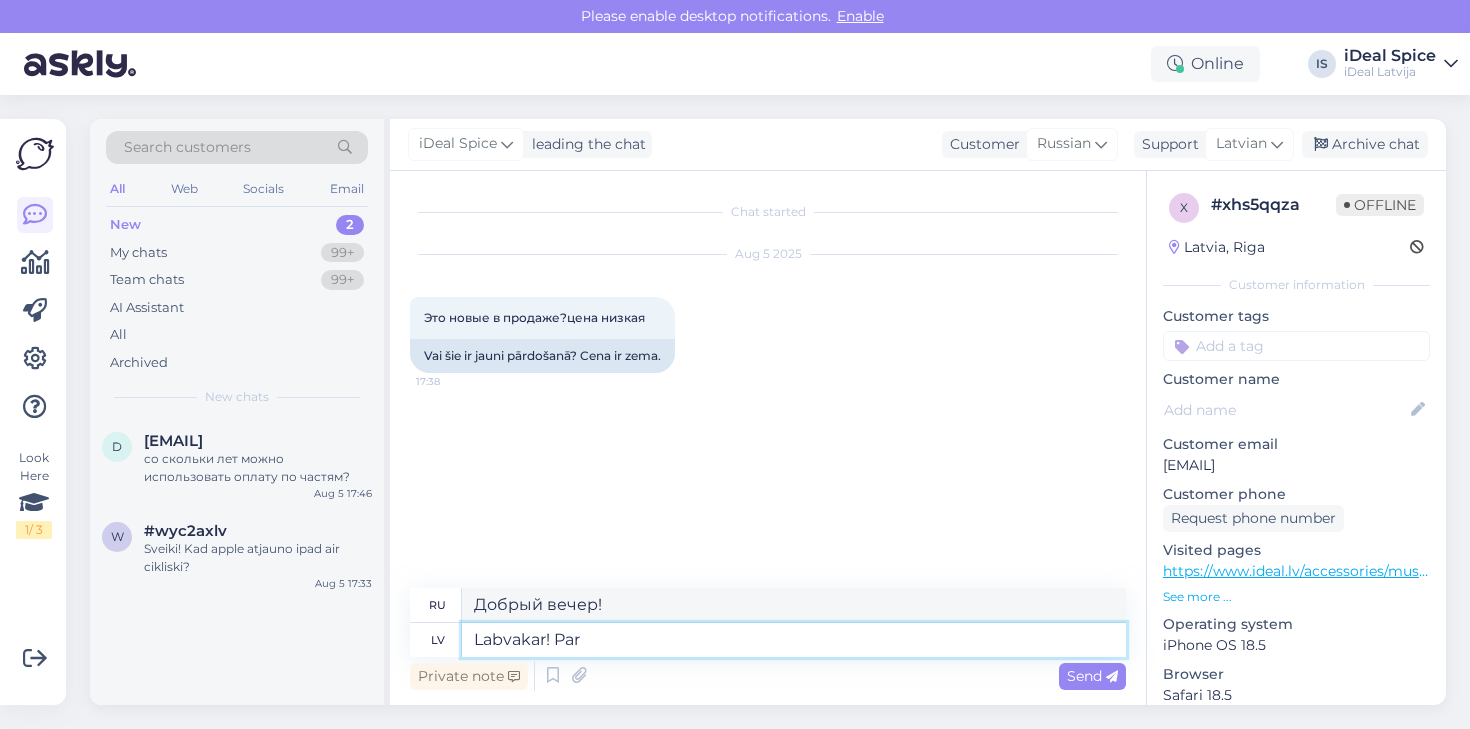 type on "Добрый вечер! О нас" 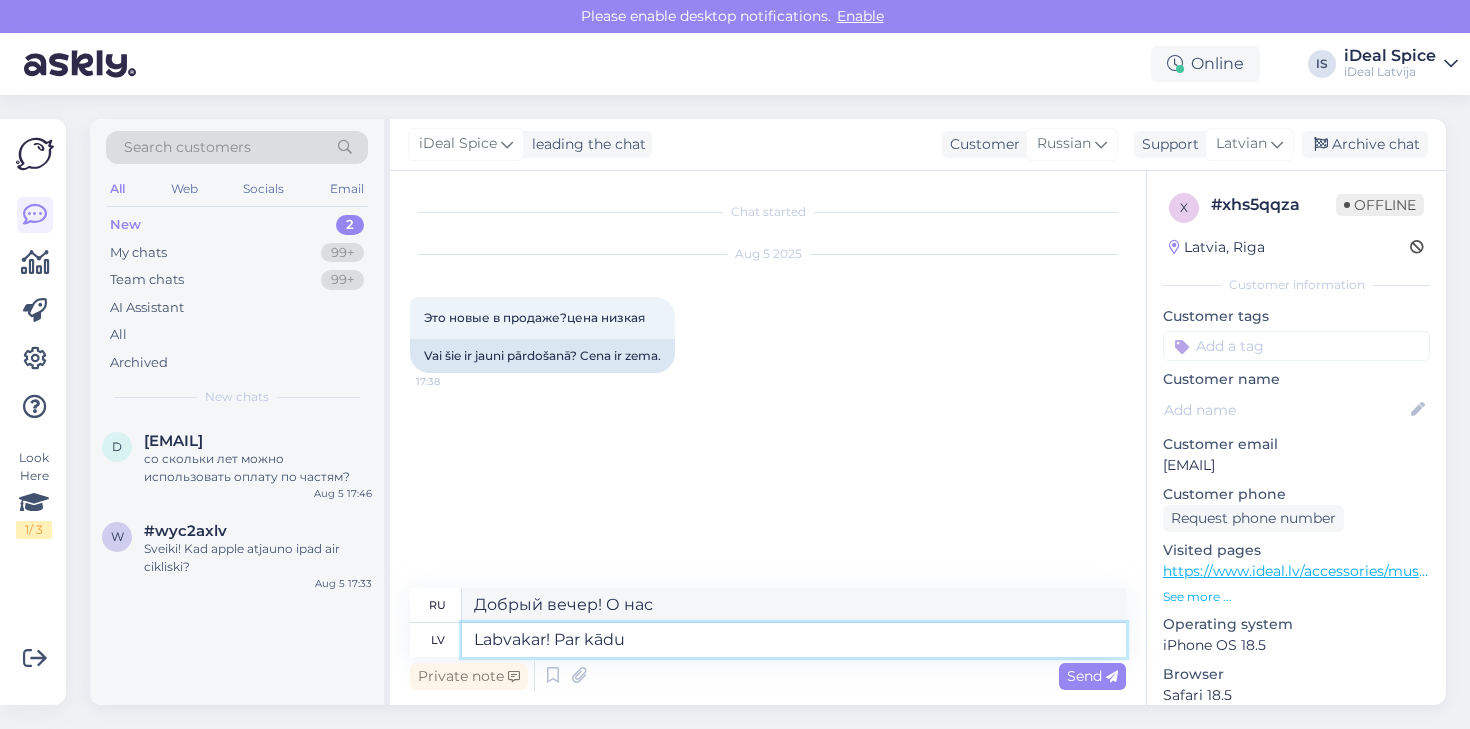 type on "Labvakar! Par kādu" 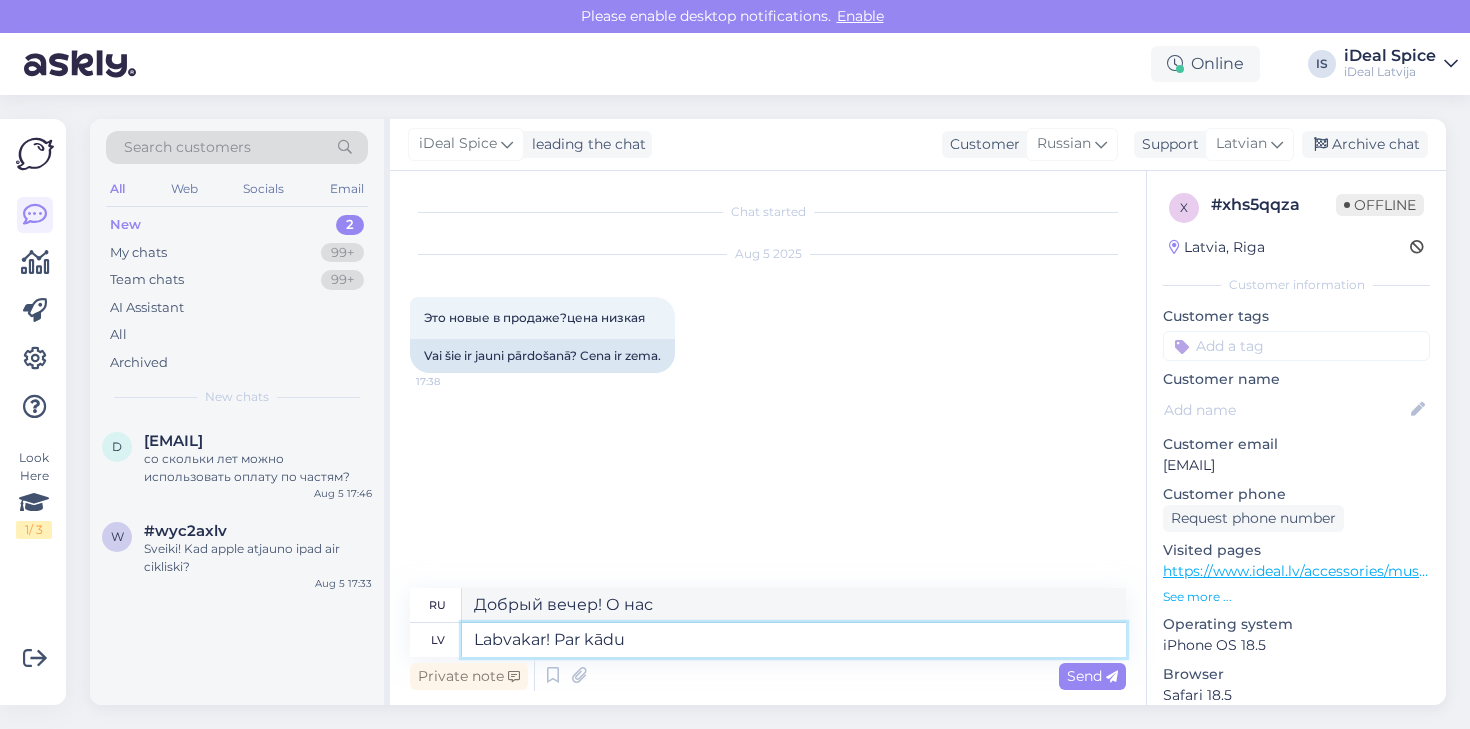 type on "Добрый вечер! О ком-то" 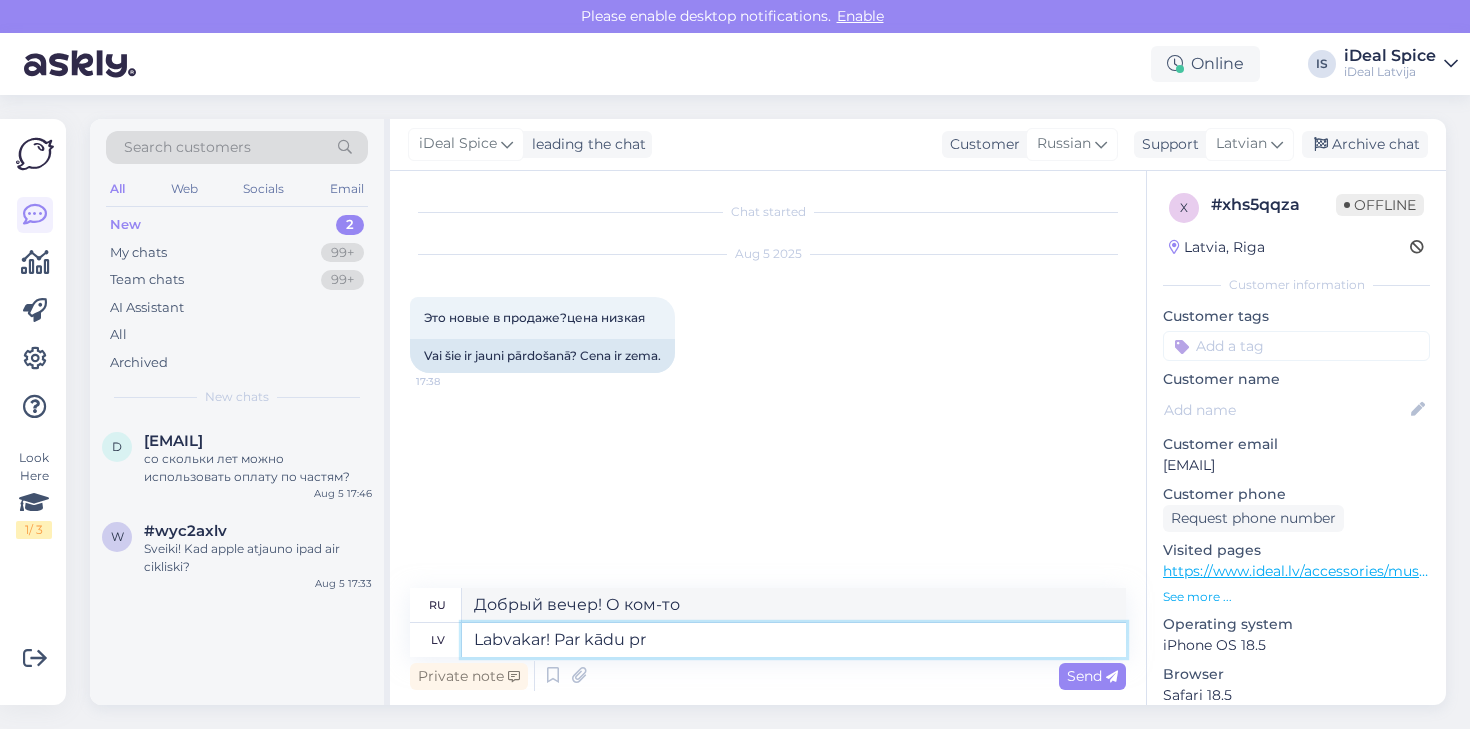 type on "Labvakar! Par kādu pro" 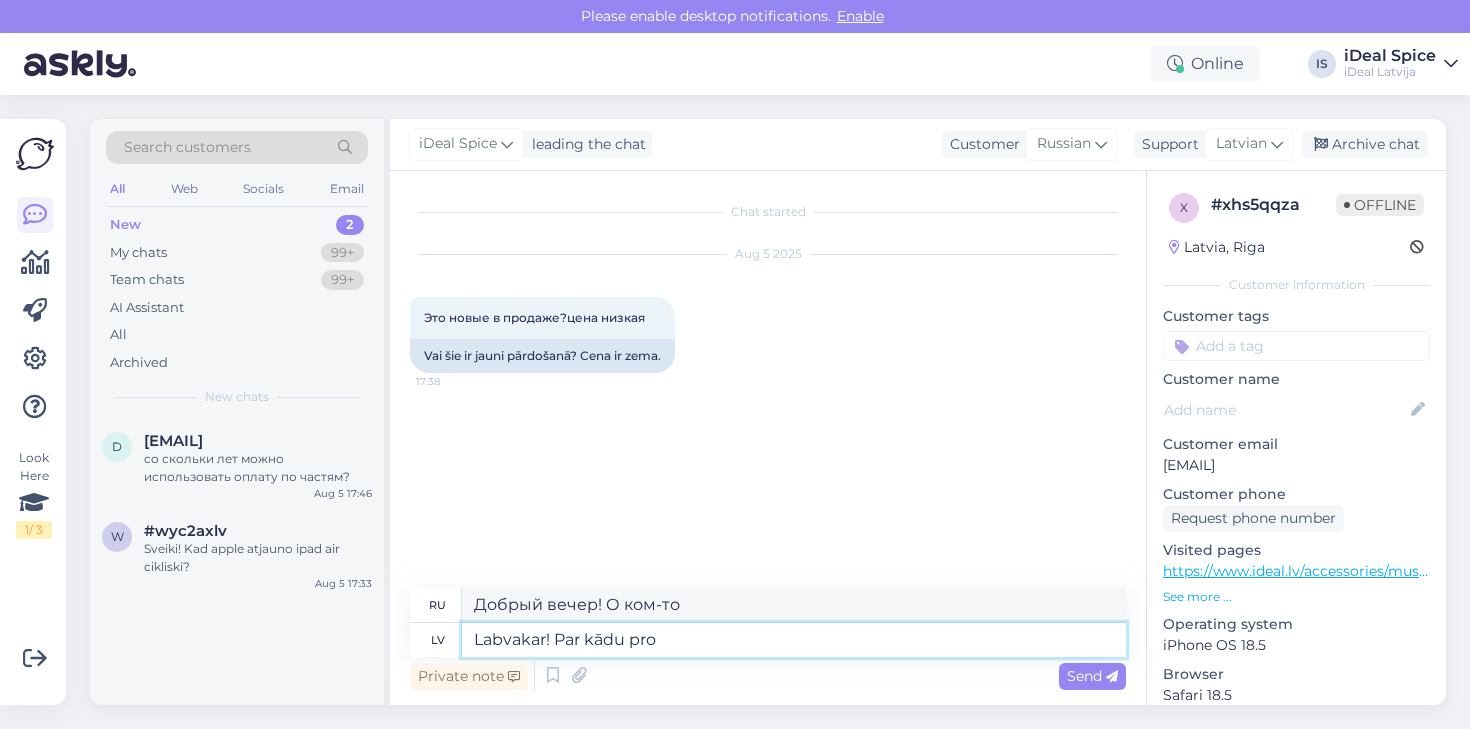 type on "Добрый вечер! О каком-то профи" 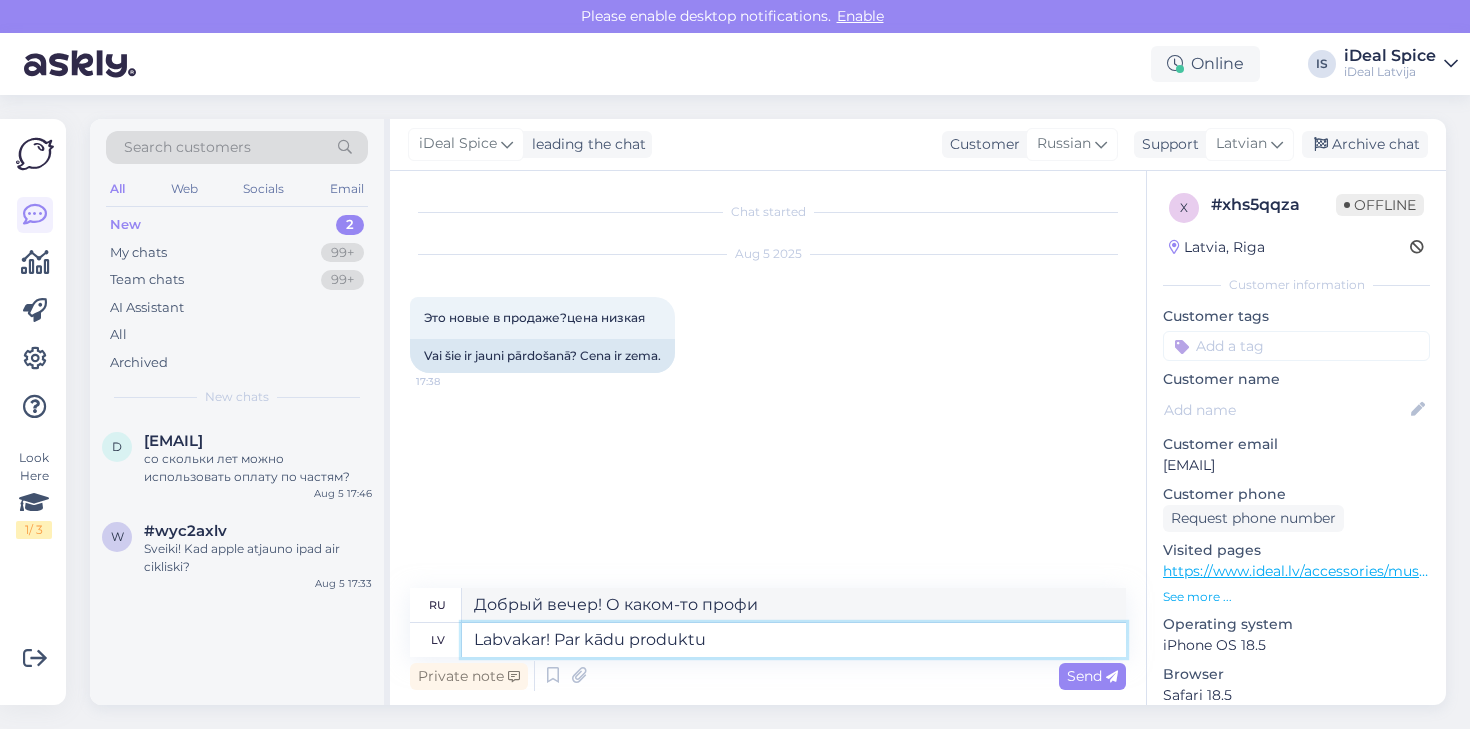 type on "Labvakar! Par kādu produktu" 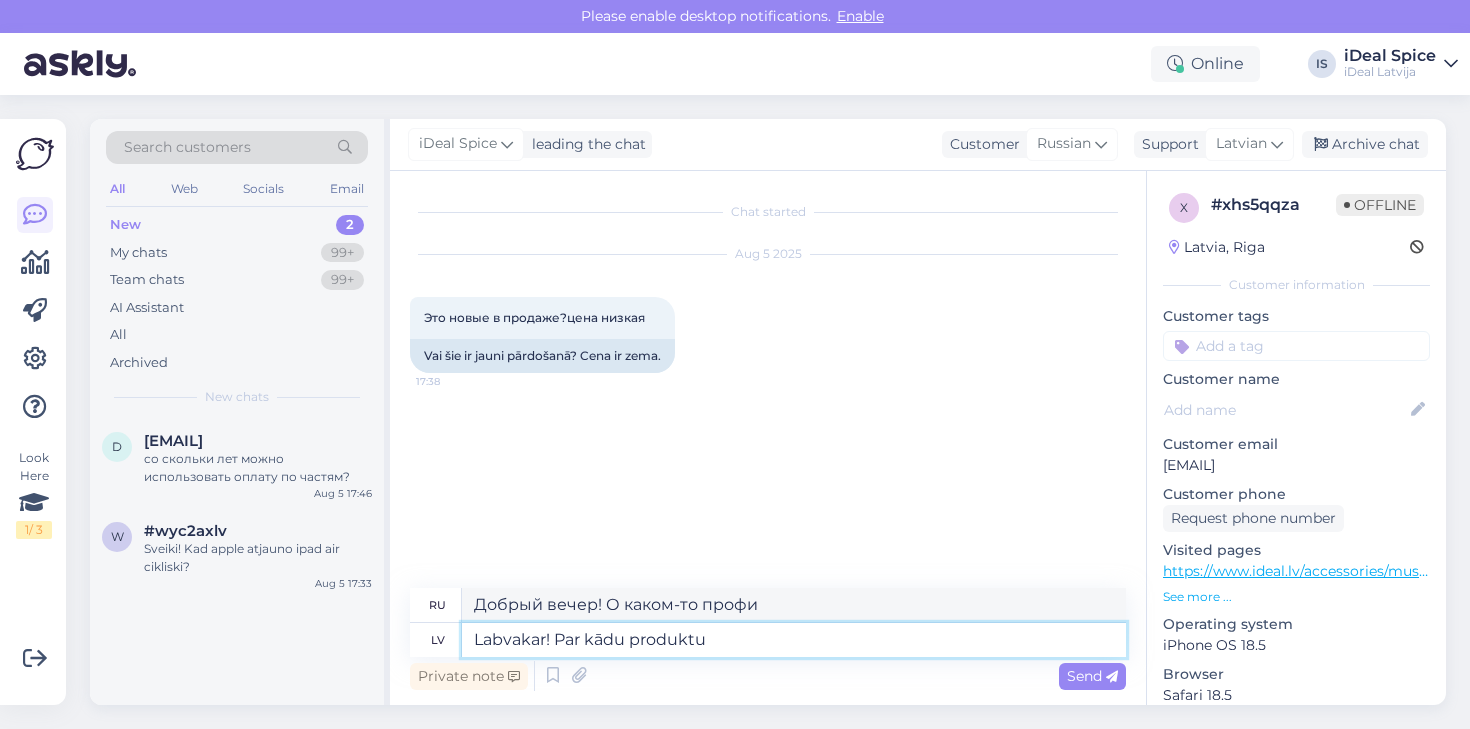 type on "Добрый вечер! О каком продукте идёт речь?" 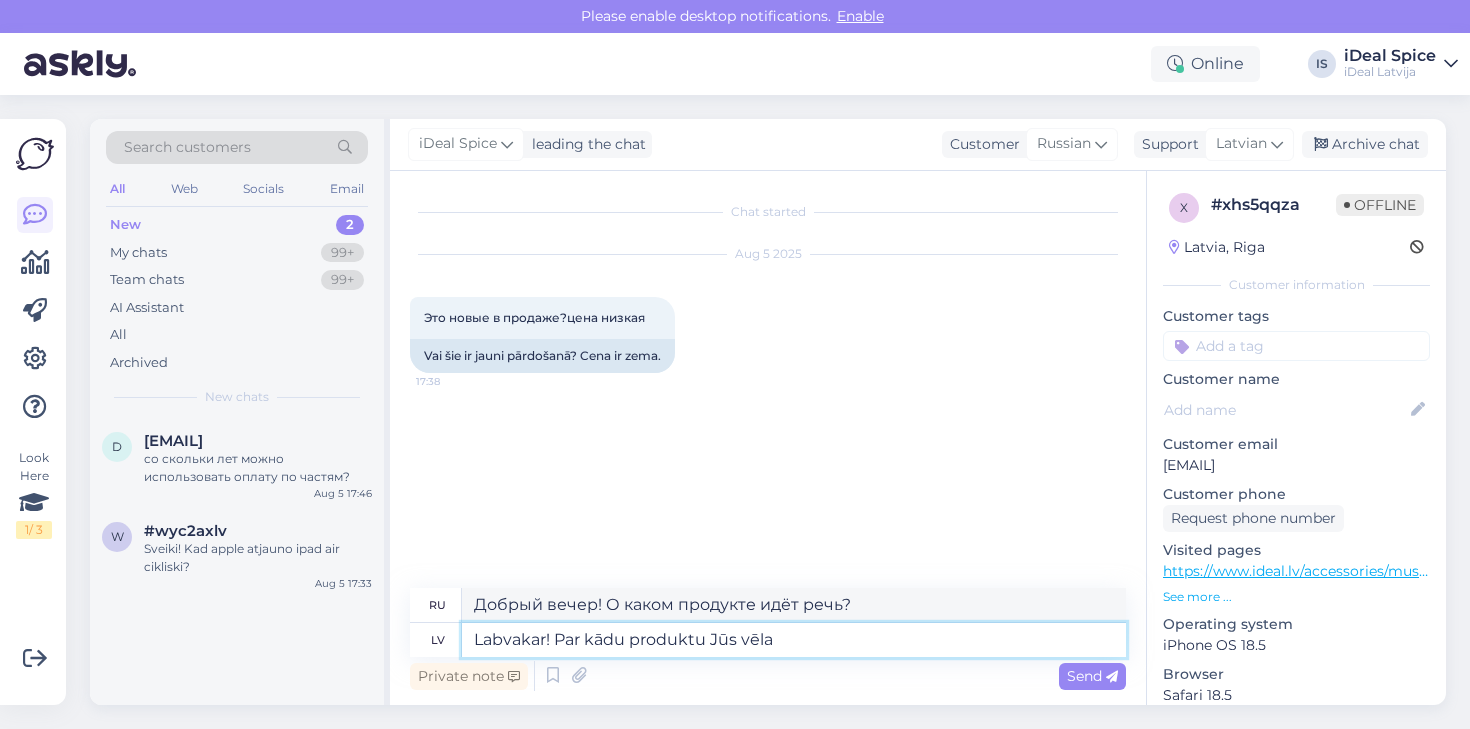 type on "Labvakar! Par kādu produktu Jūs vēlat" 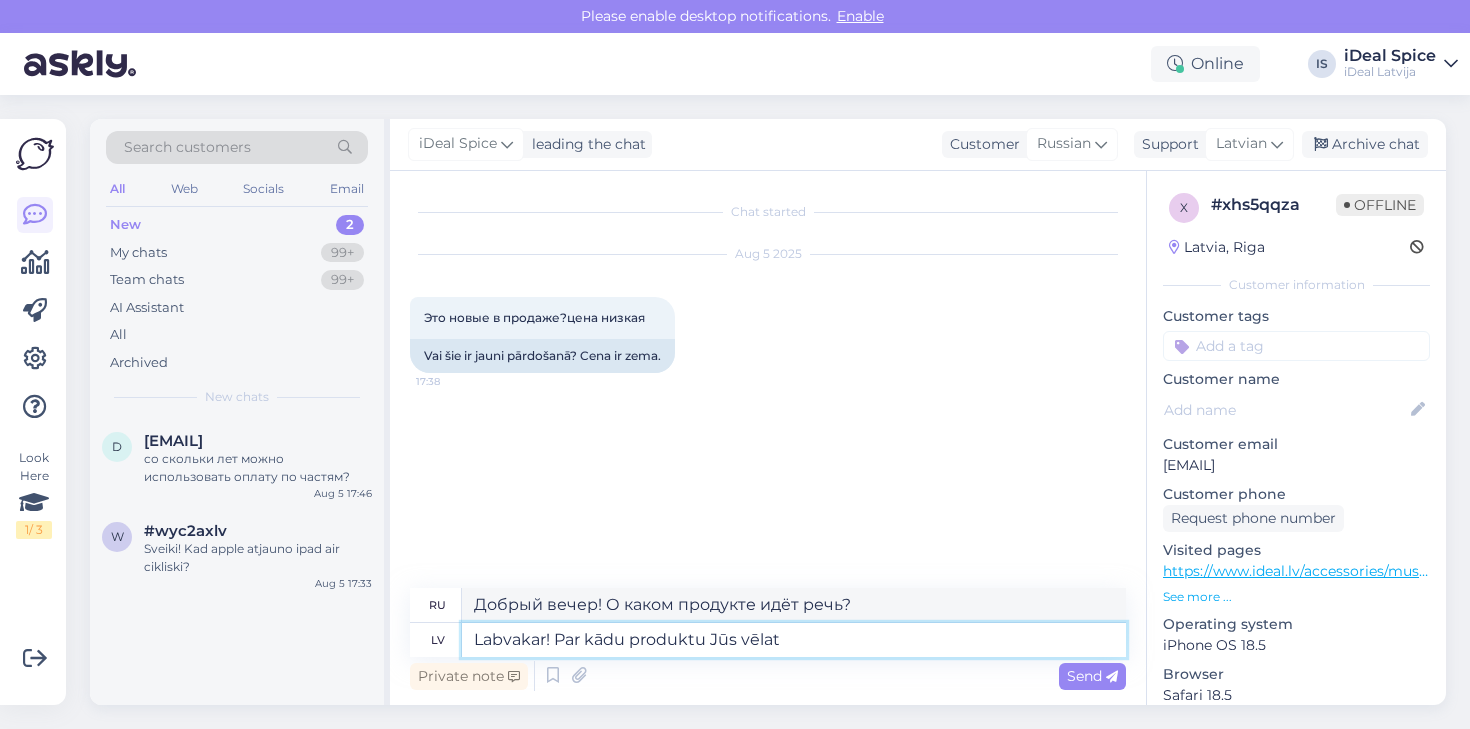 type on "Добрый вечер! Какой товар вы хотели бы заказать?" 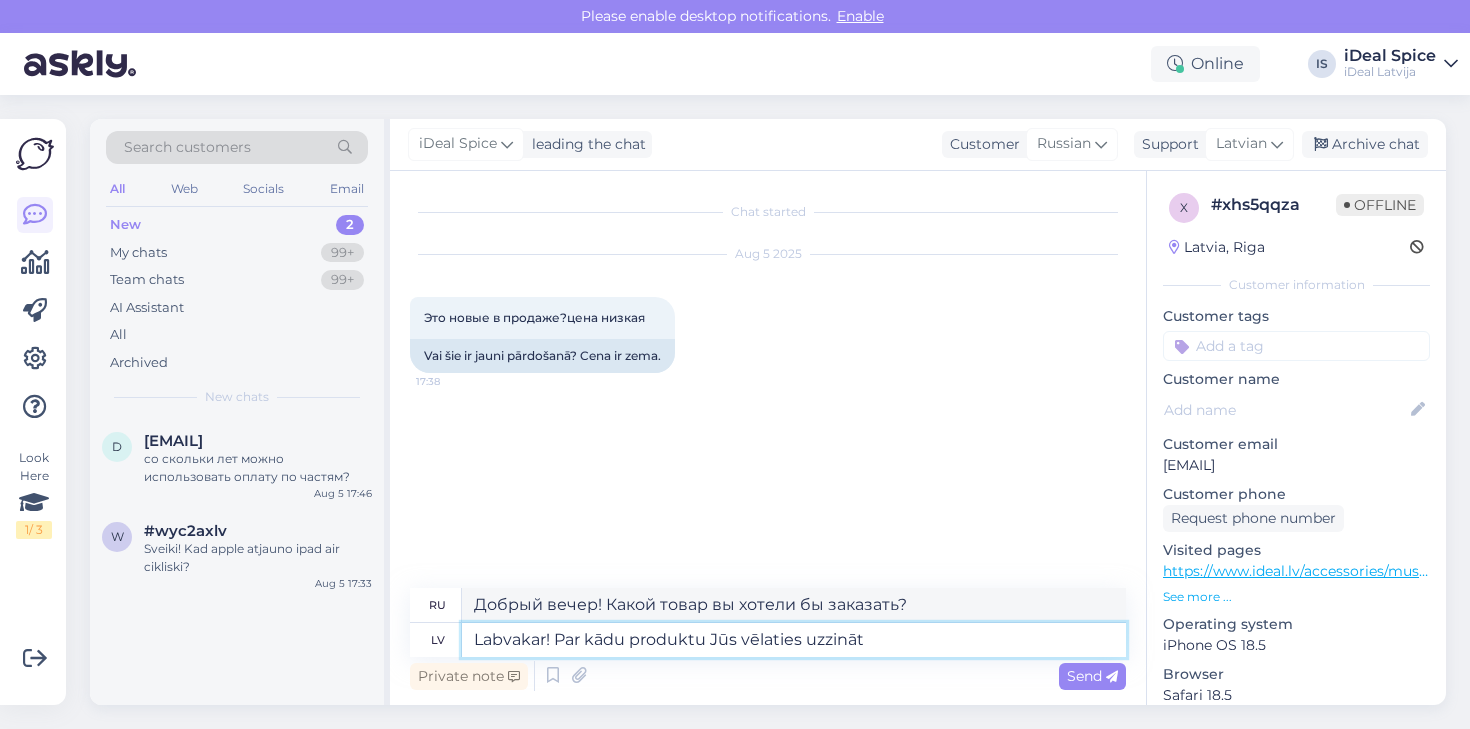 type on "Labvakar! Par kādu produktu Jūs vēlaties uzzināt?" 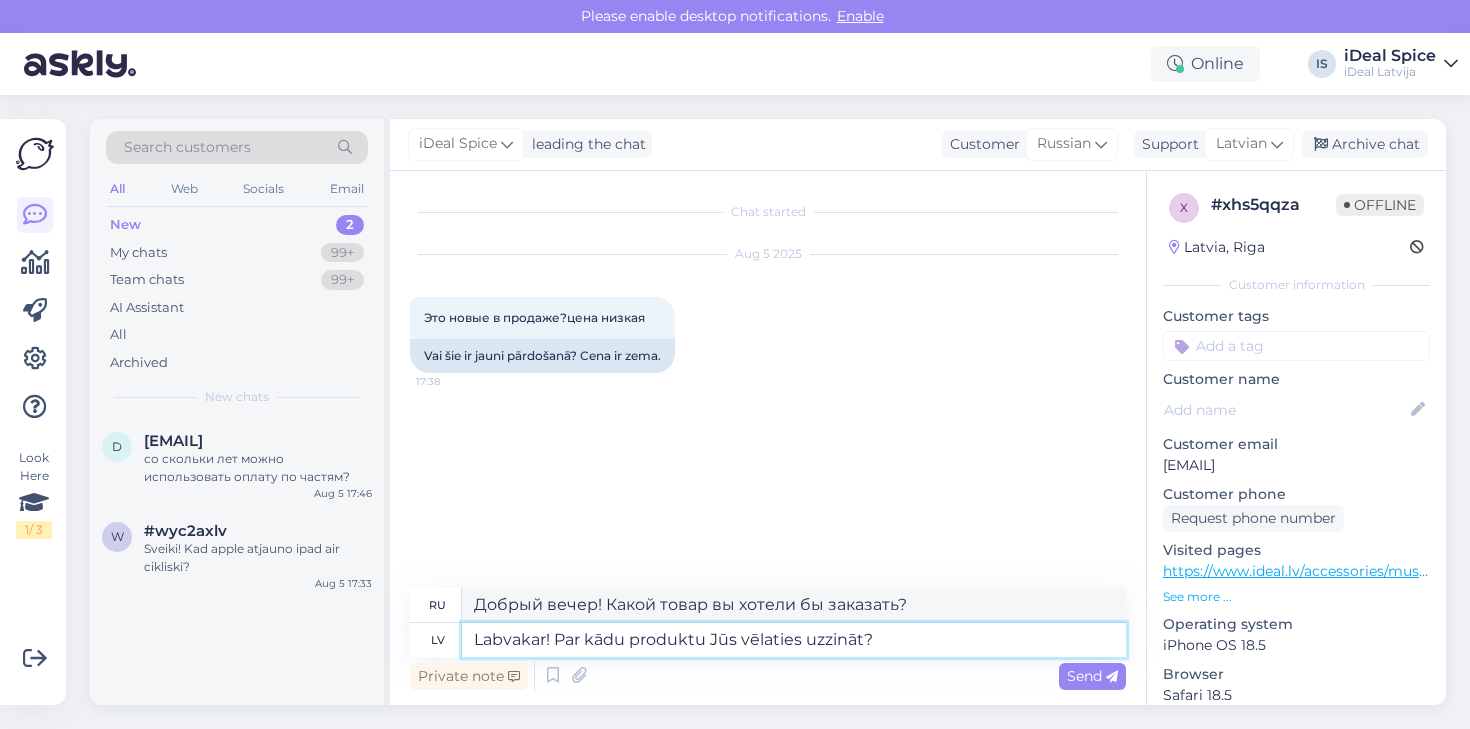 type on "Добрый вечер! О каком продукте вы хотели бы узнать?" 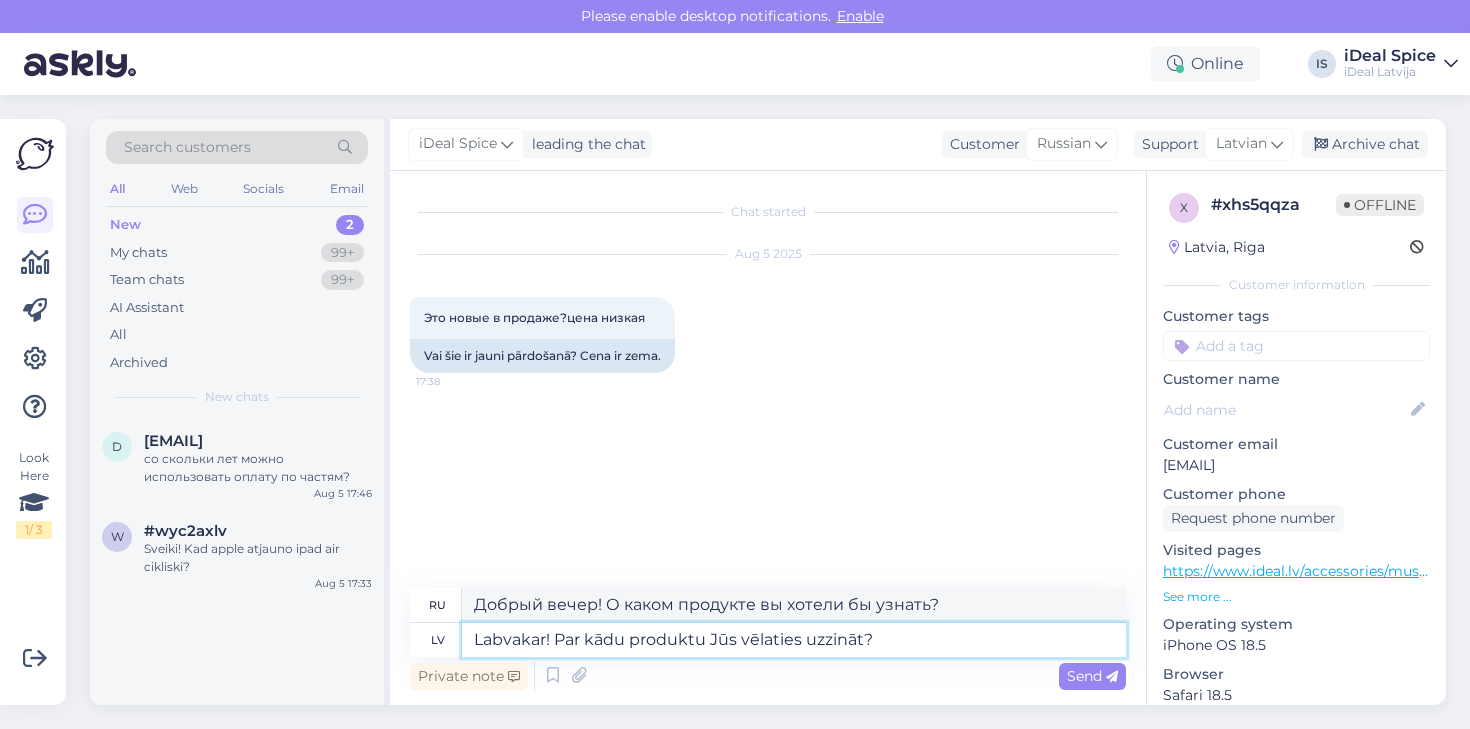 click on "Labvakar! Par kādu produktu Jūs vēlaties uzzināt?" at bounding box center [794, 640] 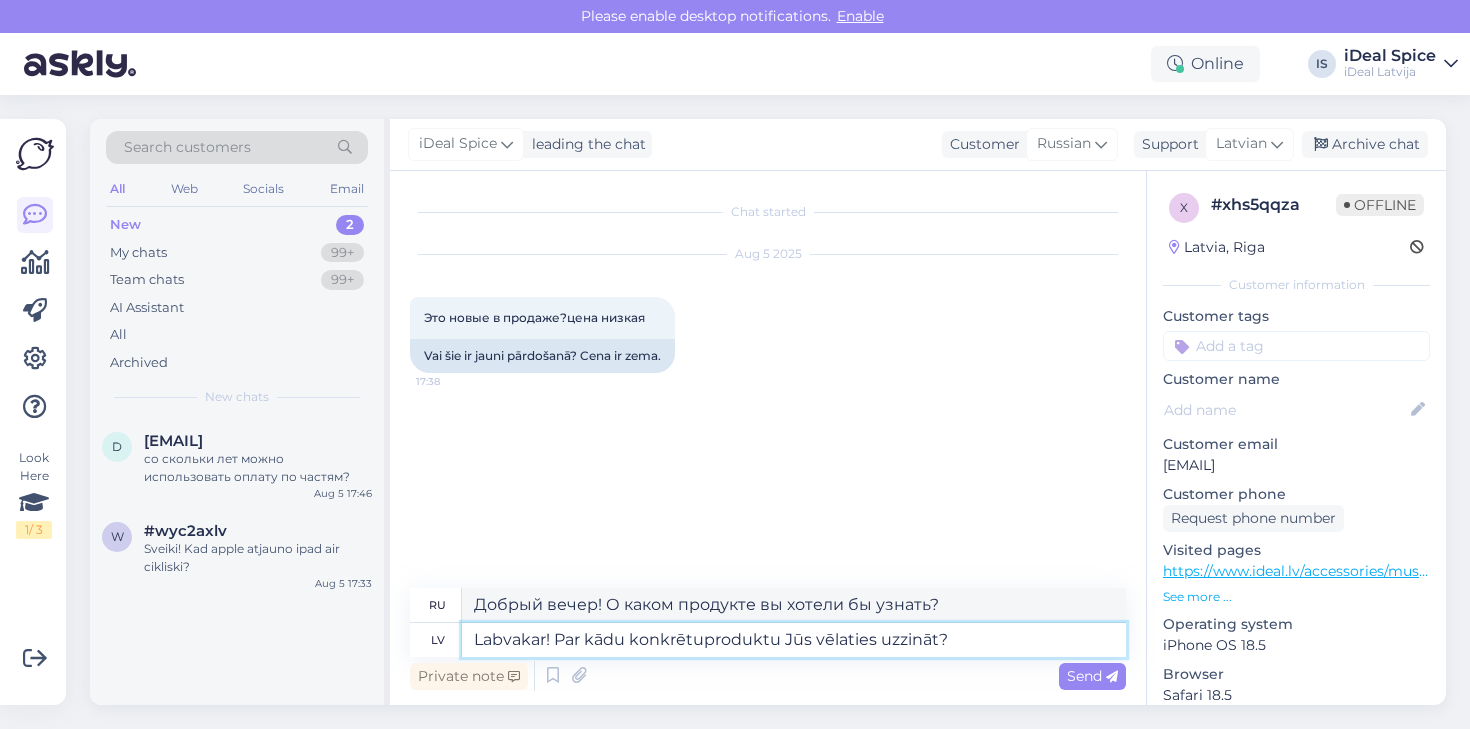 type on "Labvakar! Par kādu konkrētu produktu Jūs vēlaties uzzināt?" 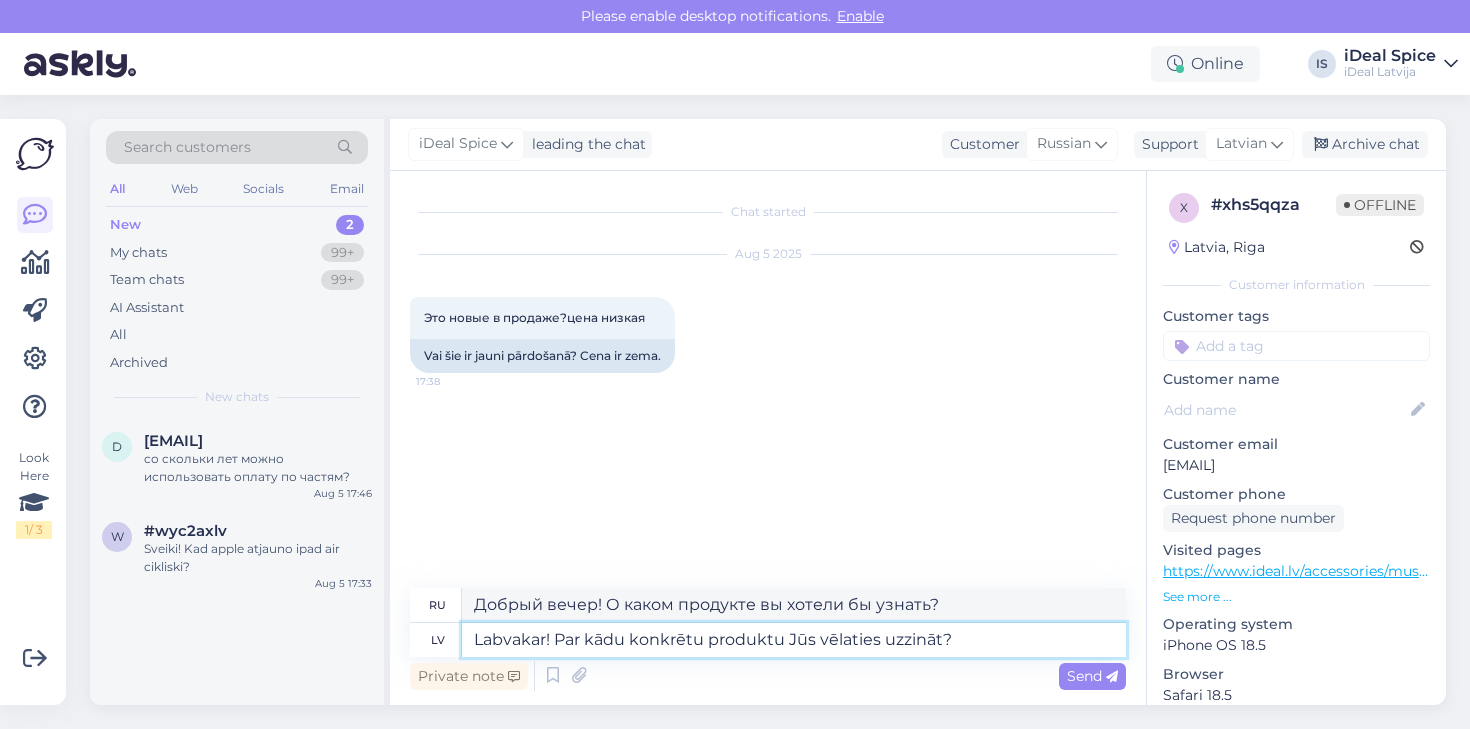 type on "Добрый вечер! О каком конкретно продукте вы хотели бы узнать?" 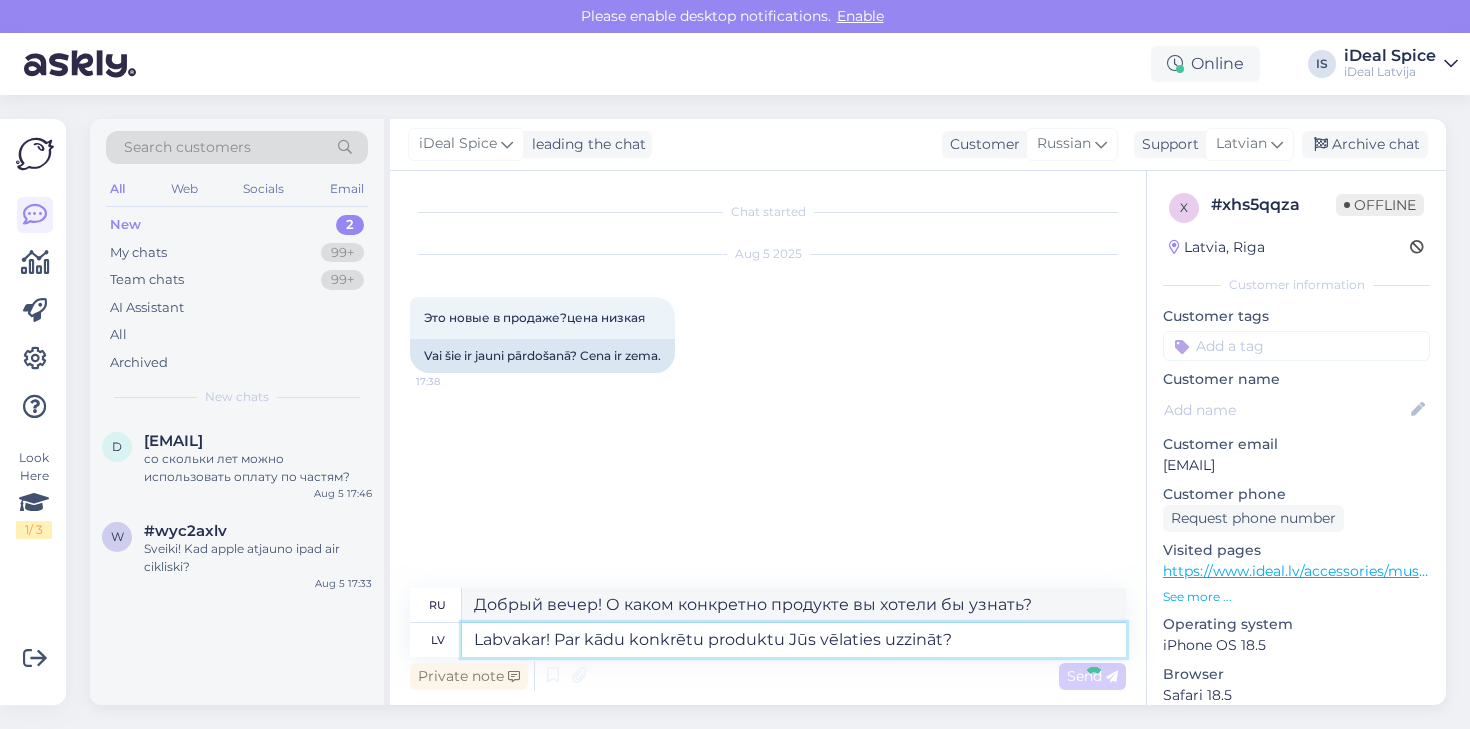 type 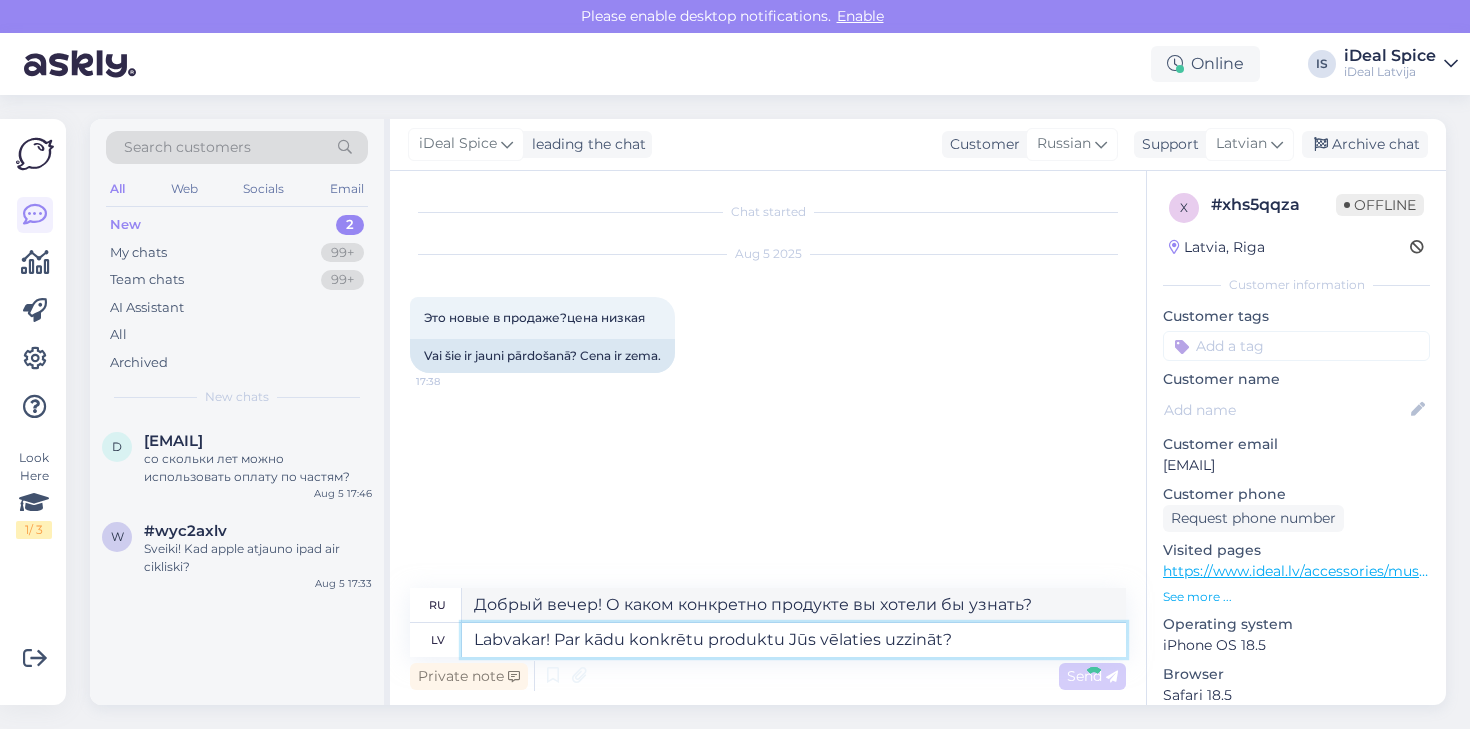 type 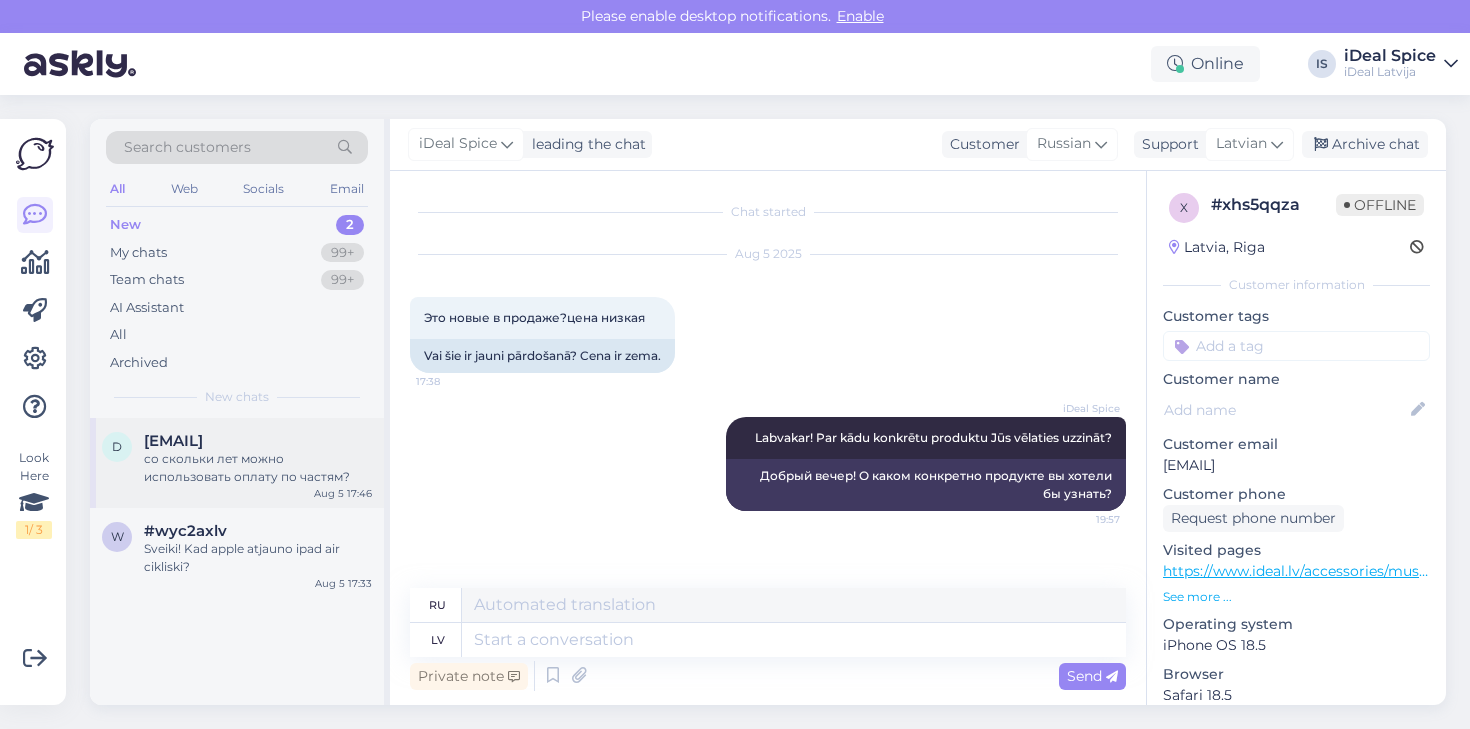 click on "со скольки лет можно использовать оплату по частям?" at bounding box center [258, 468] 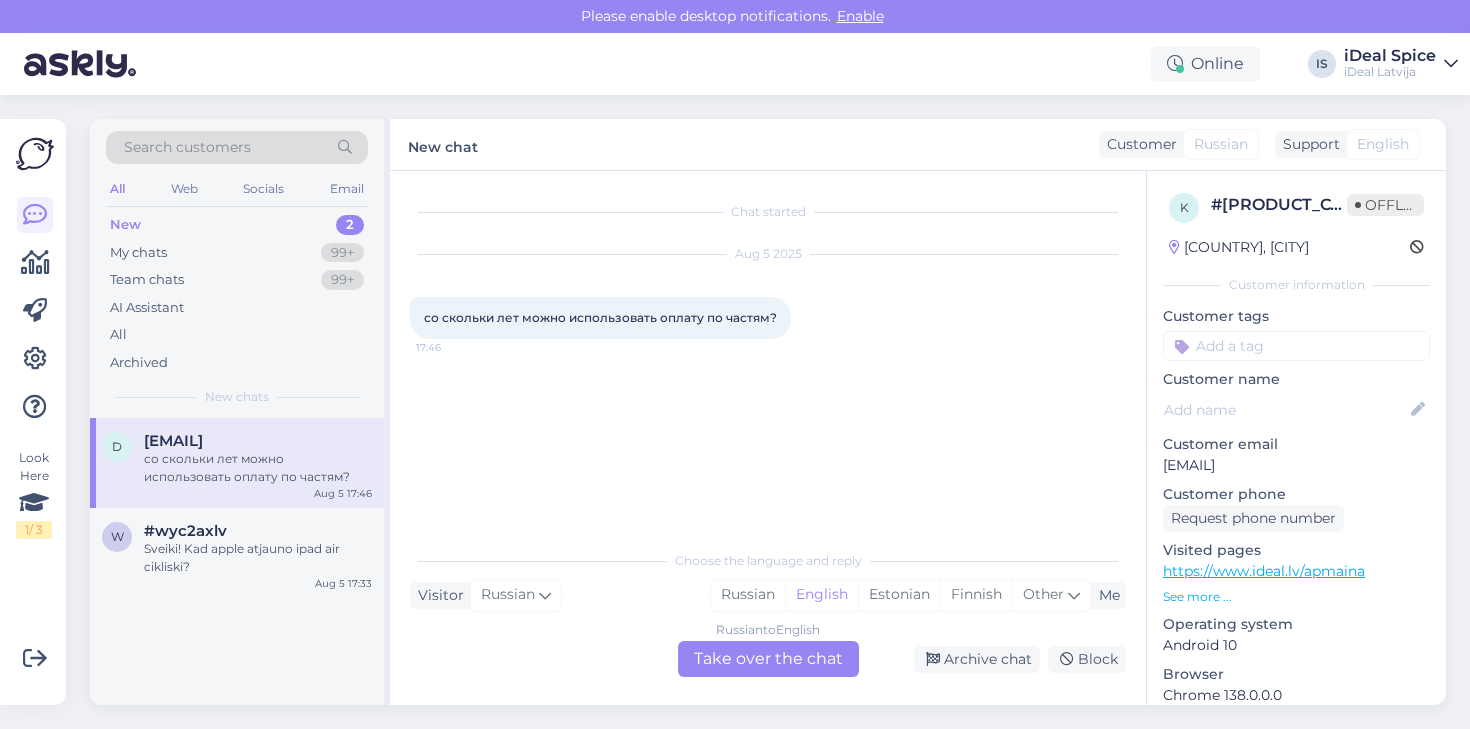 click on "Russian  to  English Take over the chat" at bounding box center (768, 659) 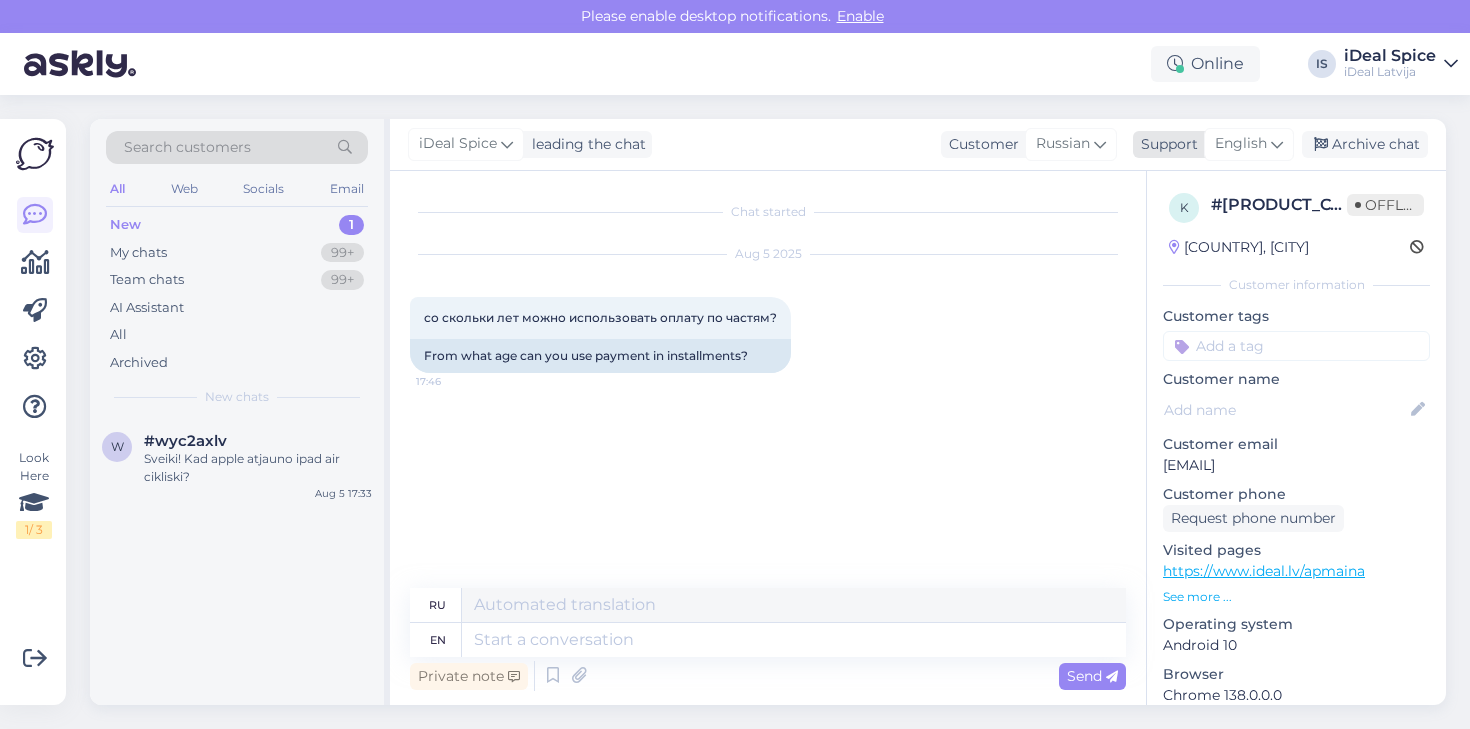 click on "English" at bounding box center [1241, 144] 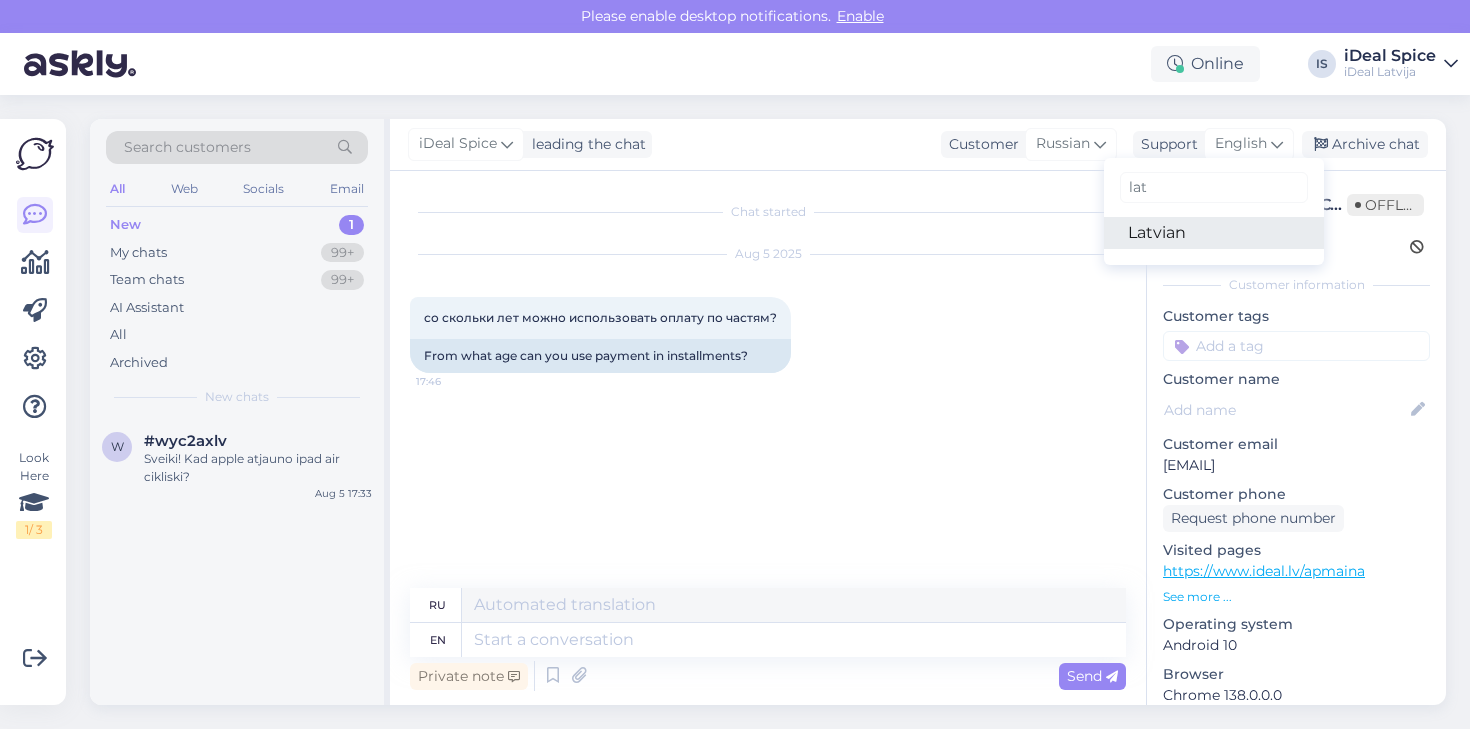 click on "Latvian" at bounding box center [1214, 233] 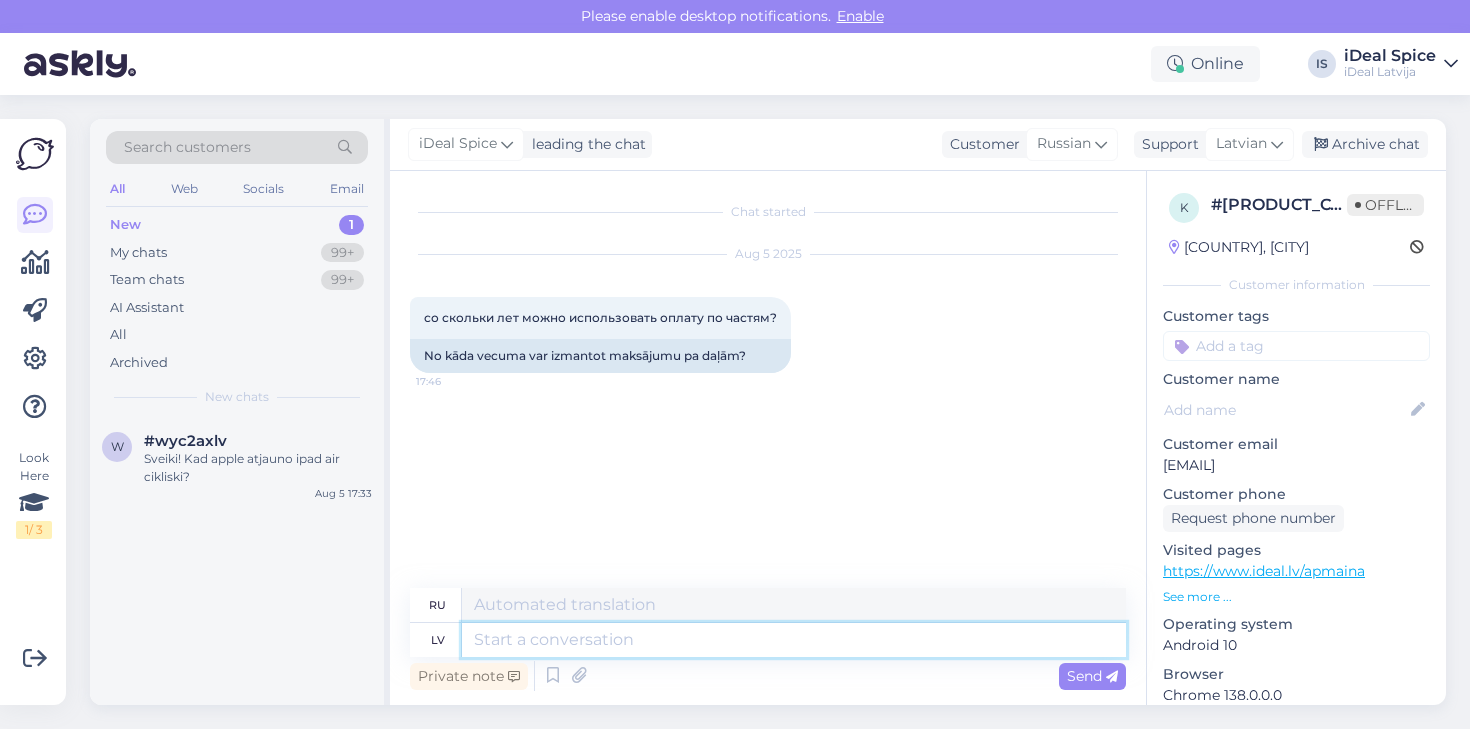 click at bounding box center (794, 640) 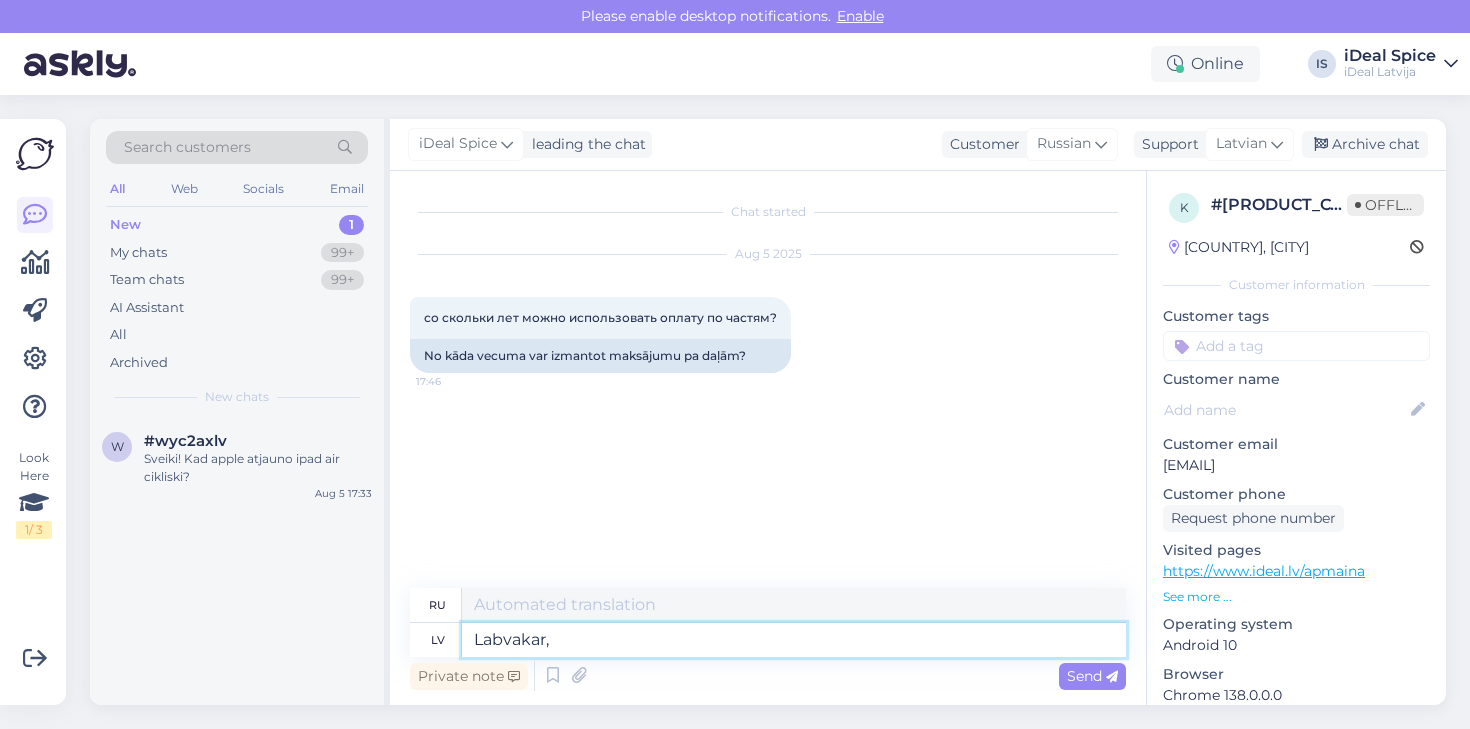 type on "Labvakar," 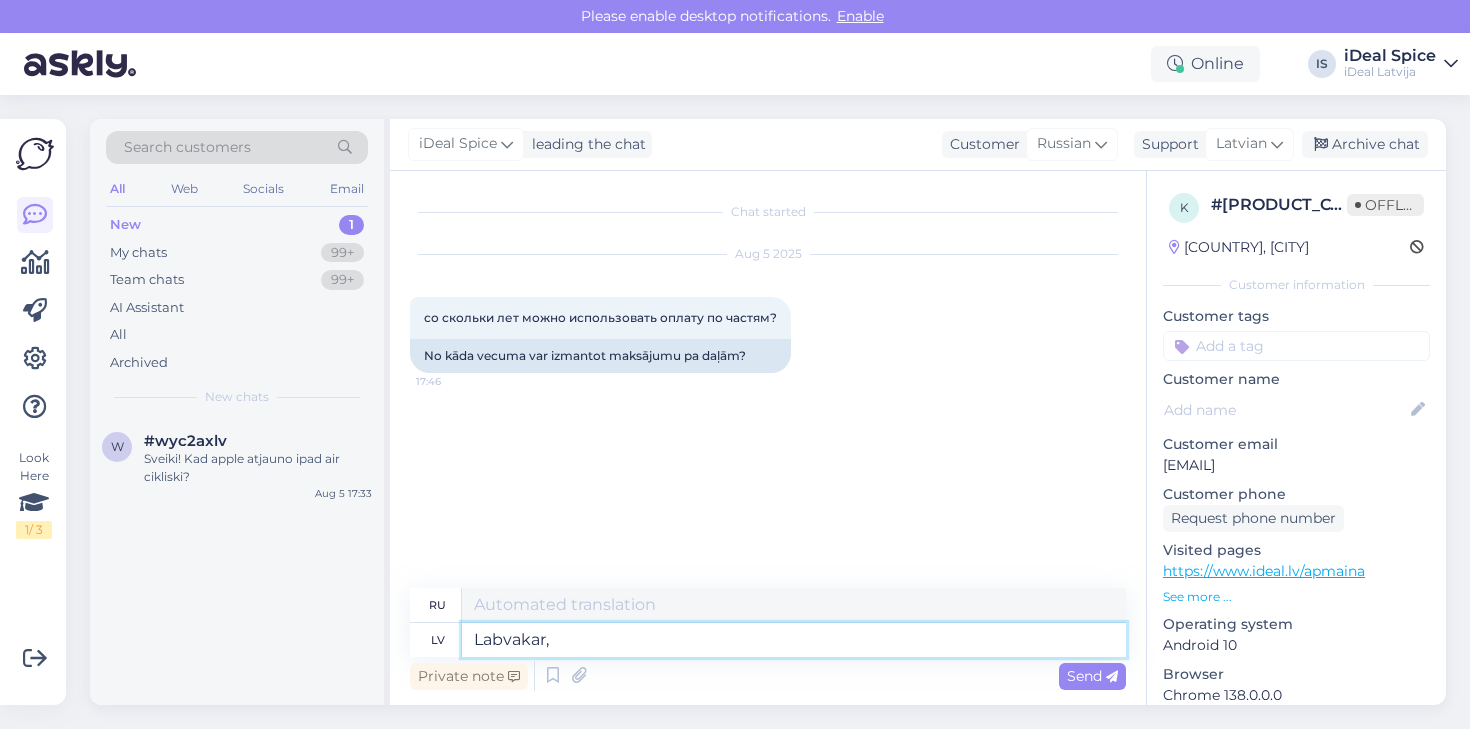 type on "Добрый вечер," 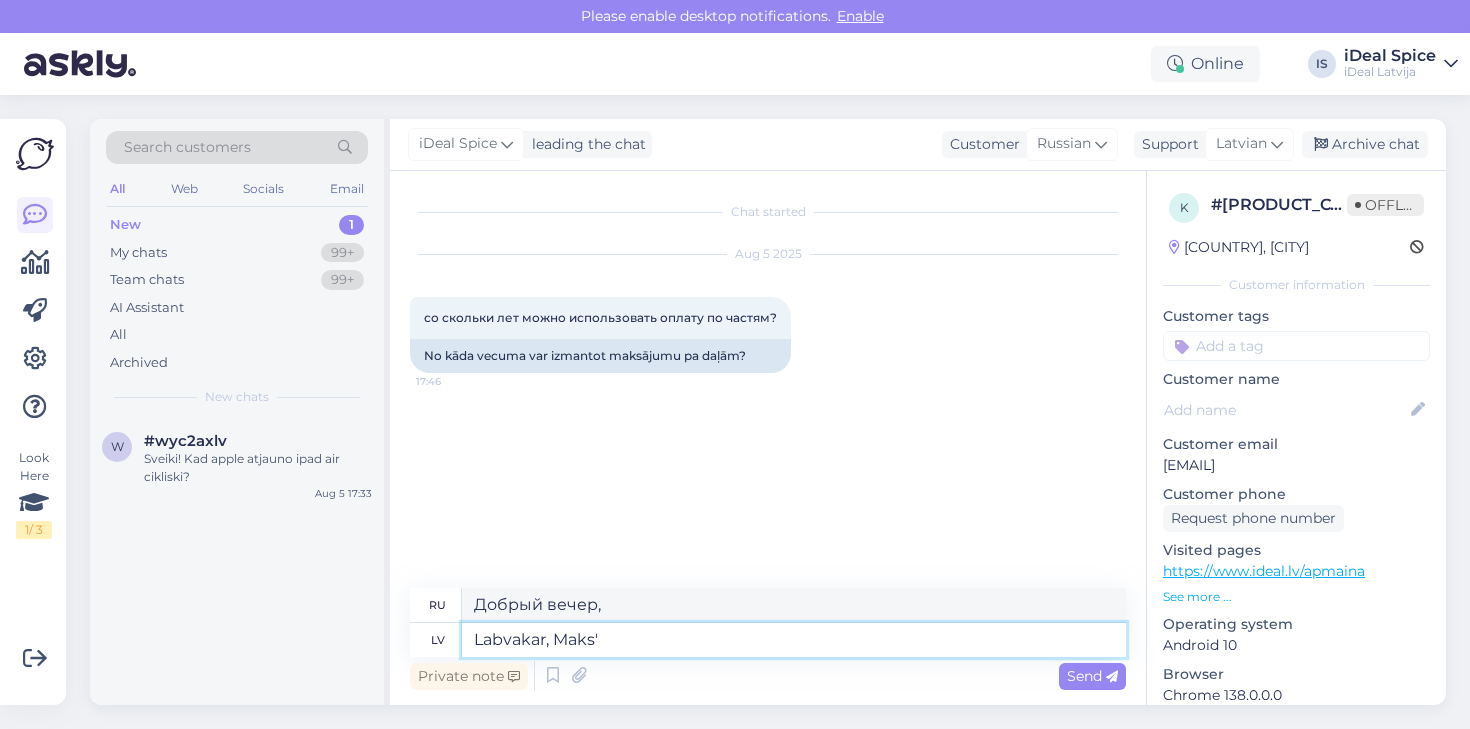type on "Labvakar, Maksā" 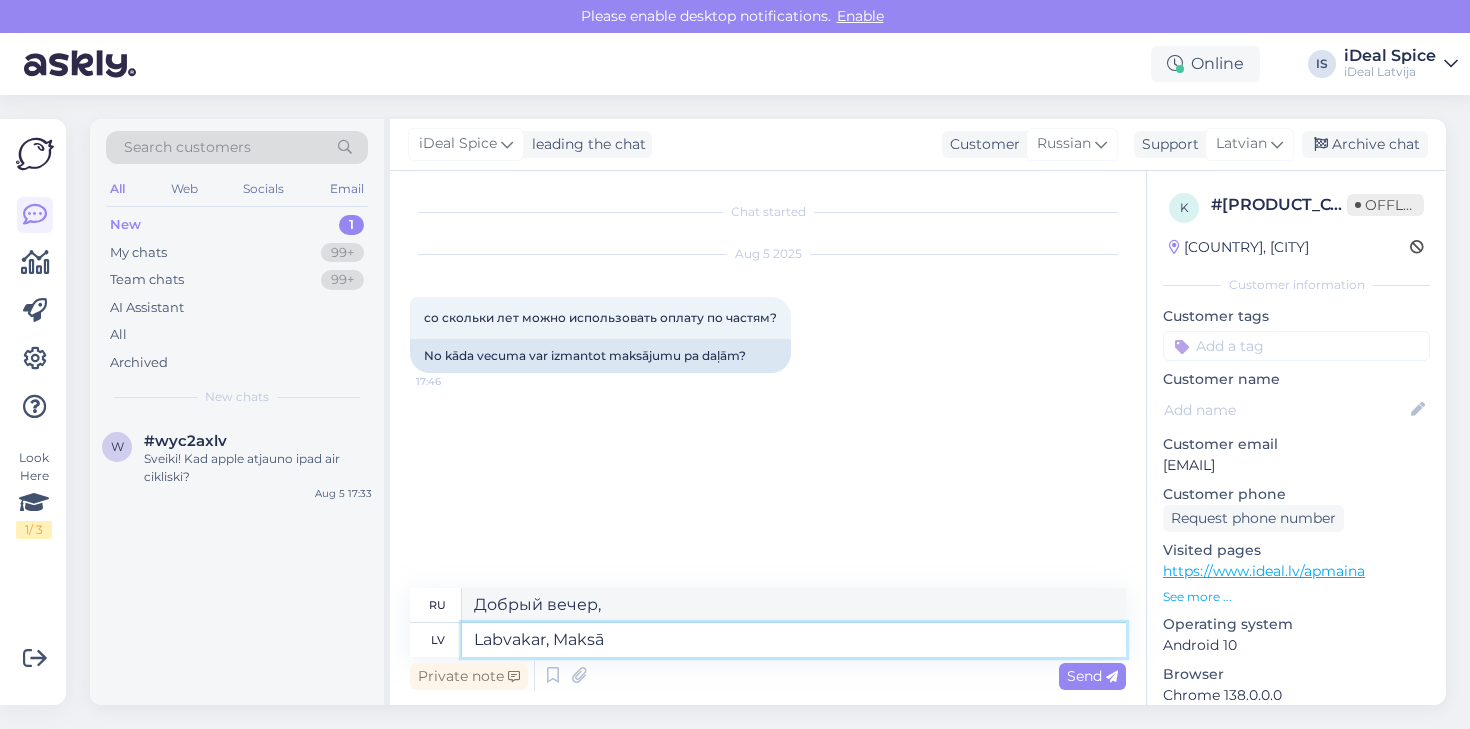 type on "Добрый вечер, Макс." 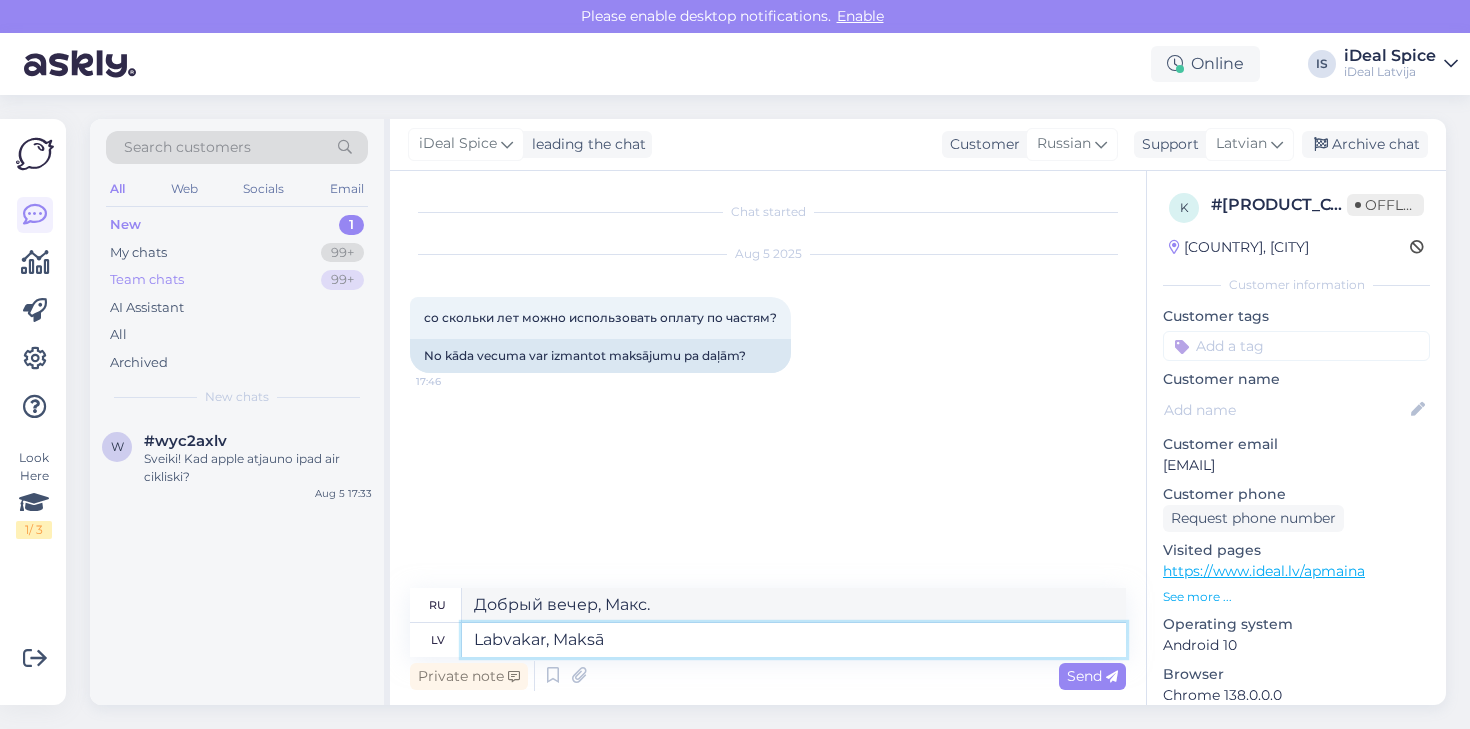 type on "Labvakar, Maksā" 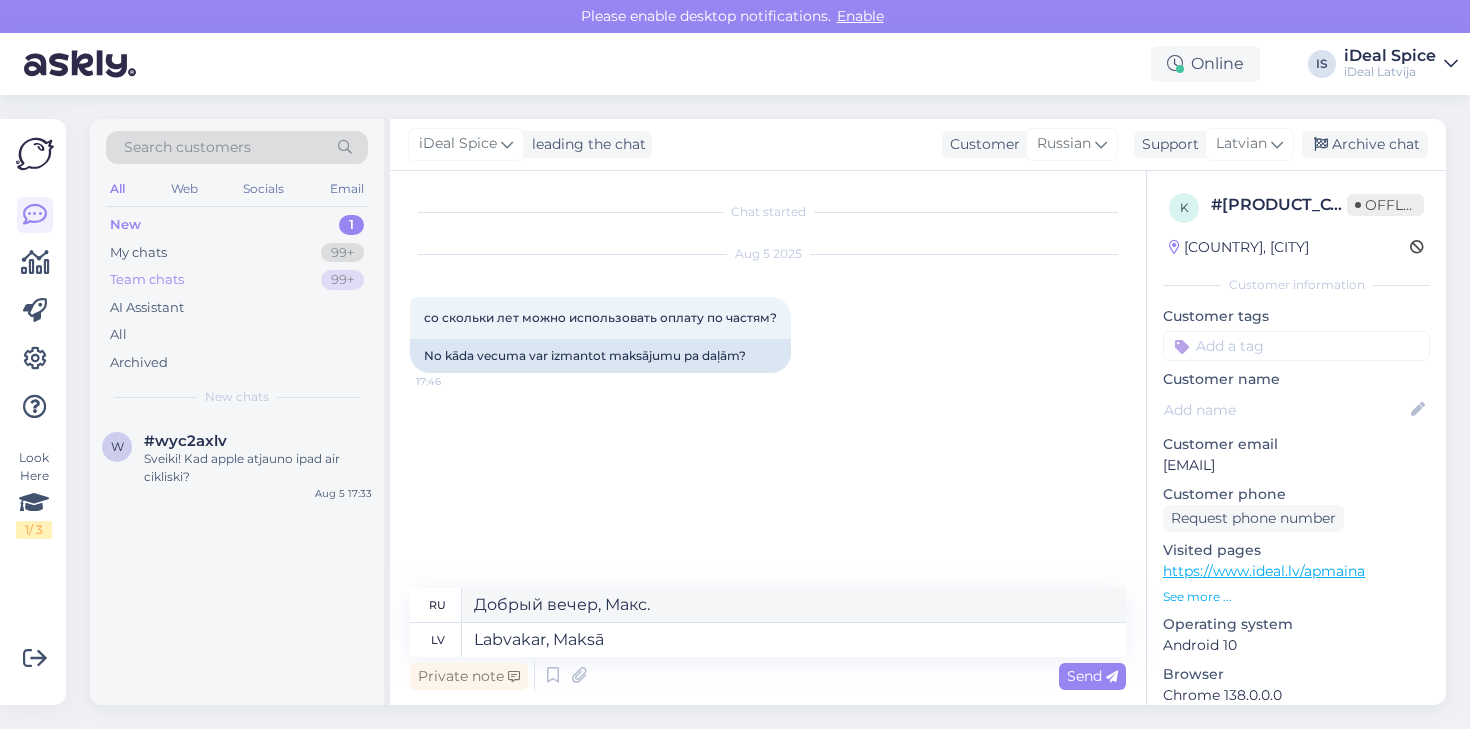click on "Team chats" at bounding box center [147, 280] 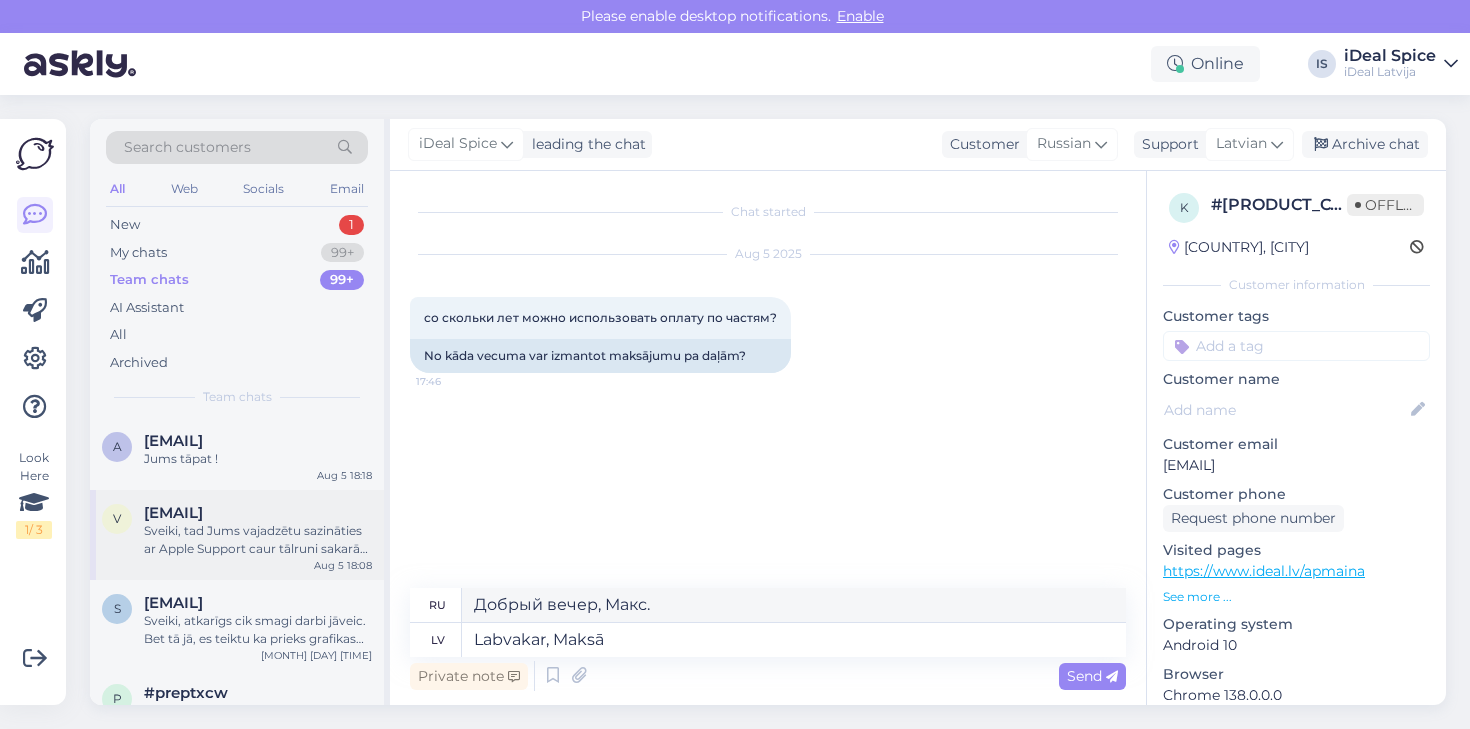 click on "Sveiki, tad Jums vajadzētu sazināties ar Apple Support caur tālruni sakarā ar šo lietu, jo šajā jautājumā Jums var palīdzēt tikai Apple Support." at bounding box center [258, 540] 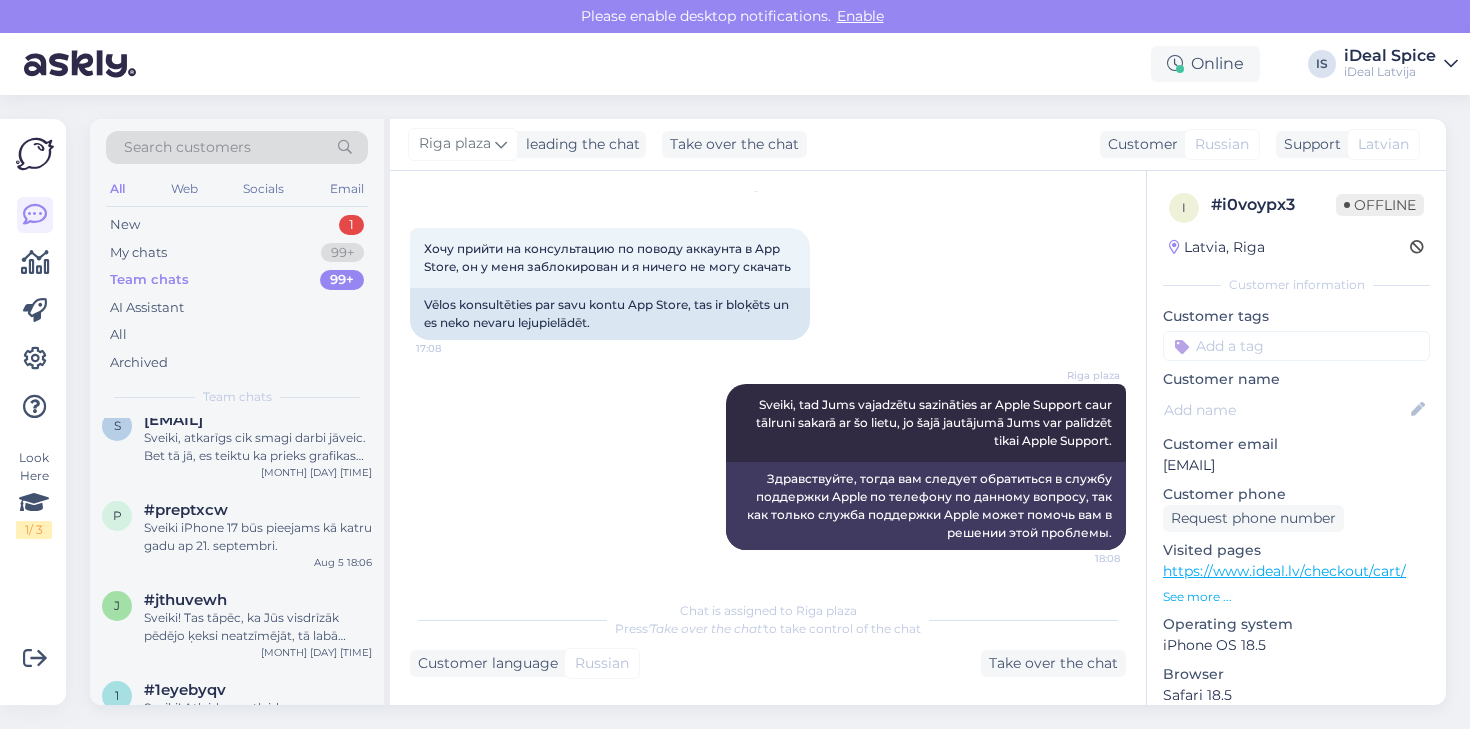 scroll, scrollTop: 186, scrollLeft: 0, axis: vertical 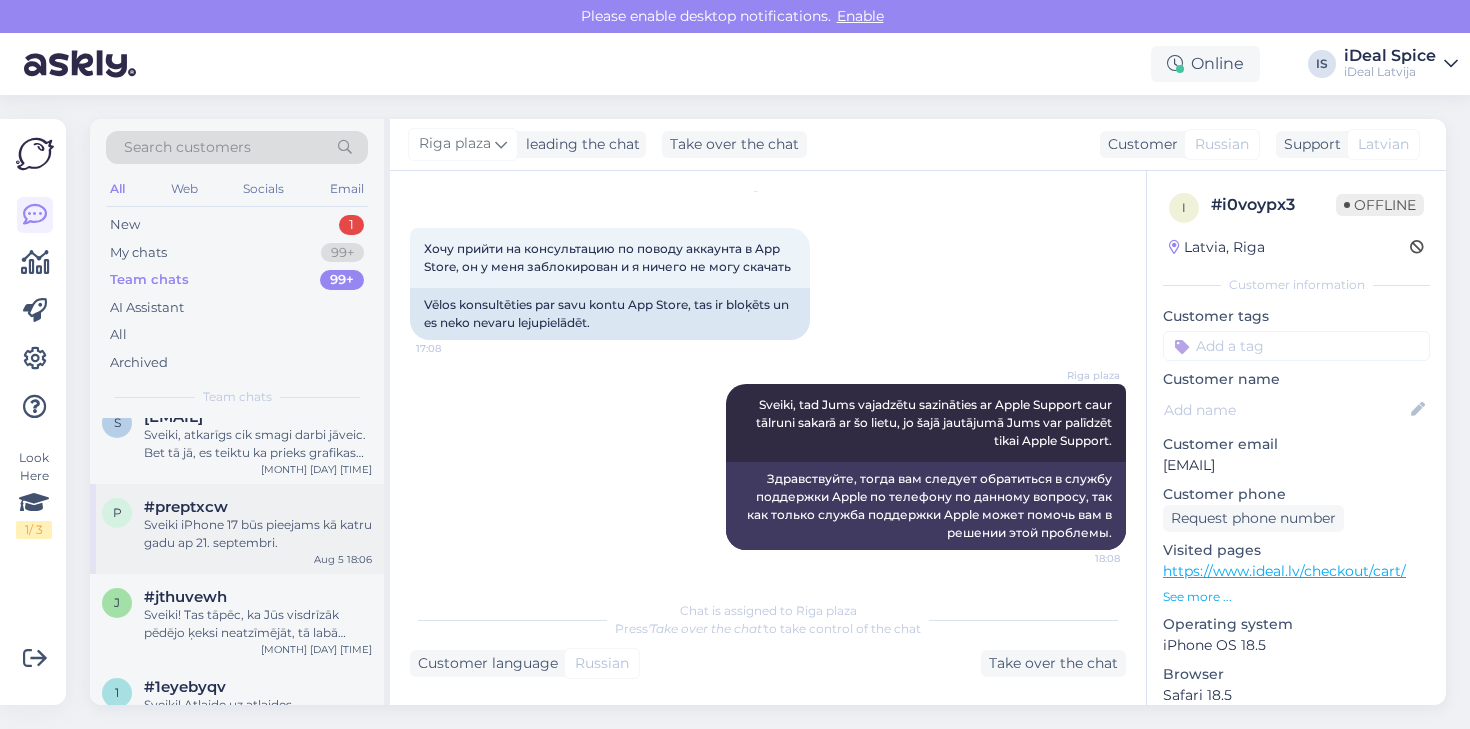 click on "Sveiki iPhone 17 būs pieejams kā katru gadu ap 21. septembri." at bounding box center (258, 534) 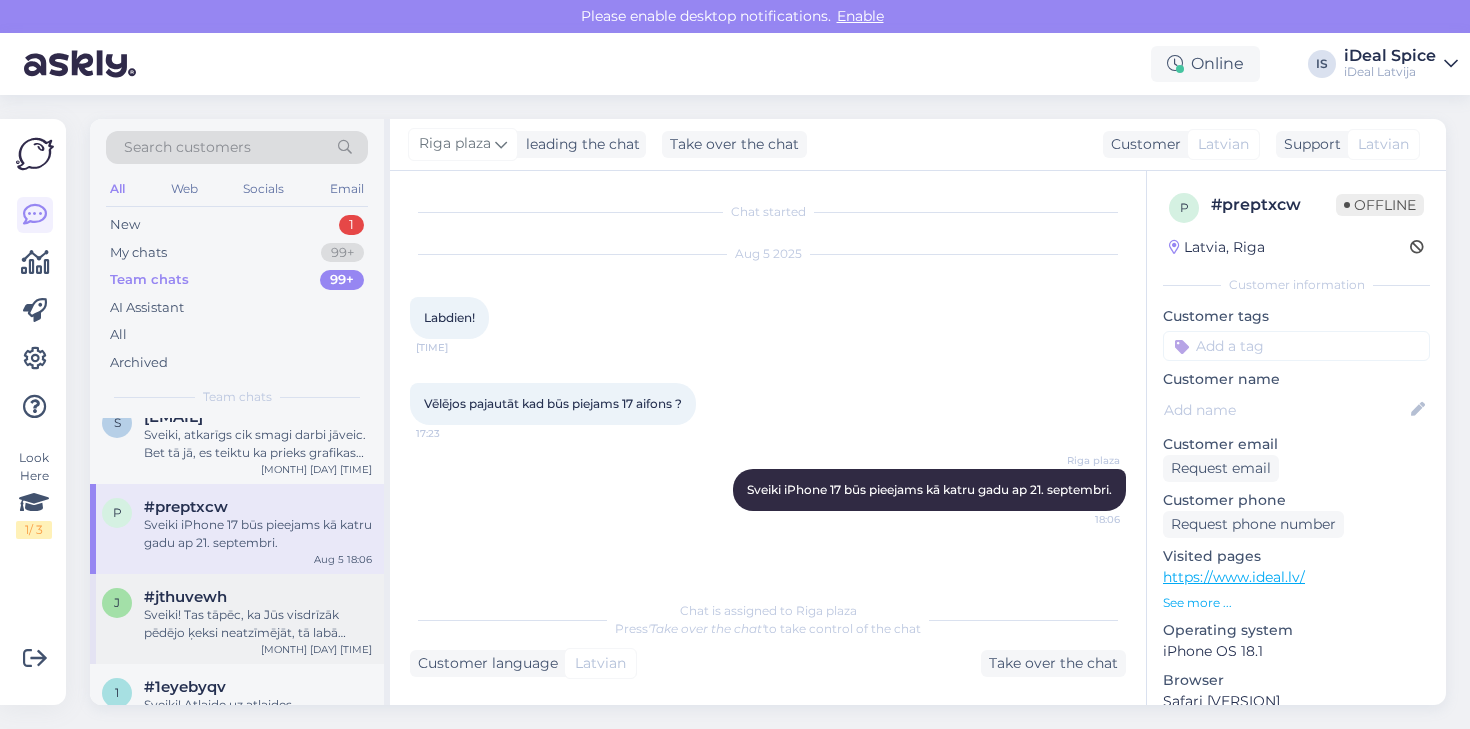 click on "Sveiki! Tas tāpēc, ka Jūs visdrīzāk pēdējo ķeksi neatzīmējāt, tā labā stāvoklī bez vizuāliem bojājumiem Jūsu telefonam cena būtu 193 eiro." at bounding box center (258, 624) 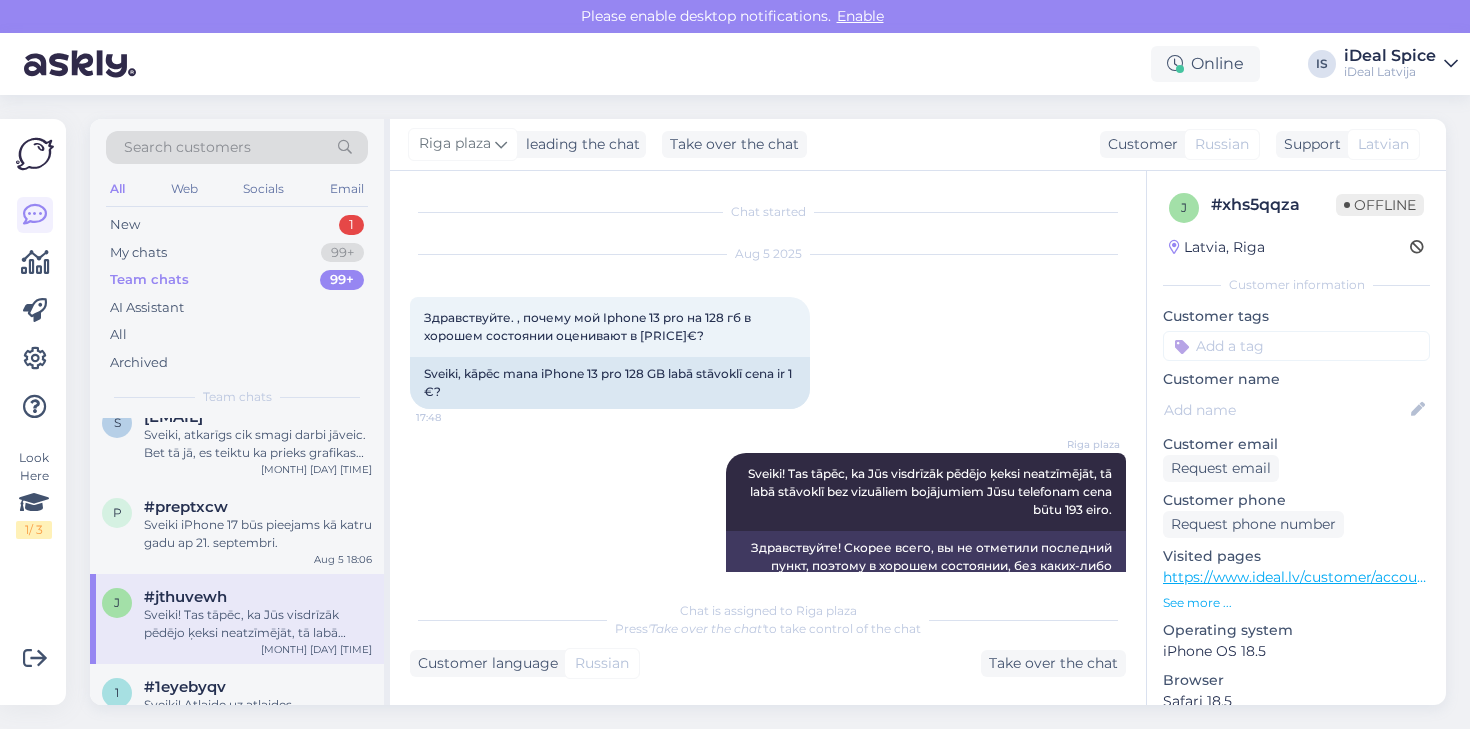 scroll, scrollTop: 69, scrollLeft: 0, axis: vertical 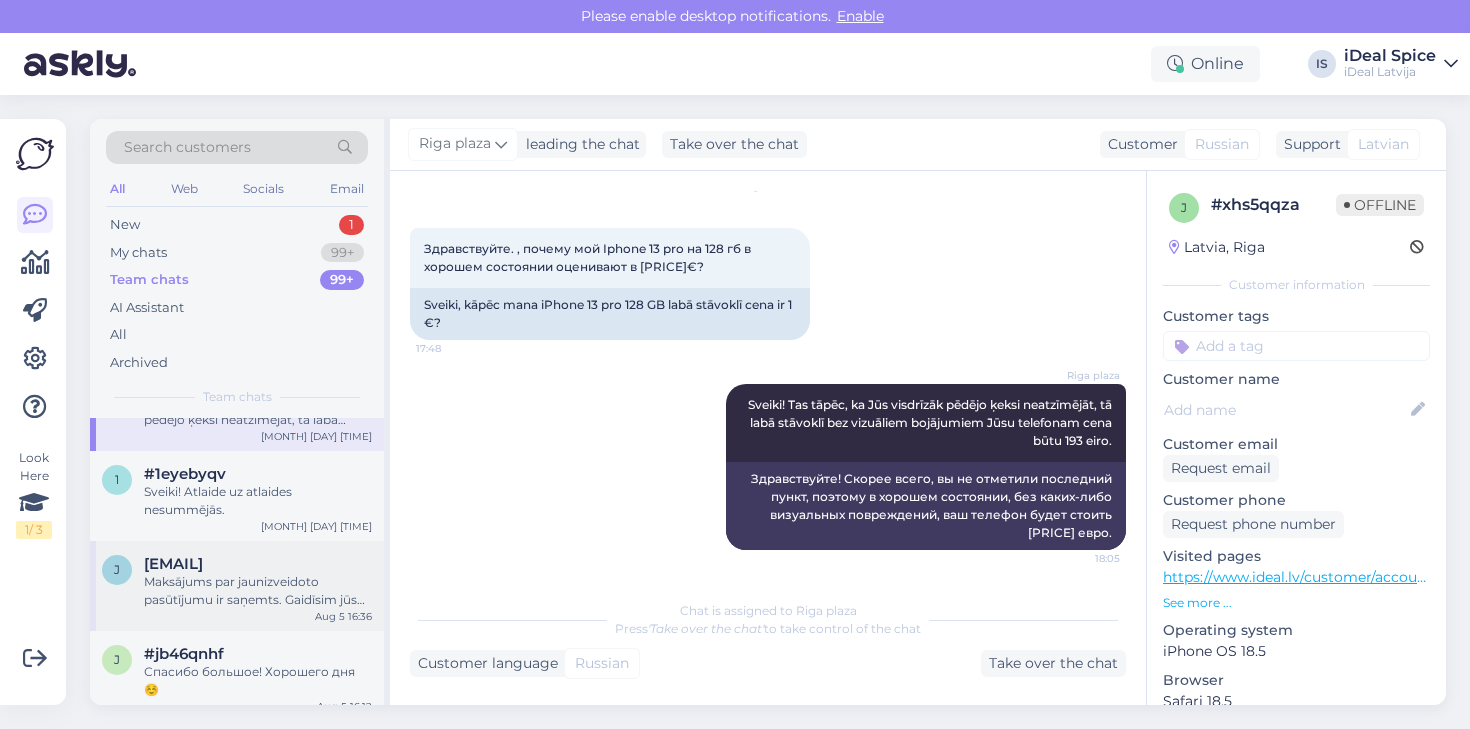 click on "Maksājums par jaunizveidoto pasūtījumu ir saņemts. Gaidīsim jūs ciemos 8.08.2025. TC Akropole Rīga." at bounding box center [258, 591] 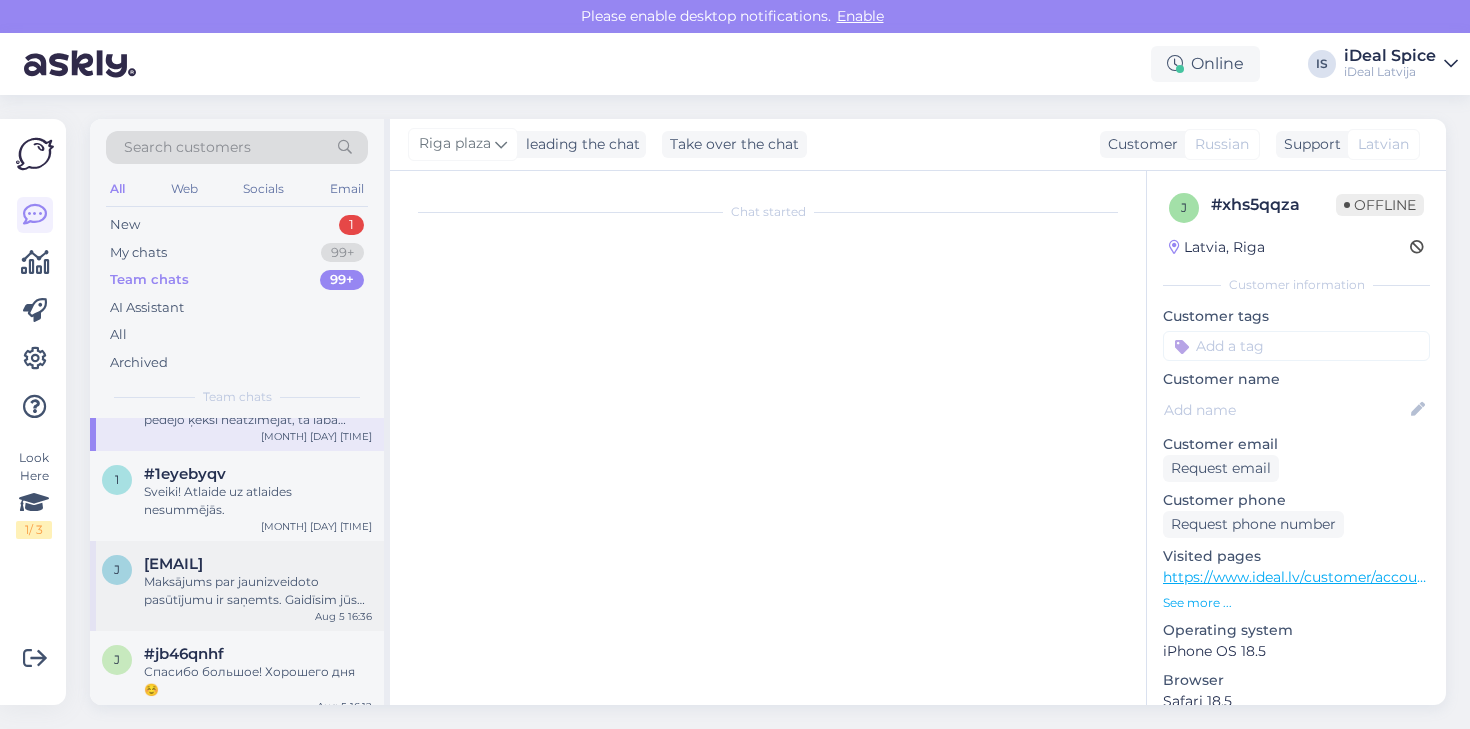 scroll, scrollTop: 617, scrollLeft: 0, axis: vertical 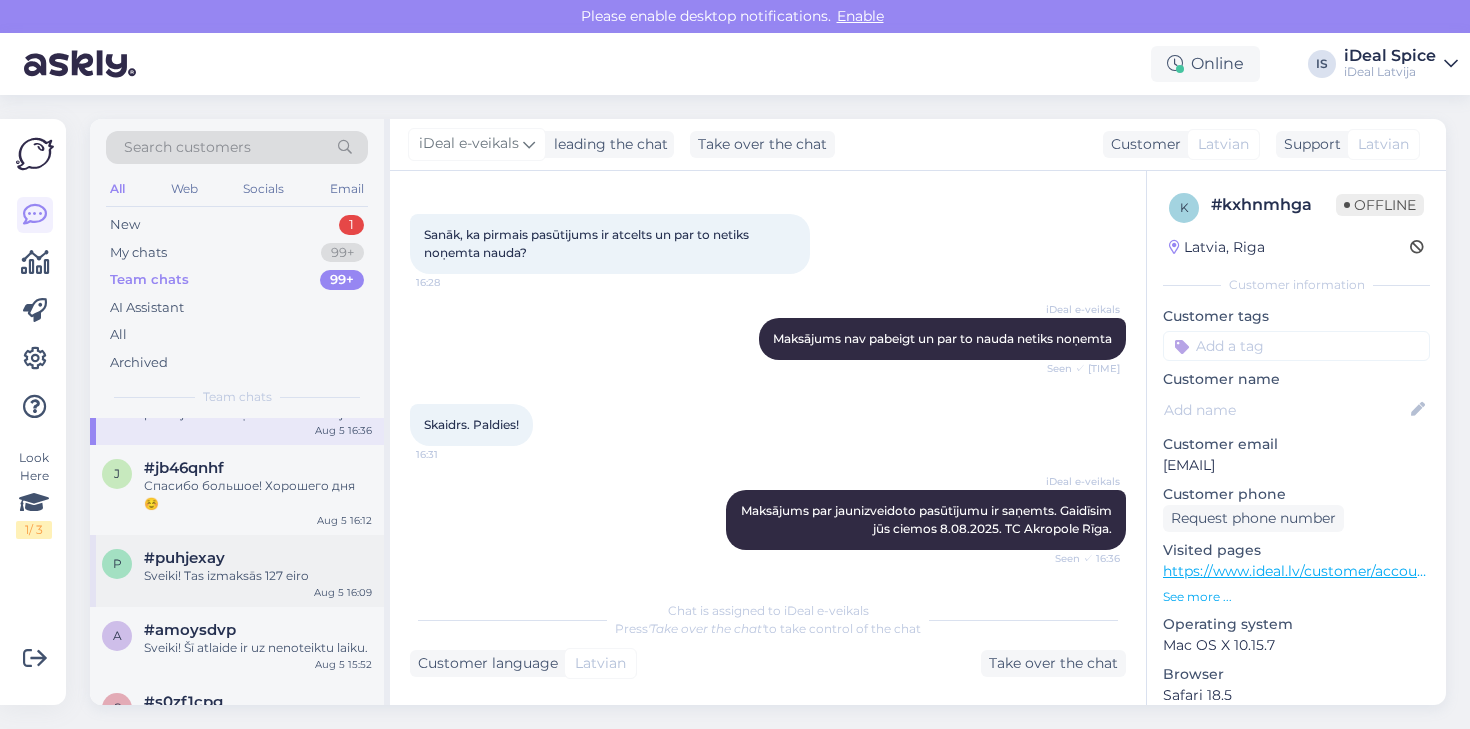 click on "Sveiki! Tas izmaksās 127 eiro" at bounding box center [258, 576] 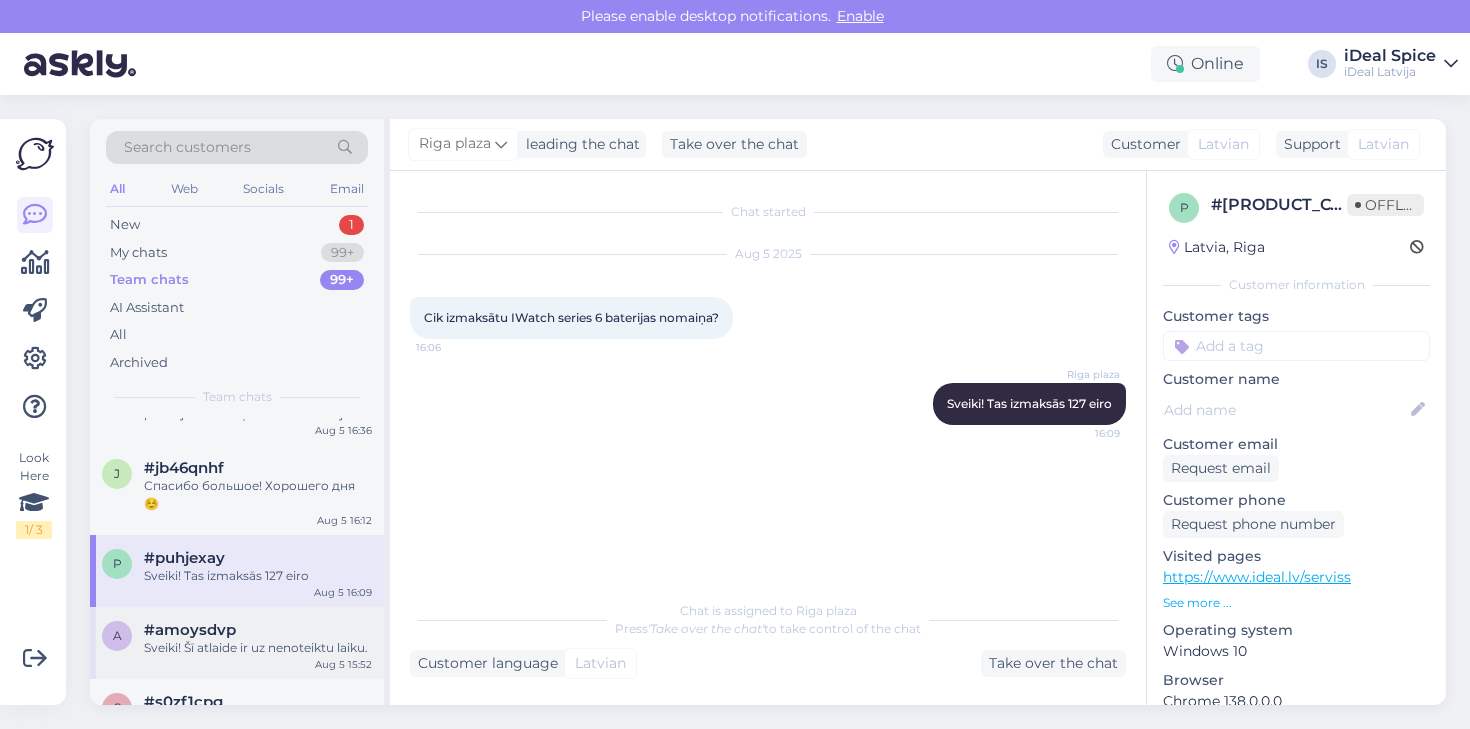 click on "Sveiki! Šī atlaide ir uz nenoteiktu laiku." at bounding box center [258, 648] 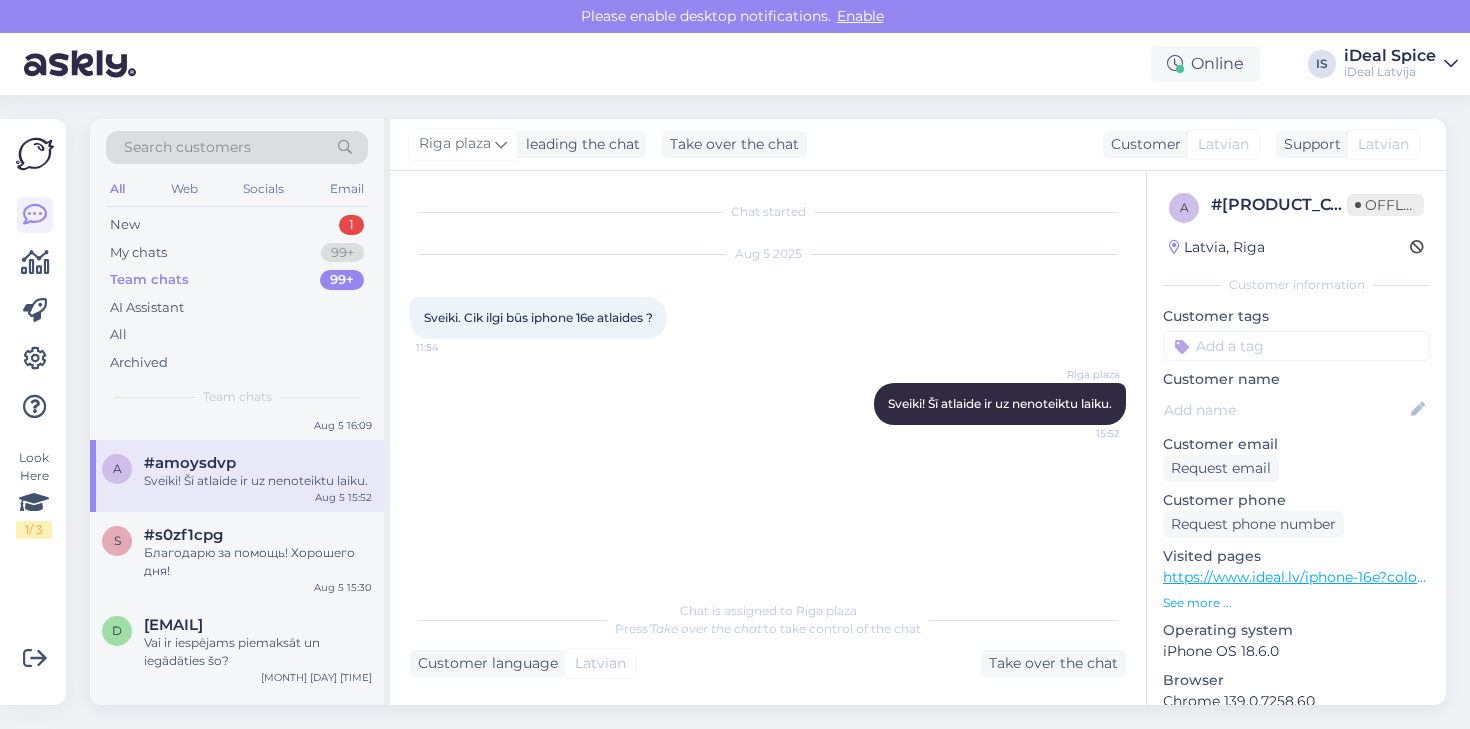 scroll, scrollTop: 764, scrollLeft: 0, axis: vertical 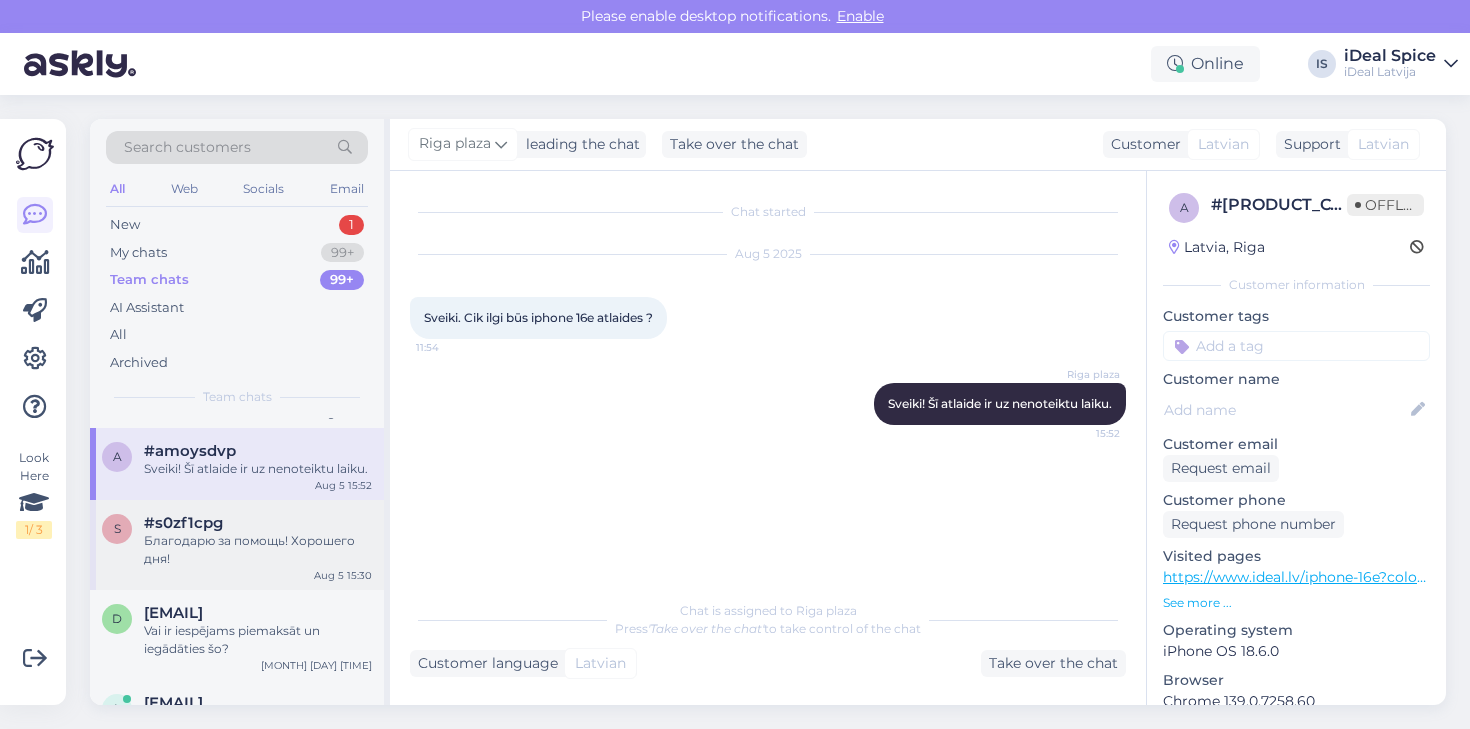 click on "Благодарю за помощь! Хорошего дня!" at bounding box center (258, 550) 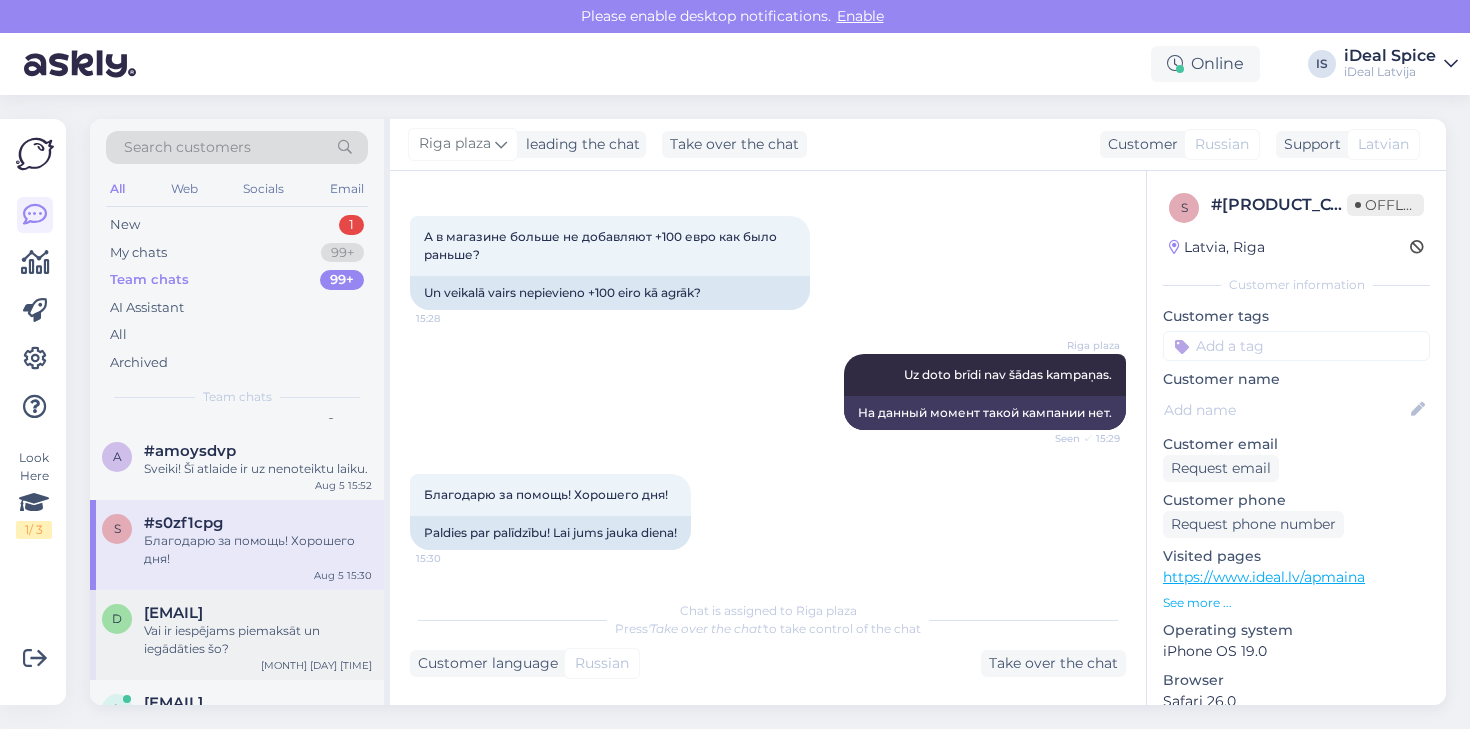 click on "Vai ir iespējams piemaksāt un iegādāties šo?" at bounding box center (258, 640) 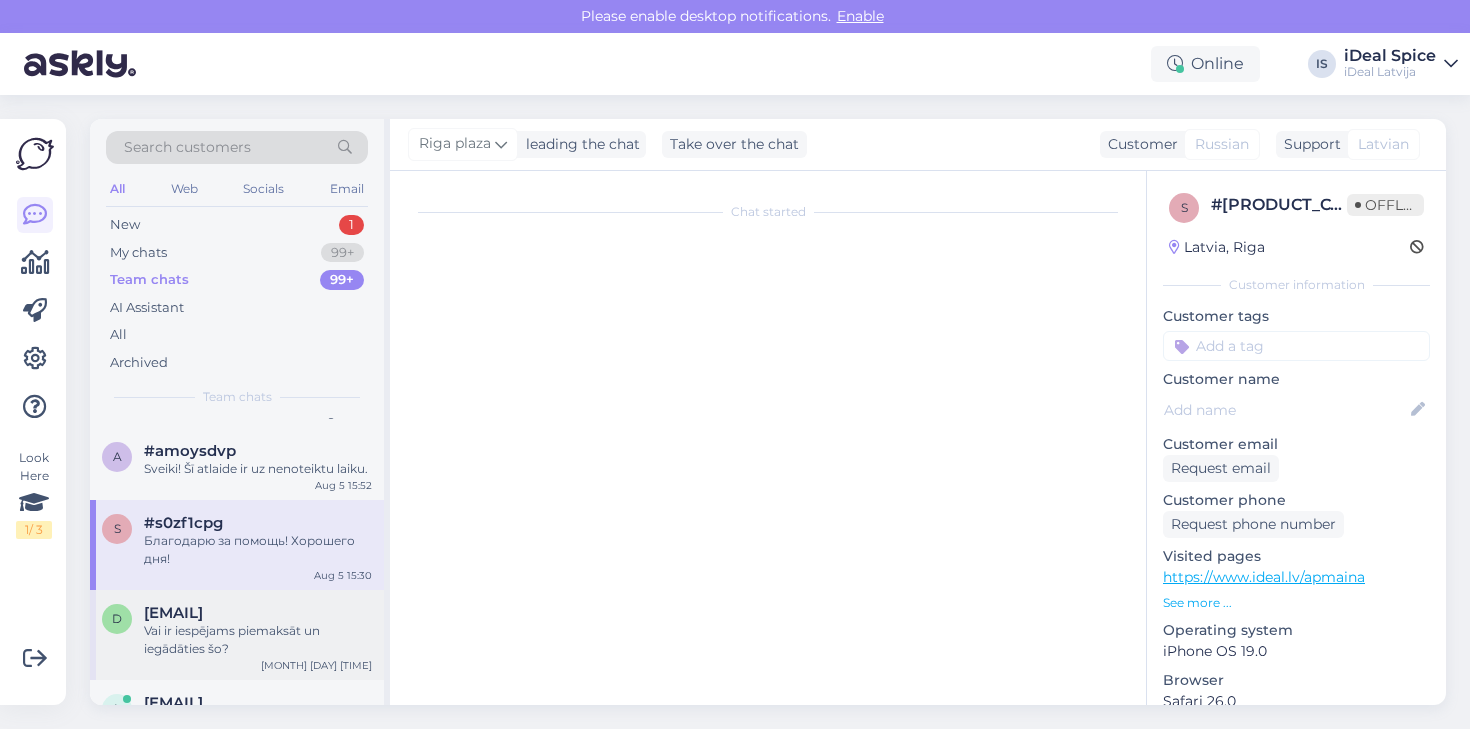 scroll, scrollTop: 789, scrollLeft: 0, axis: vertical 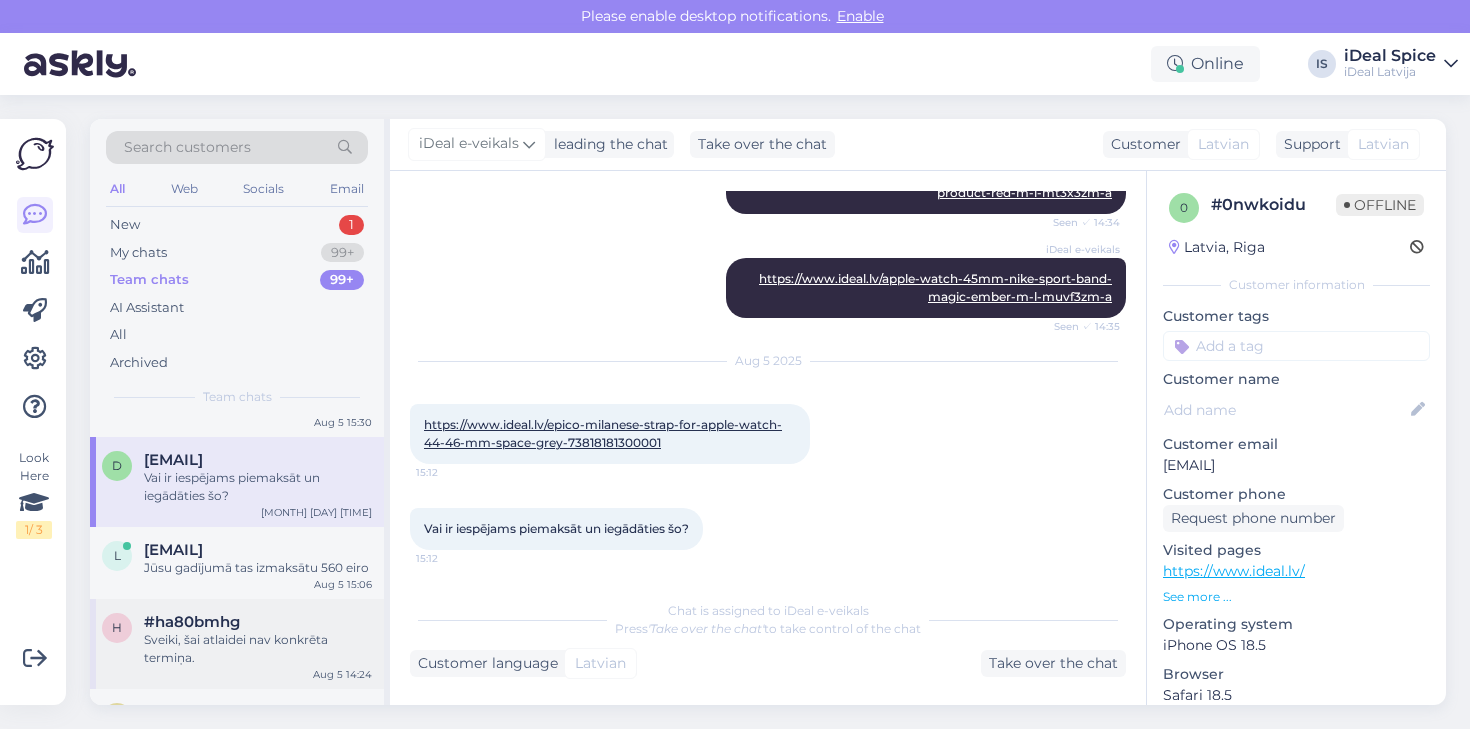 click on "Sveiki, šai atlaidei nav konkrēta termiņa." at bounding box center (258, 649) 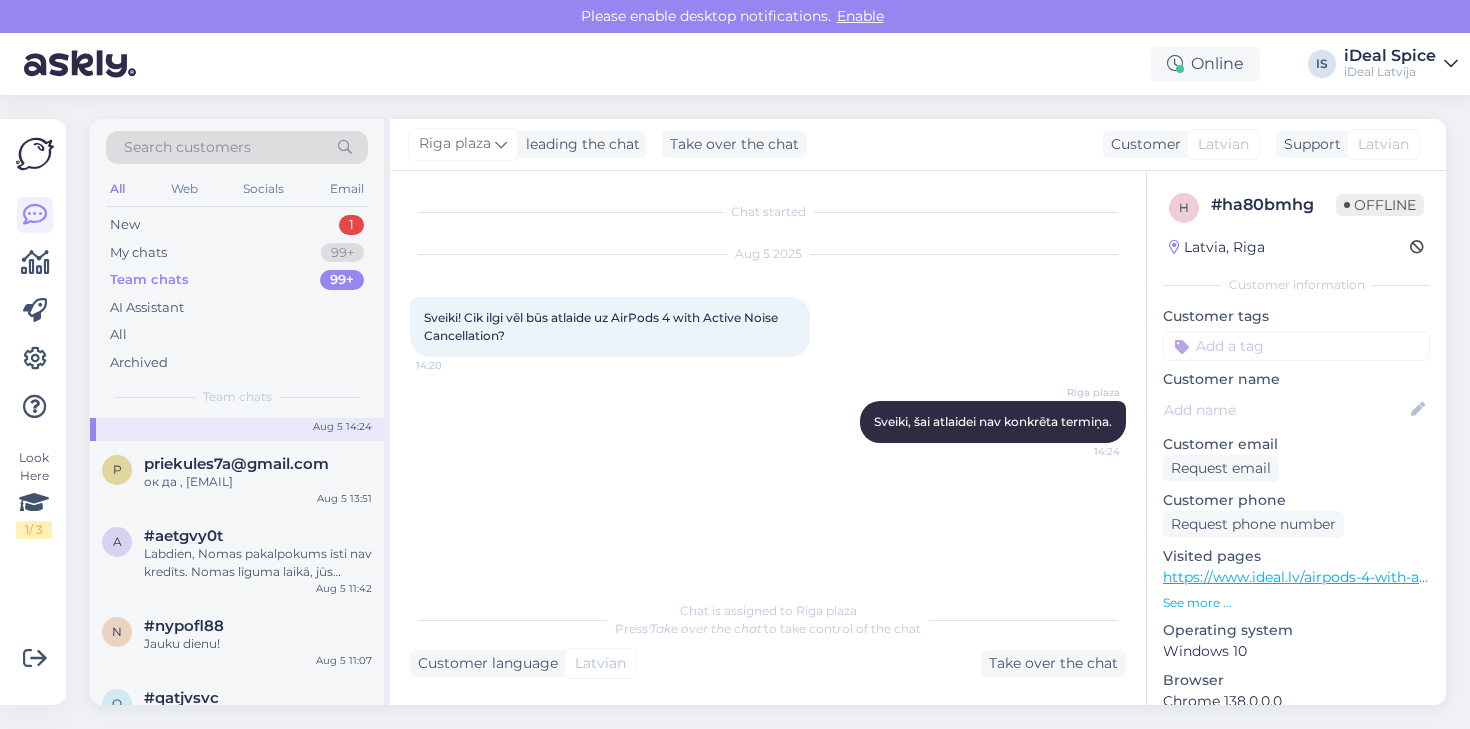 scroll, scrollTop: 1179, scrollLeft: 0, axis: vertical 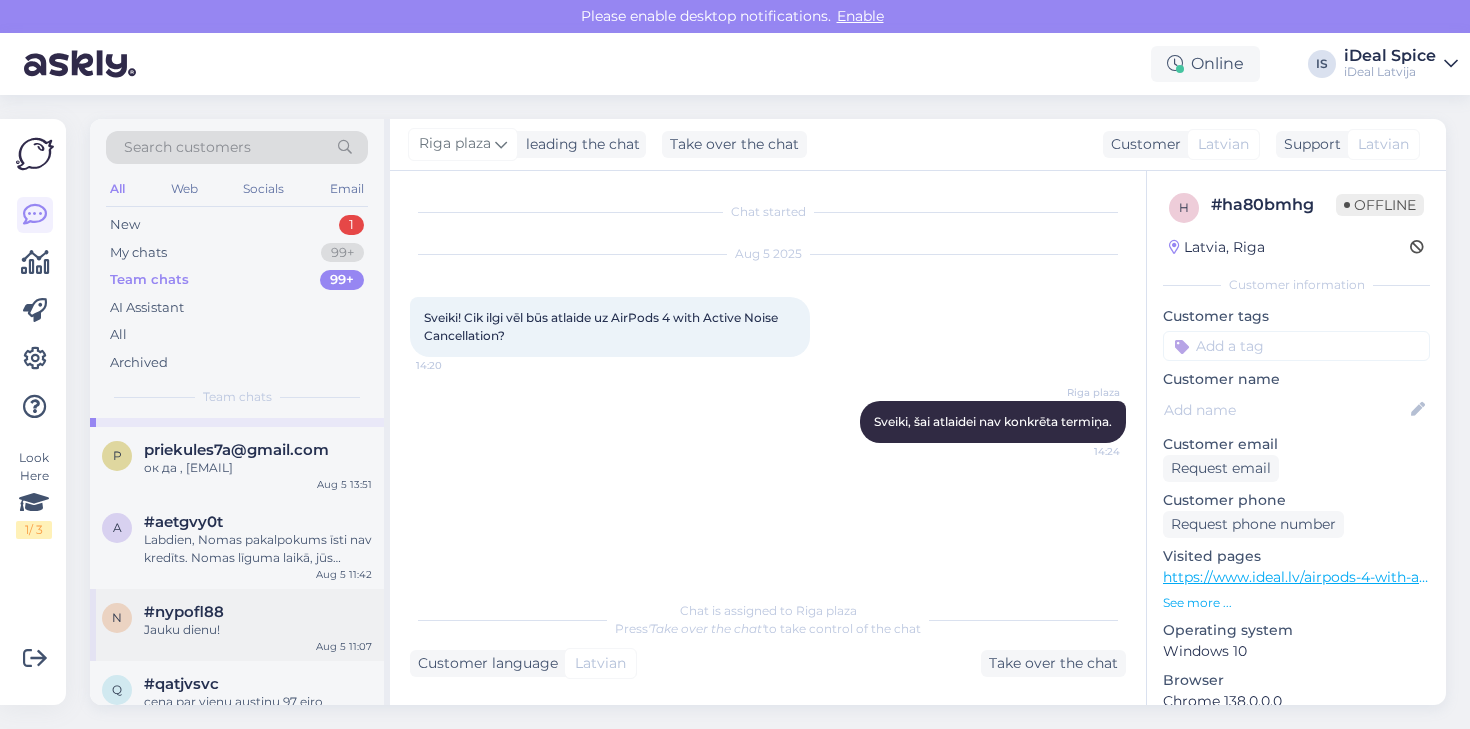 click on "Aug 5 11:07" at bounding box center [344, 646] 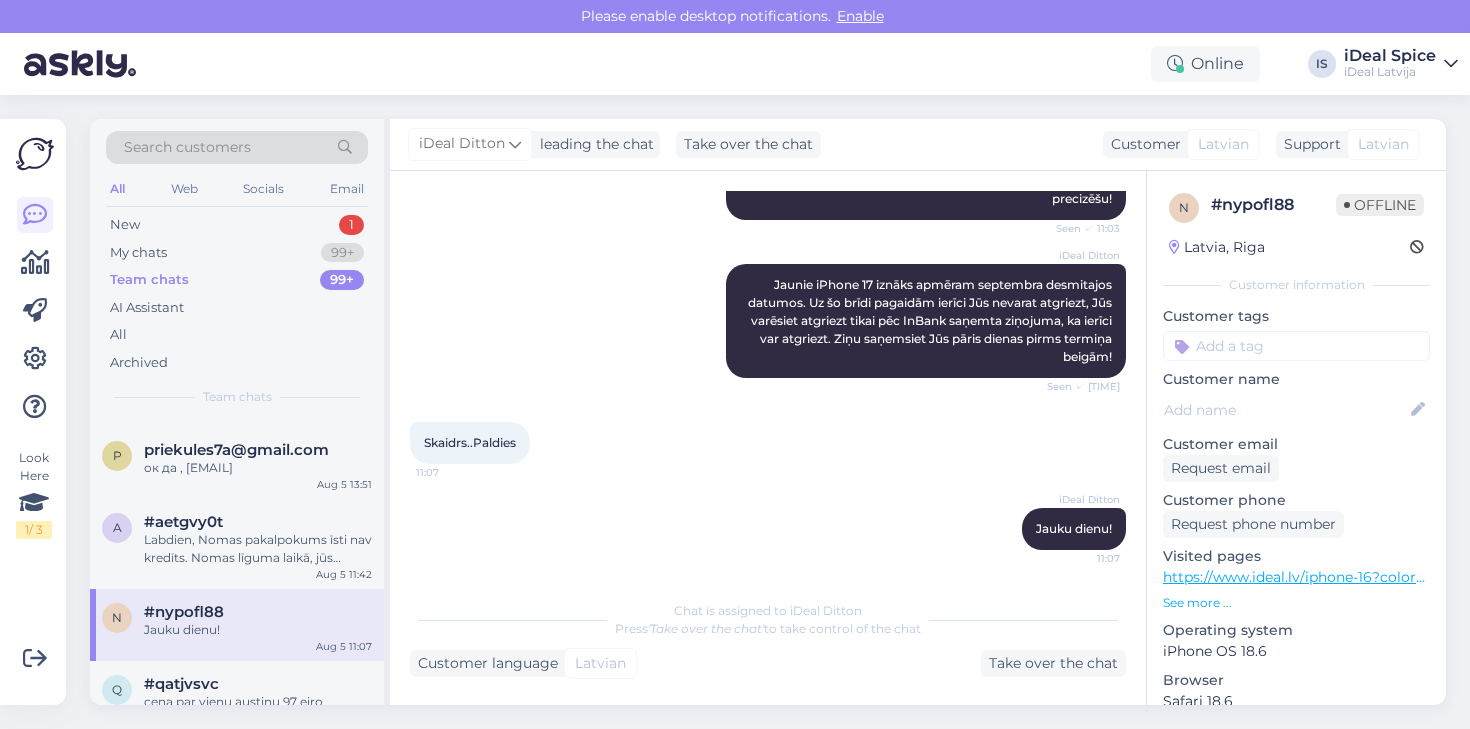 scroll, scrollTop: 995, scrollLeft: 0, axis: vertical 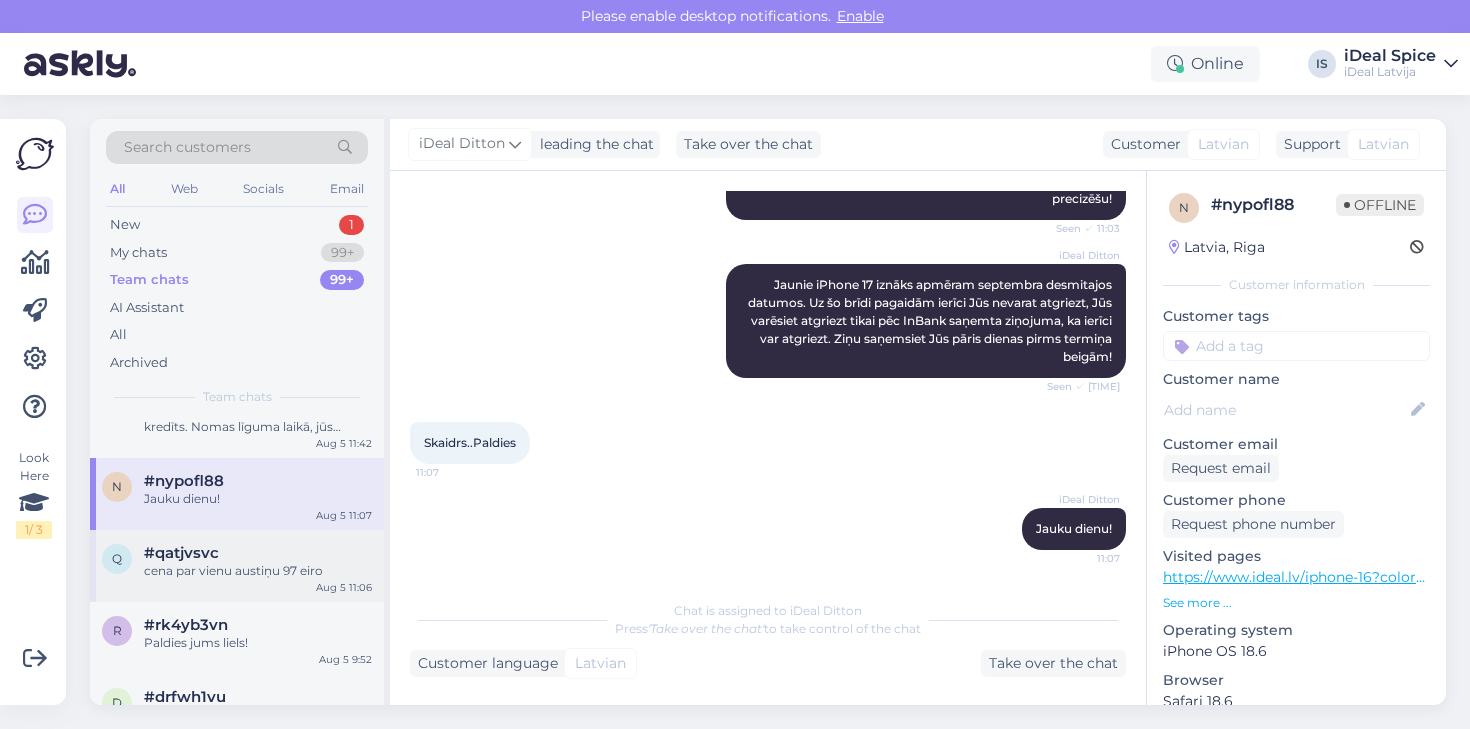 click on "cena par vienu austiņu 97 eiro" at bounding box center [258, 571] 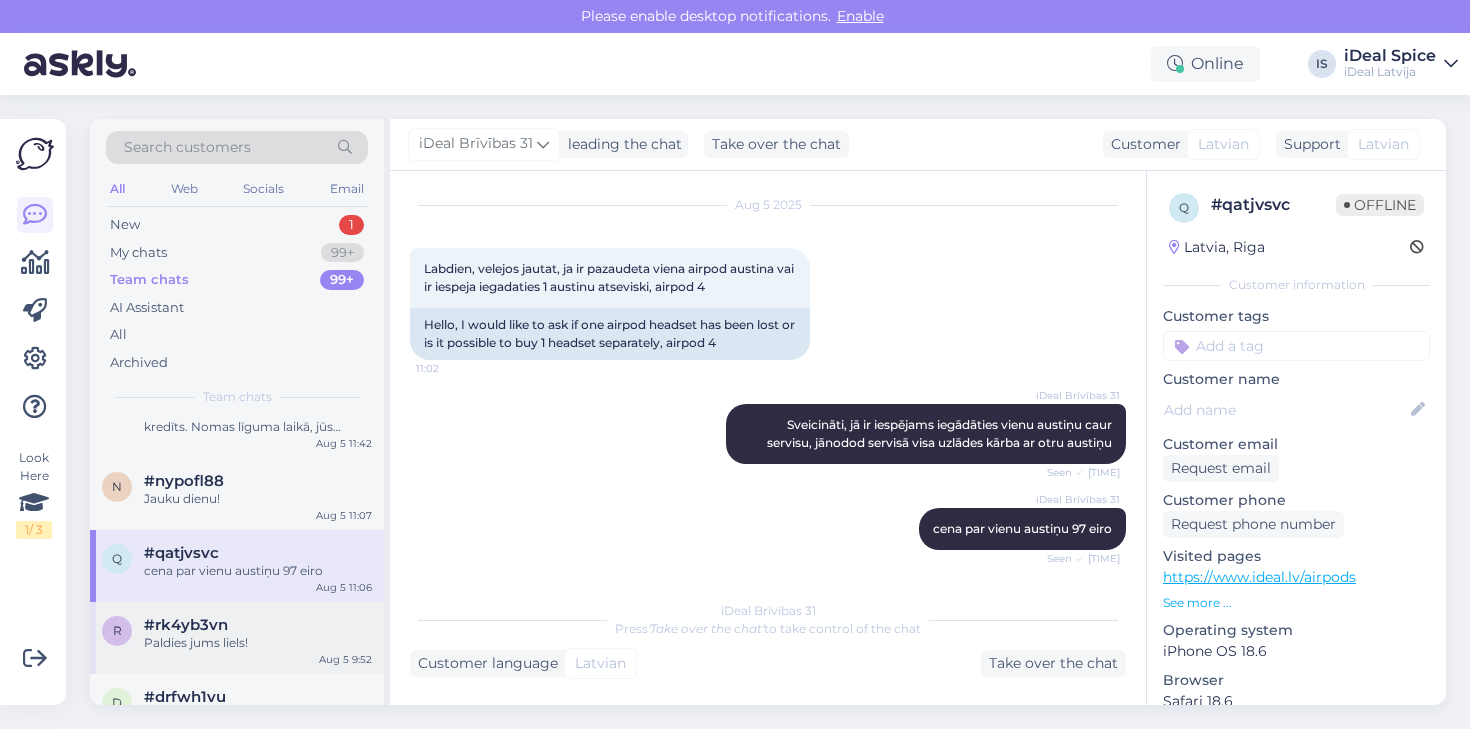click on "#rk4yb3vn" at bounding box center (258, 625) 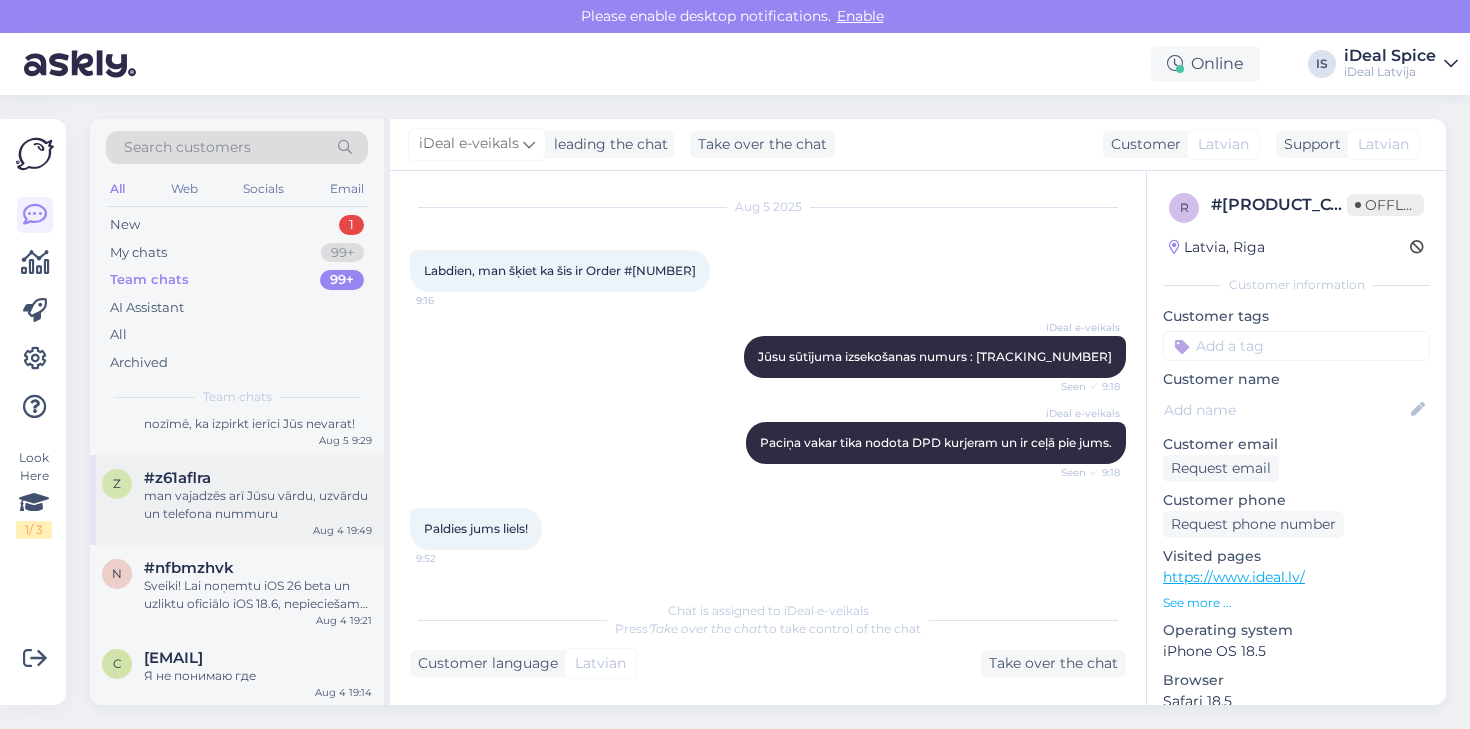scroll, scrollTop: 1622, scrollLeft: 0, axis: vertical 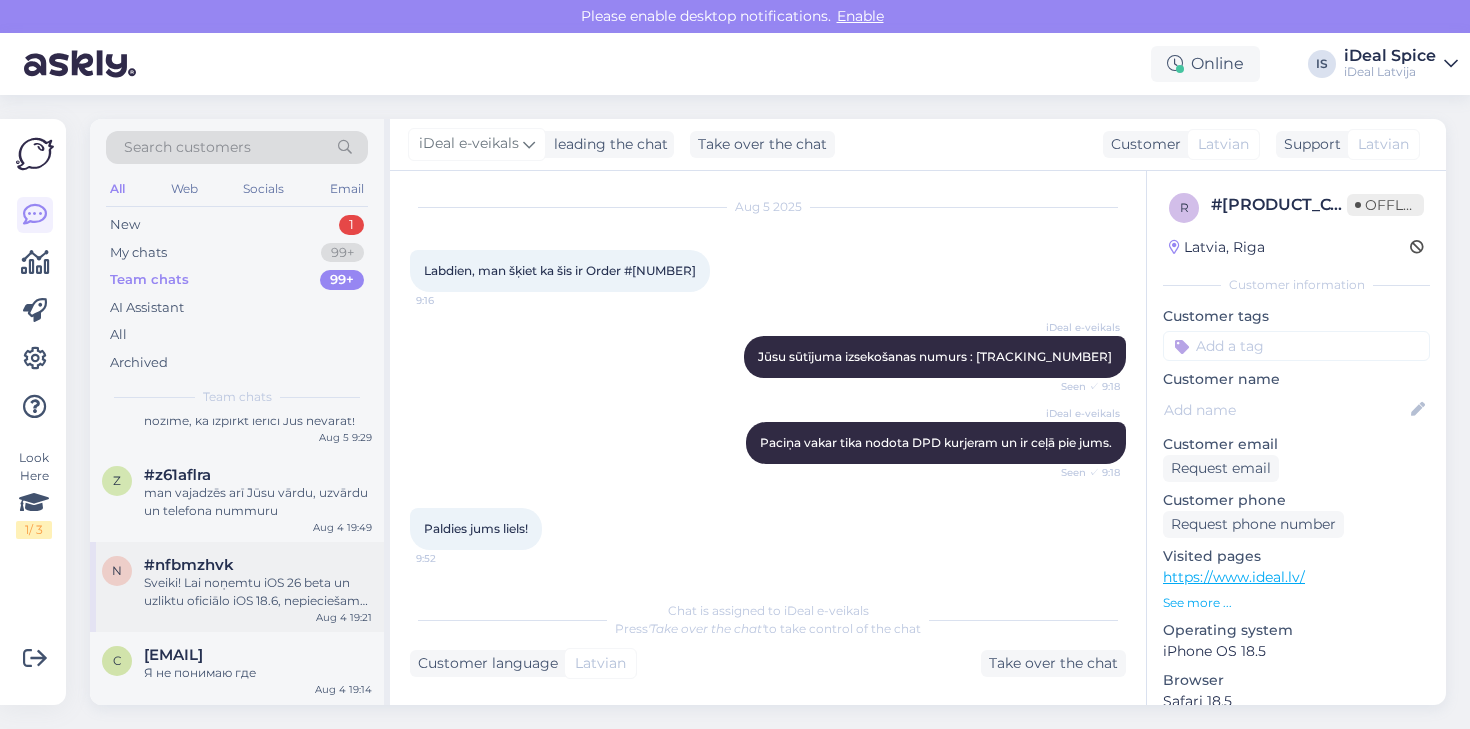 click on "Sveiki! Lai noņemtu iOS 26 beta un uzliktu oficiālo iOS 18.6, nepieciešama pilna ierīces pārinstalēšana. To iespējams veikt iDeal filiālēs, tas ir maksas pakalpojums 39 eiro. Pirms tam iesaku izveidot datu dublējumu iCloud, jo pēc šīs procedūras telefons būs kā jauns" at bounding box center (258, 592) 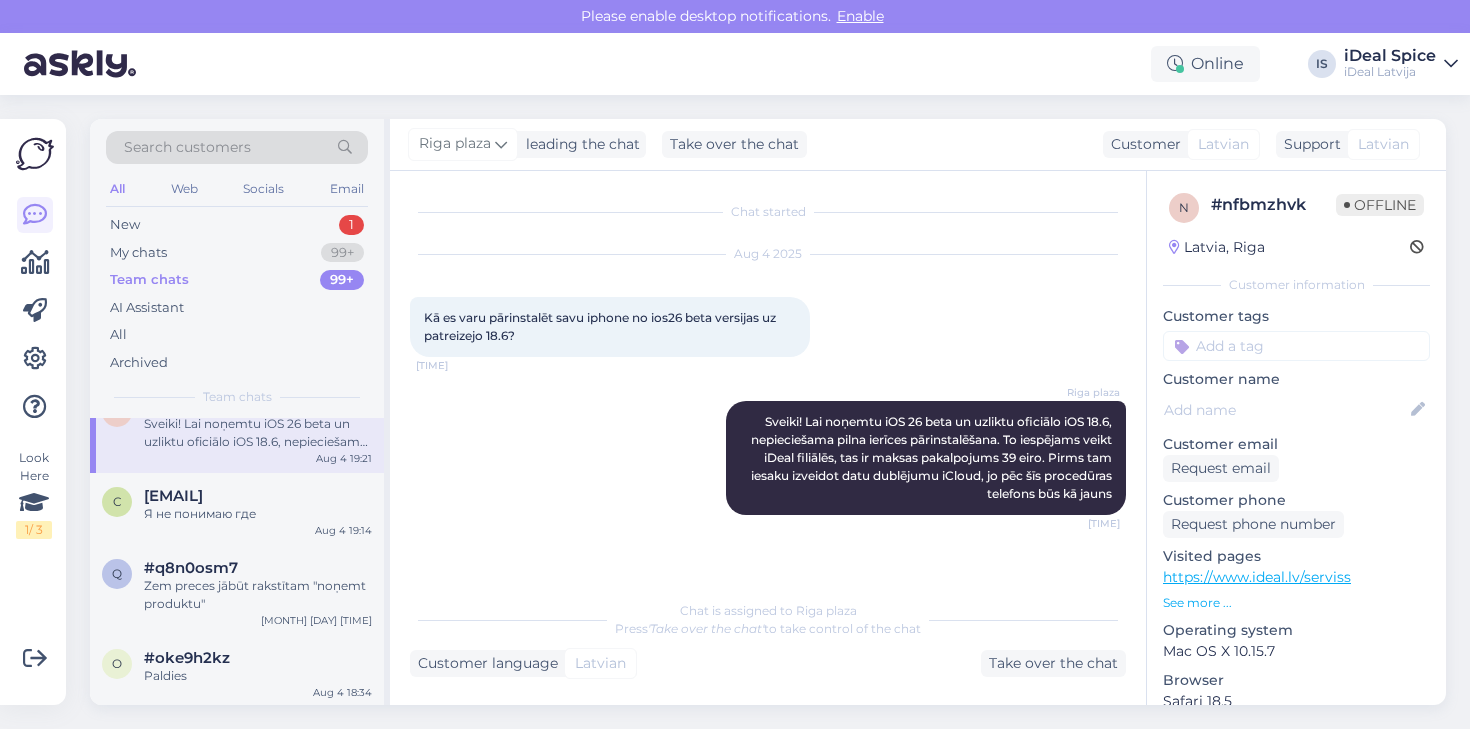 scroll, scrollTop: 1788, scrollLeft: 0, axis: vertical 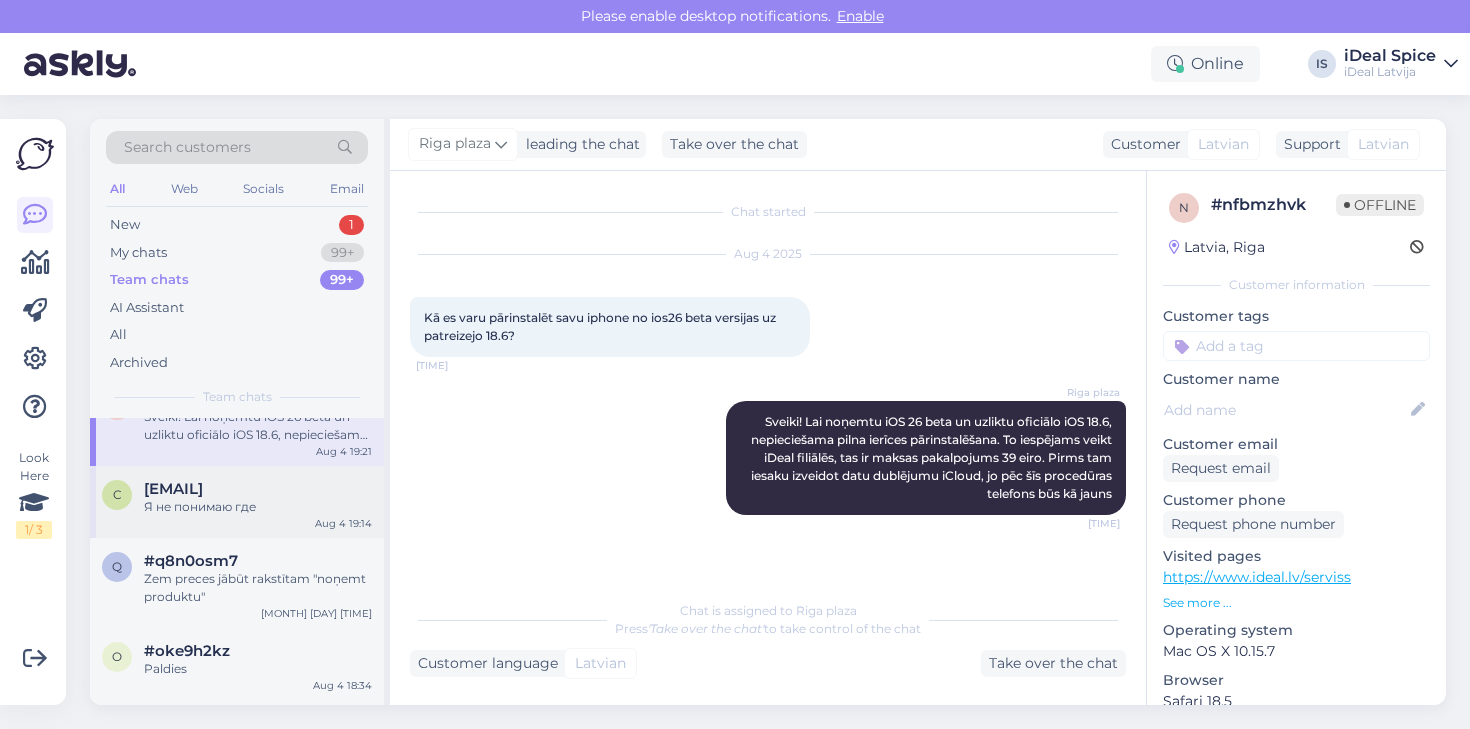 click on "Я не понимаю где" at bounding box center [258, 507] 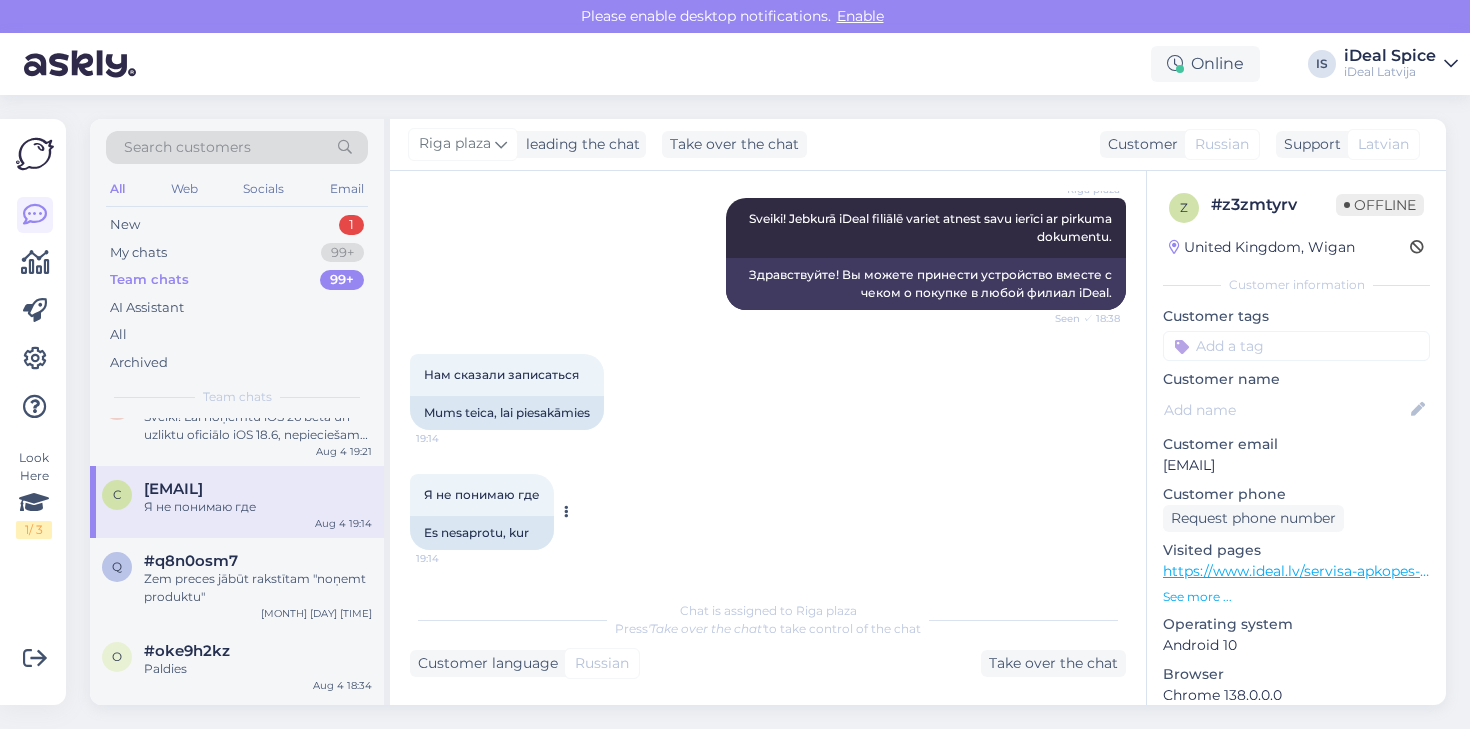 scroll, scrollTop: 459, scrollLeft: 0, axis: vertical 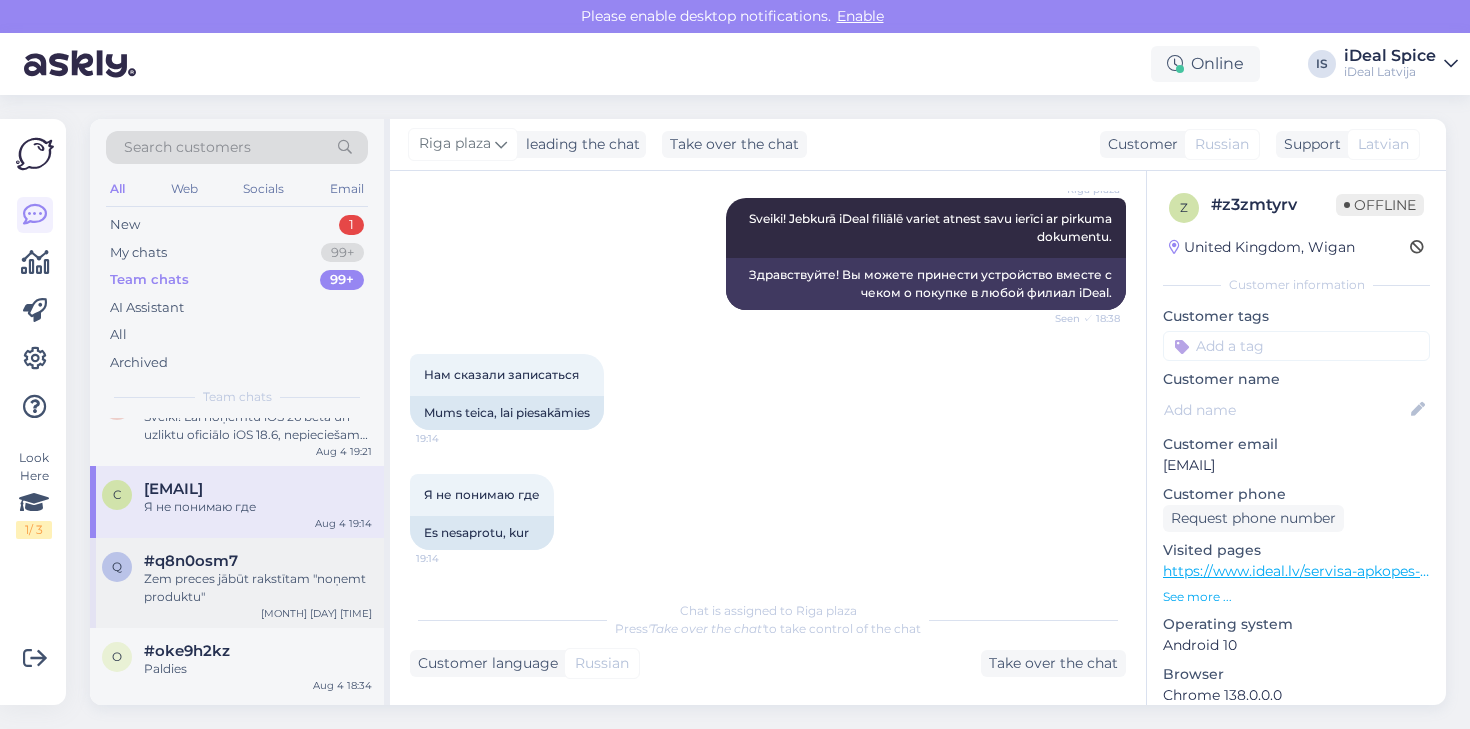 click on "Zem preces jābūt rakstītam "noņemt produktu"" at bounding box center [258, 588] 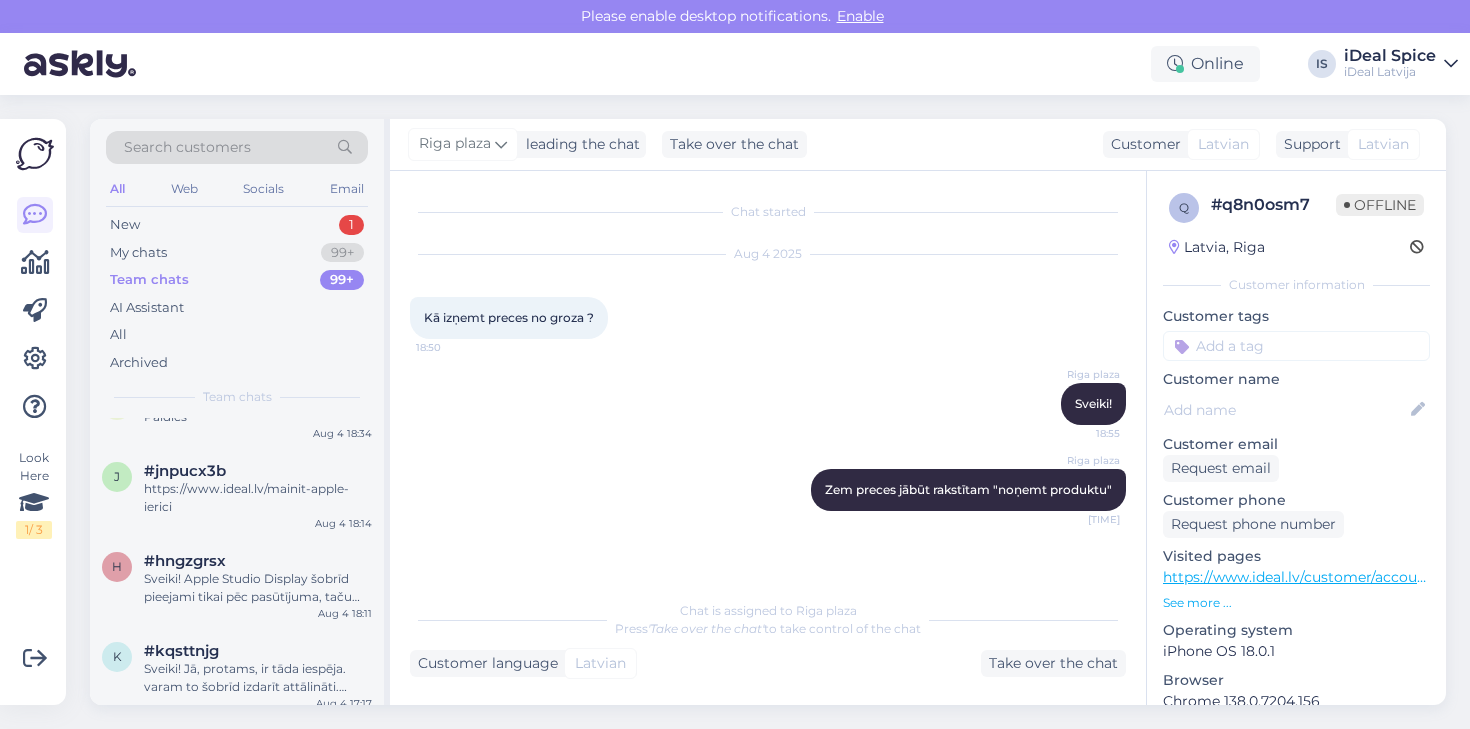 scroll, scrollTop: 2063, scrollLeft: 0, axis: vertical 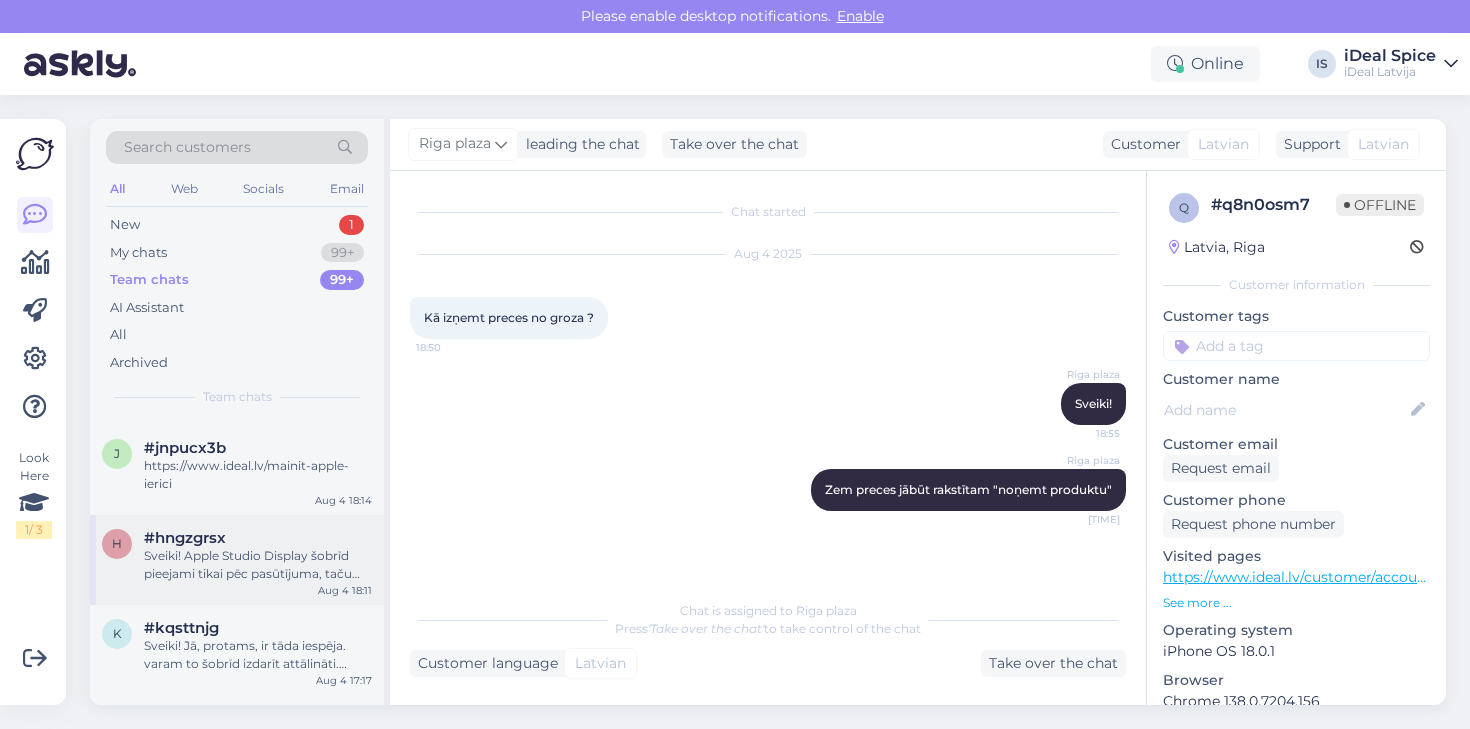 click on "Sveiki! Apple Studio Display šobrīd pieejami tikai pēc pasūtījuma, taču Jūs varat izvēlēties un veikt pasūtījumu jebkurā iDeal veikalā. Tāpat Jūs varat noformēt pasūtījumu arī caur dzīvo čatu – mēs ar prieku palīdzēsim!" at bounding box center (258, 565) 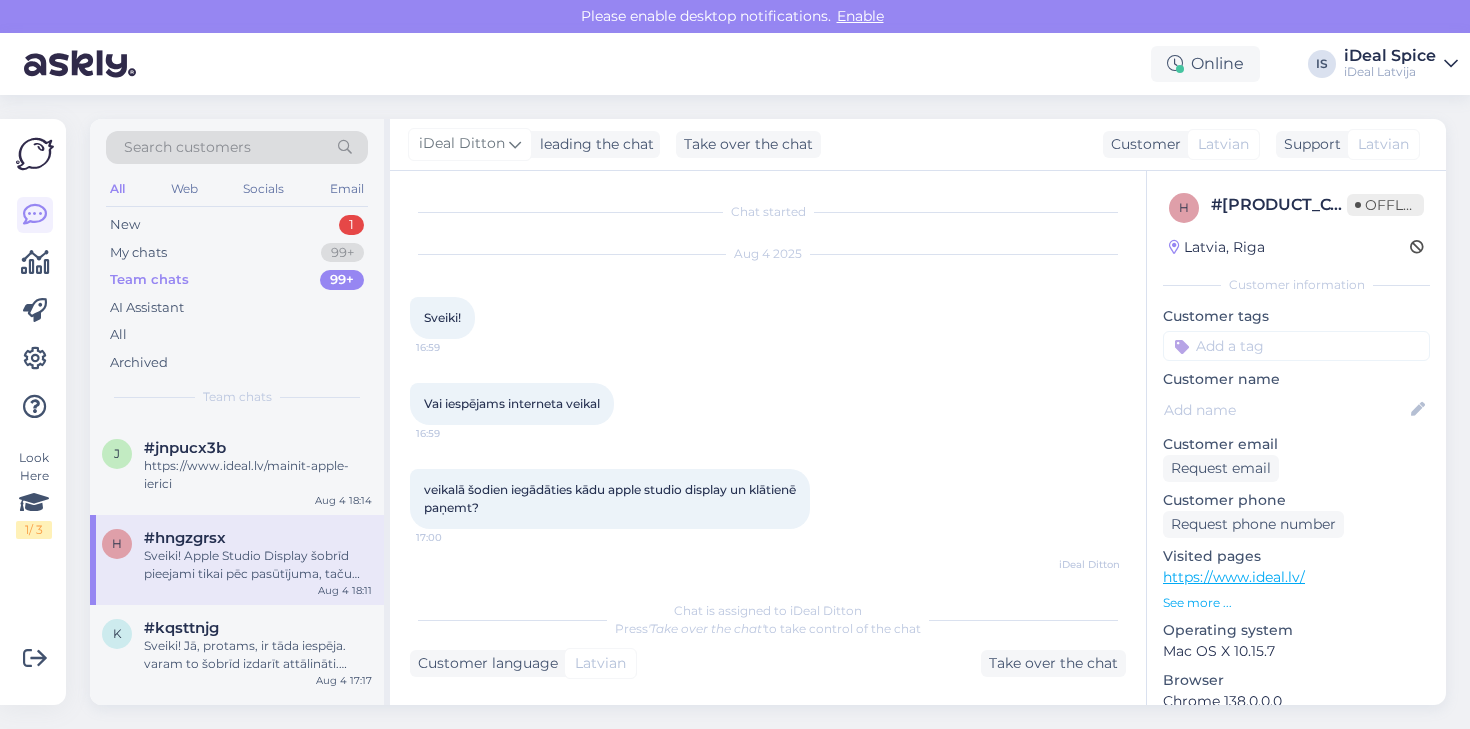 scroll, scrollTop: 119, scrollLeft: 0, axis: vertical 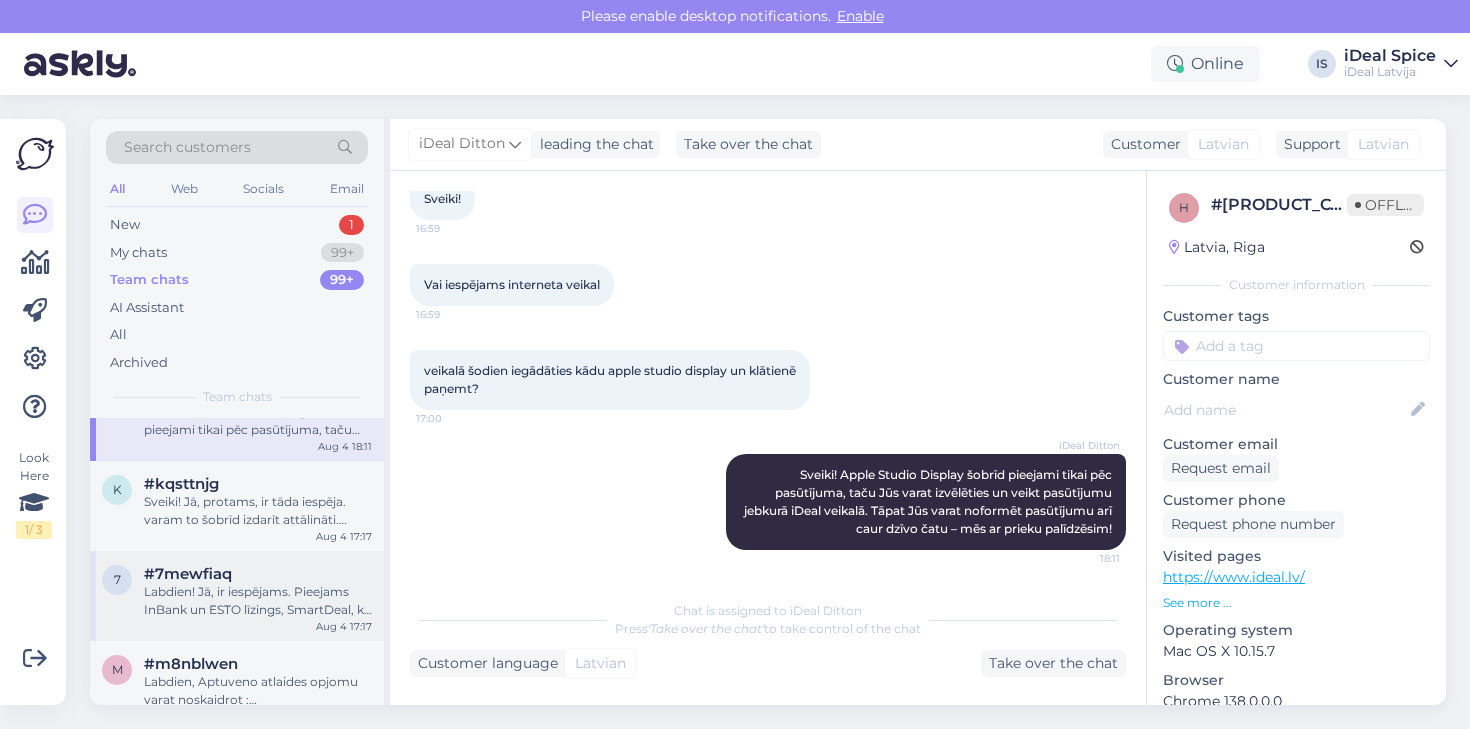 click on "Labdien! Jā, ir iespējams. Pieejams InBank un ESTO līzings, SmartDeal, kā arī ESTO sadalītais maksājums 3 daļās bez procentiem – atkarībā no tā, kas Jums ērtāk." at bounding box center [258, 601] 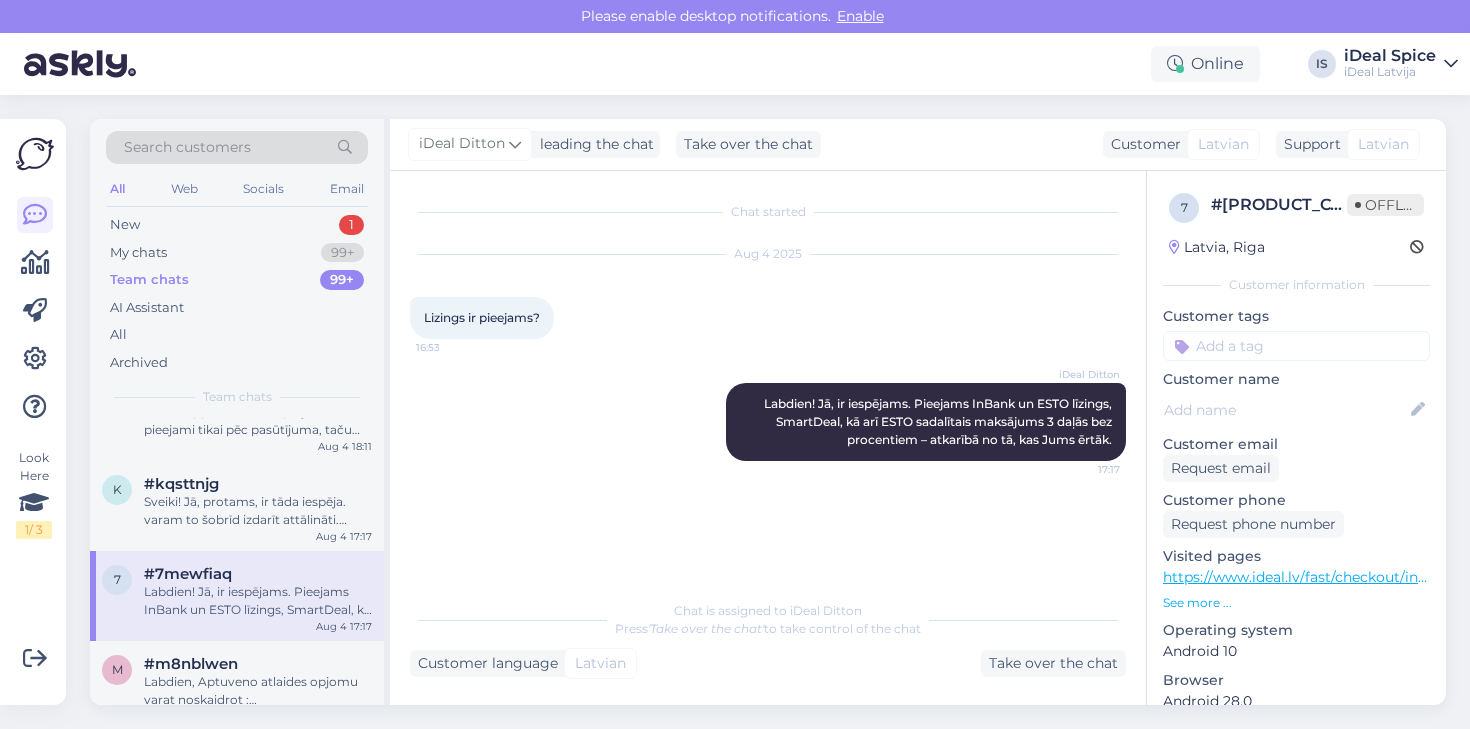 scroll, scrollTop: 0, scrollLeft: 0, axis: both 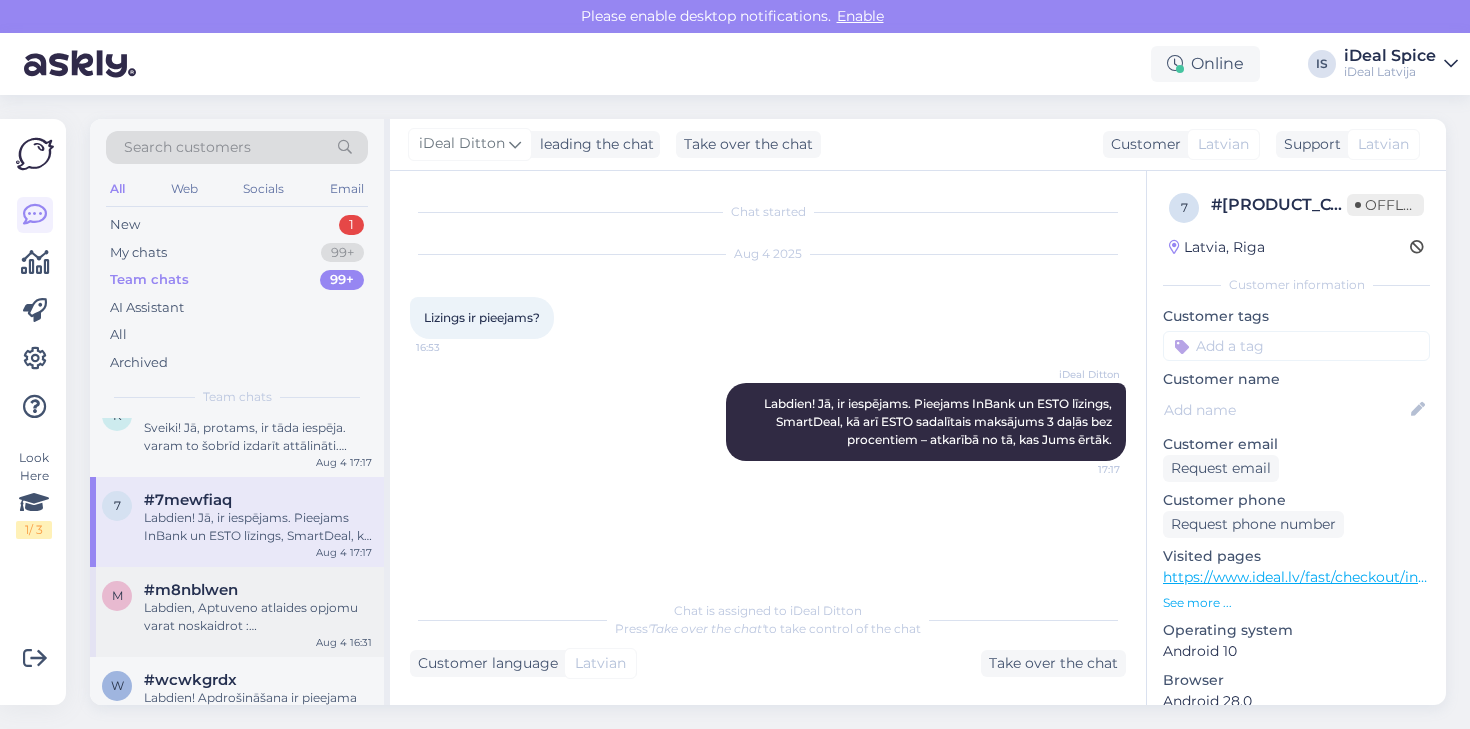 click on "#m8nblwen" at bounding box center [258, 590] 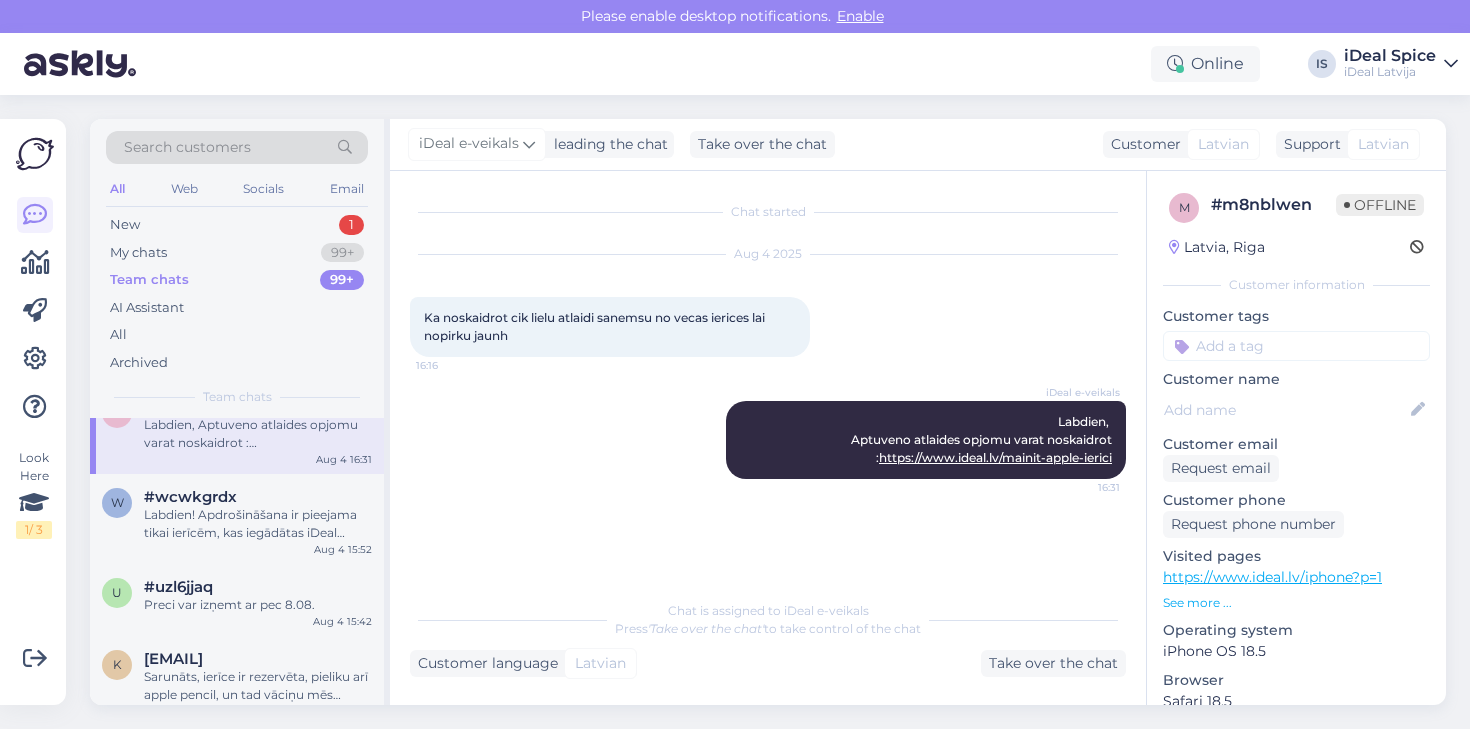 scroll, scrollTop: 2471, scrollLeft: 0, axis: vertical 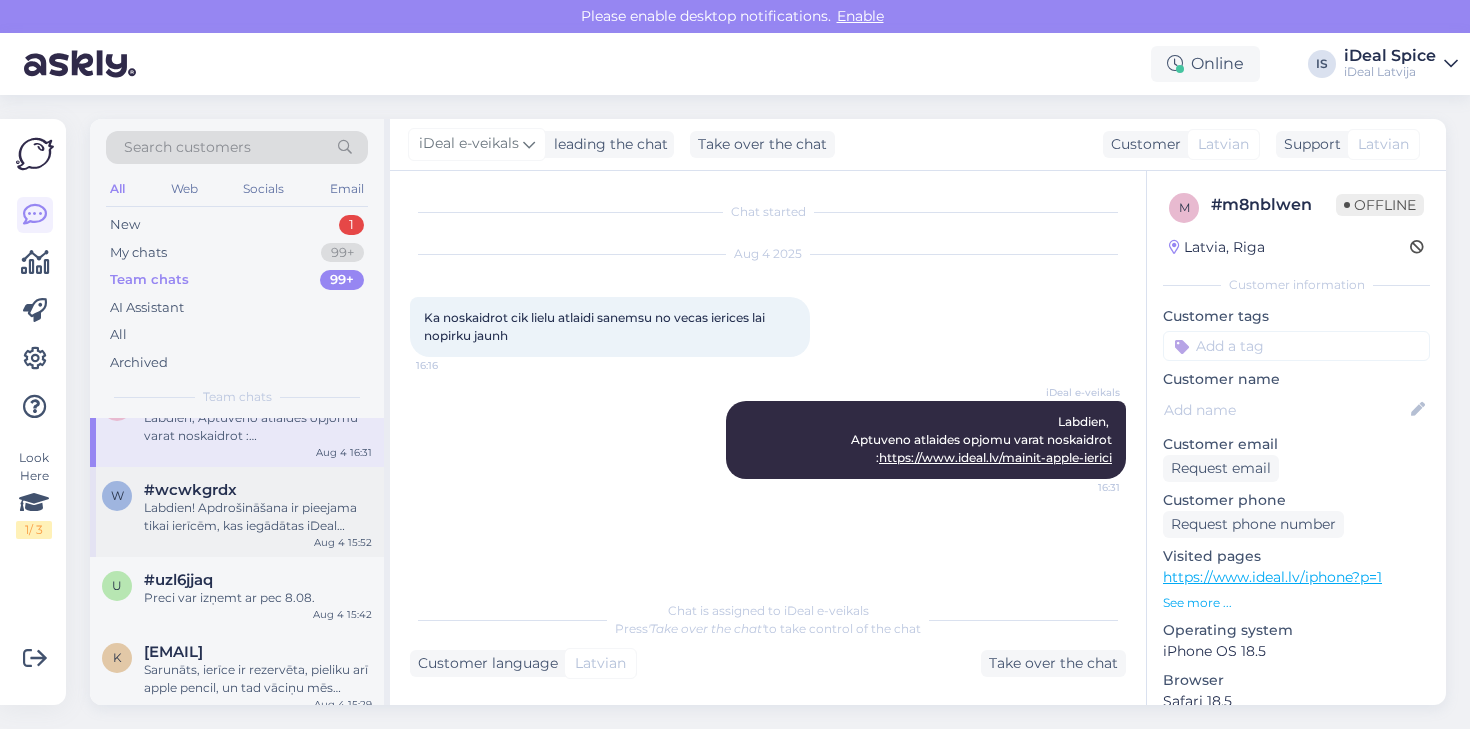 click on "Labdien! Apdrošināšana ir pieejama tikai ierīcēm, kas iegādātas iDeal veikalā." at bounding box center [258, 517] 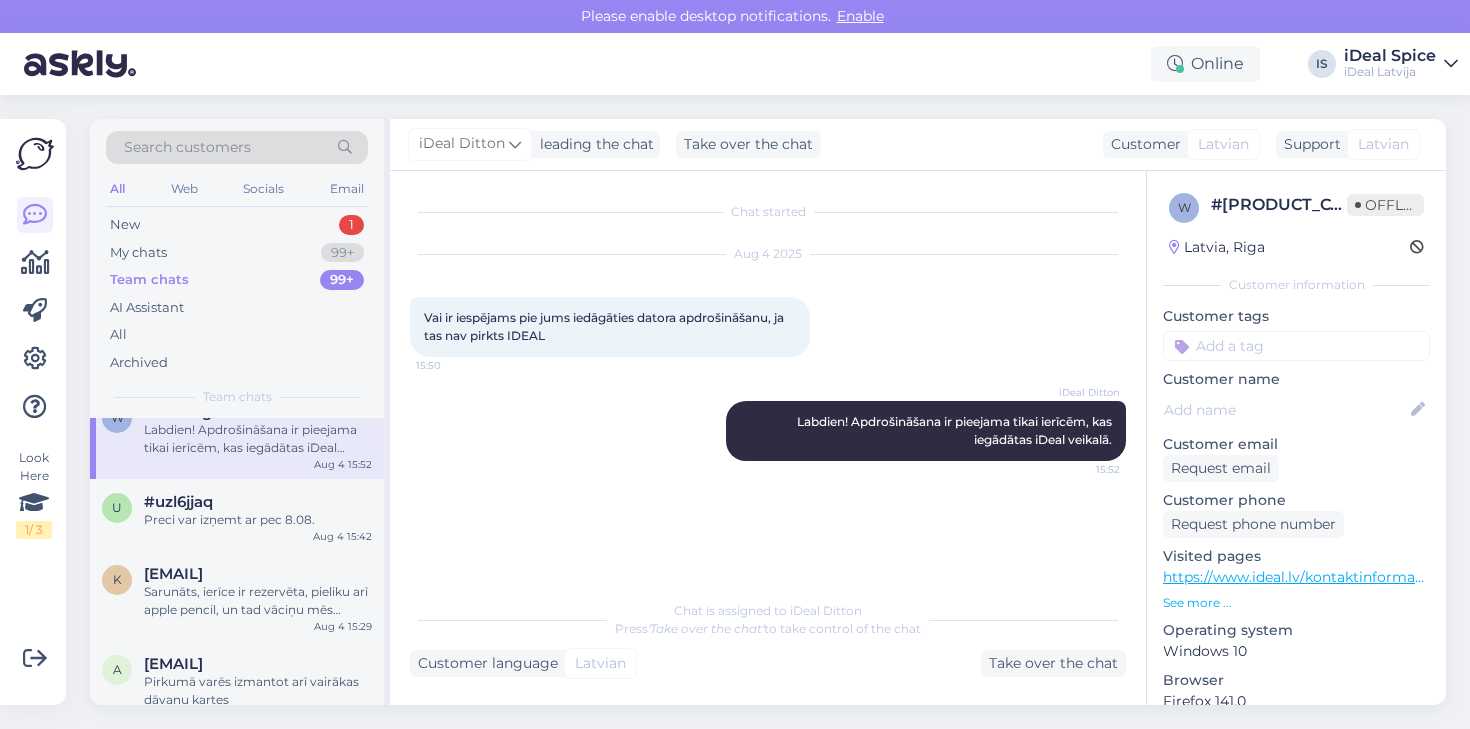 scroll, scrollTop: 2588, scrollLeft: 0, axis: vertical 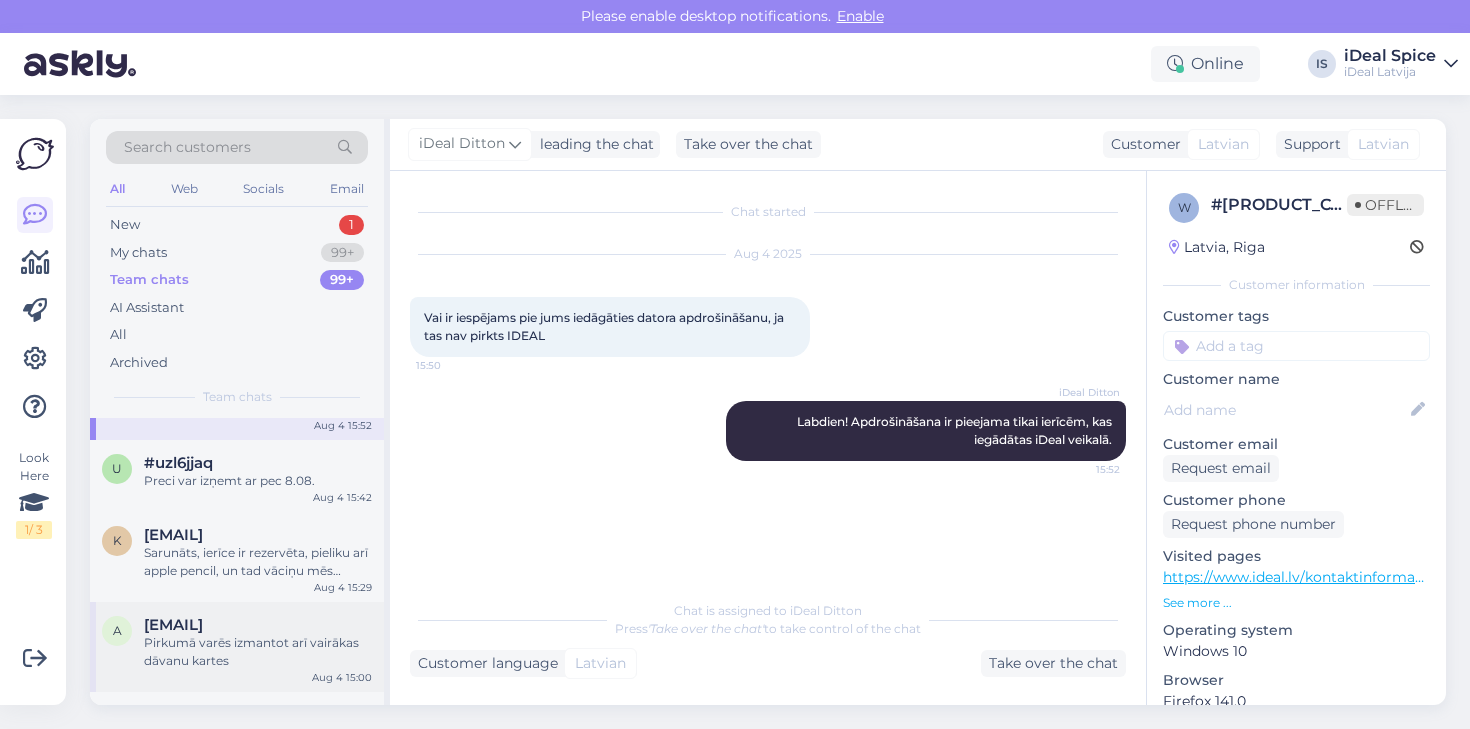 click on "[EMAIL]" at bounding box center (173, 625) 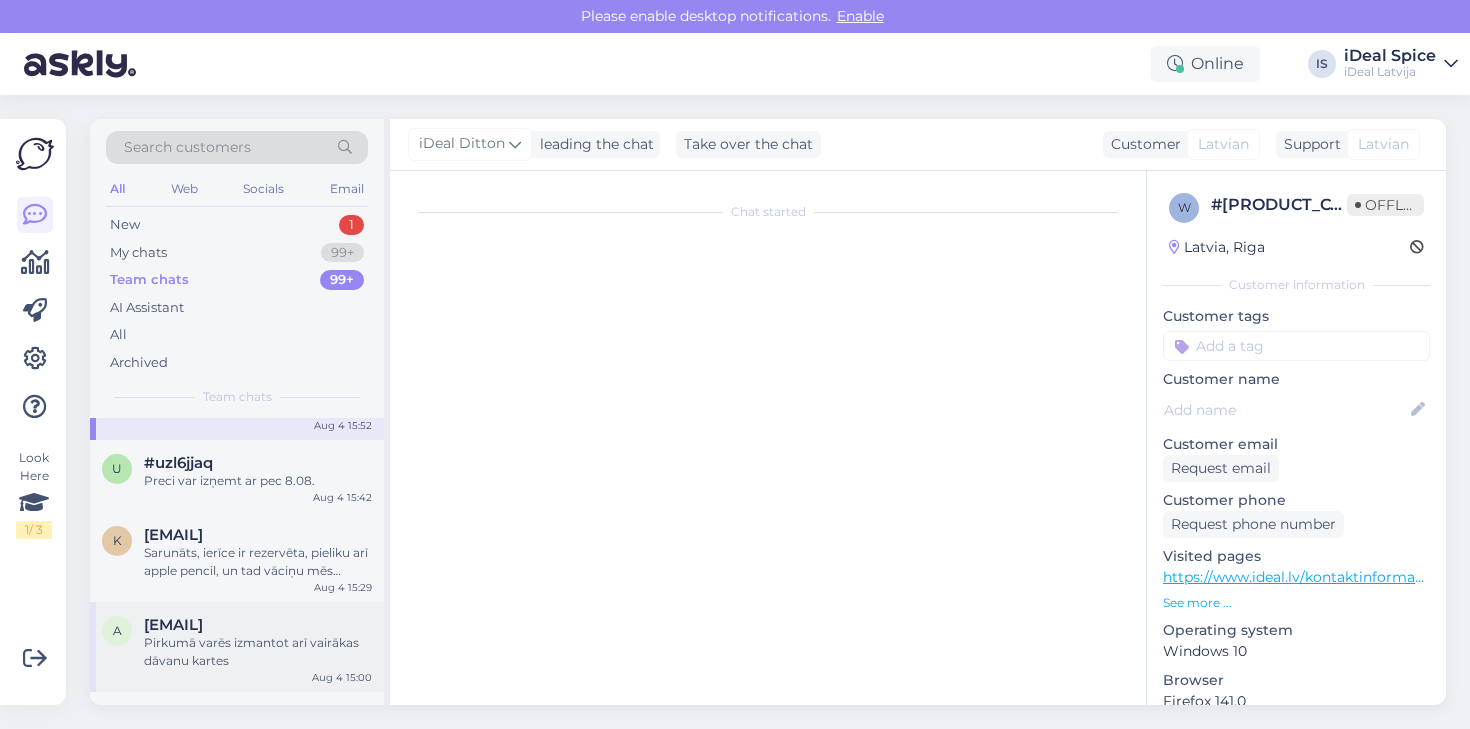 scroll, scrollTop: 741, scrollLeft: 0, axis: vertical 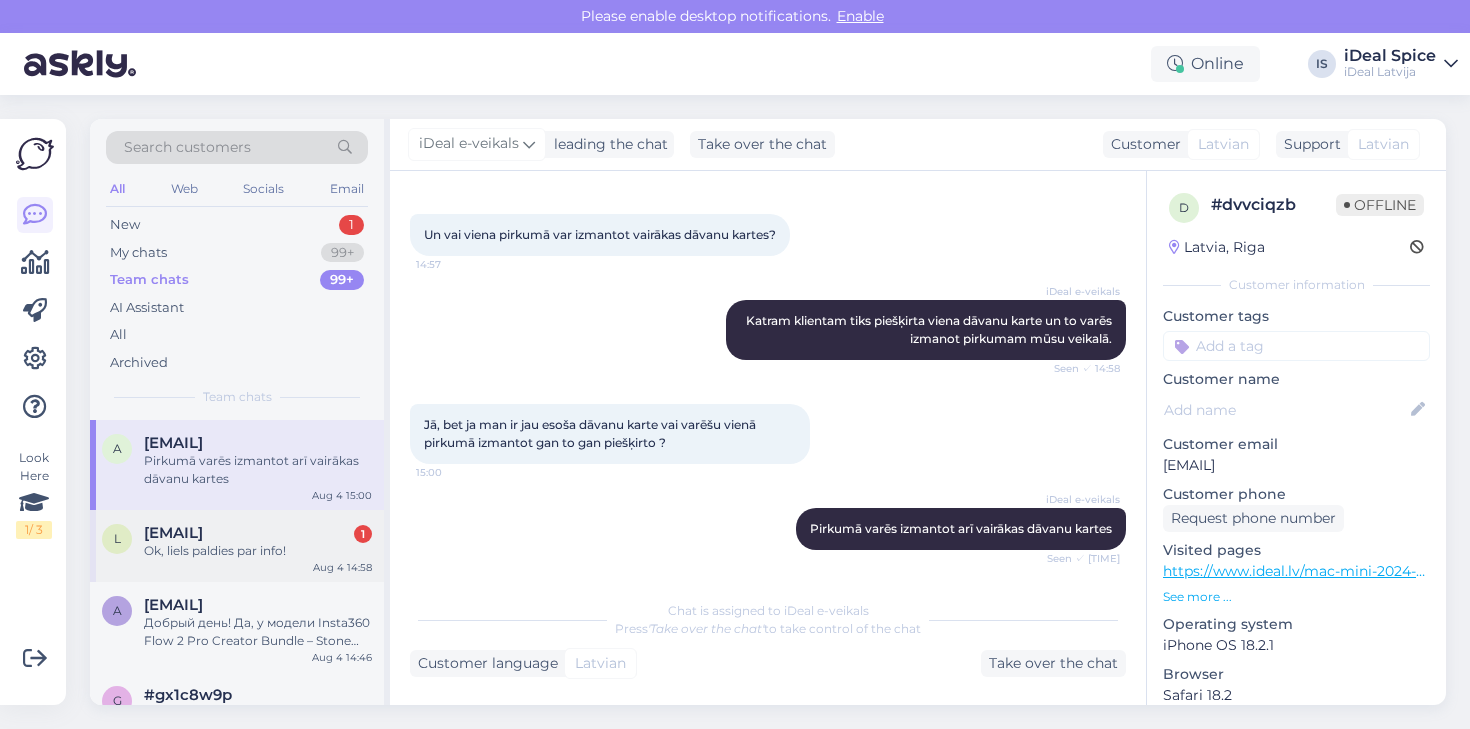 click on "Ok, liels paldies par info!" at bounding box center (258, 551) 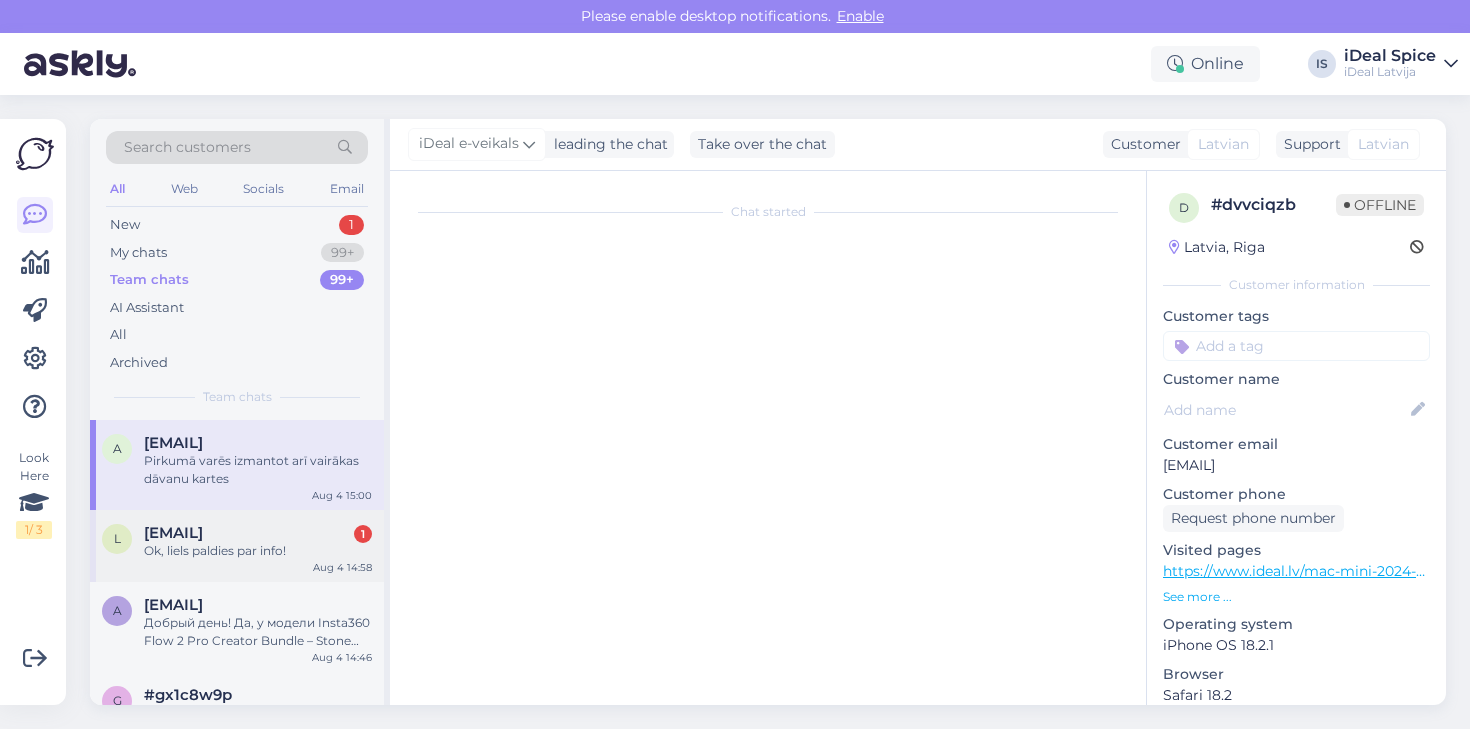 scroll, scrollTop: 221, scrollLeft: 0, axis: vertical 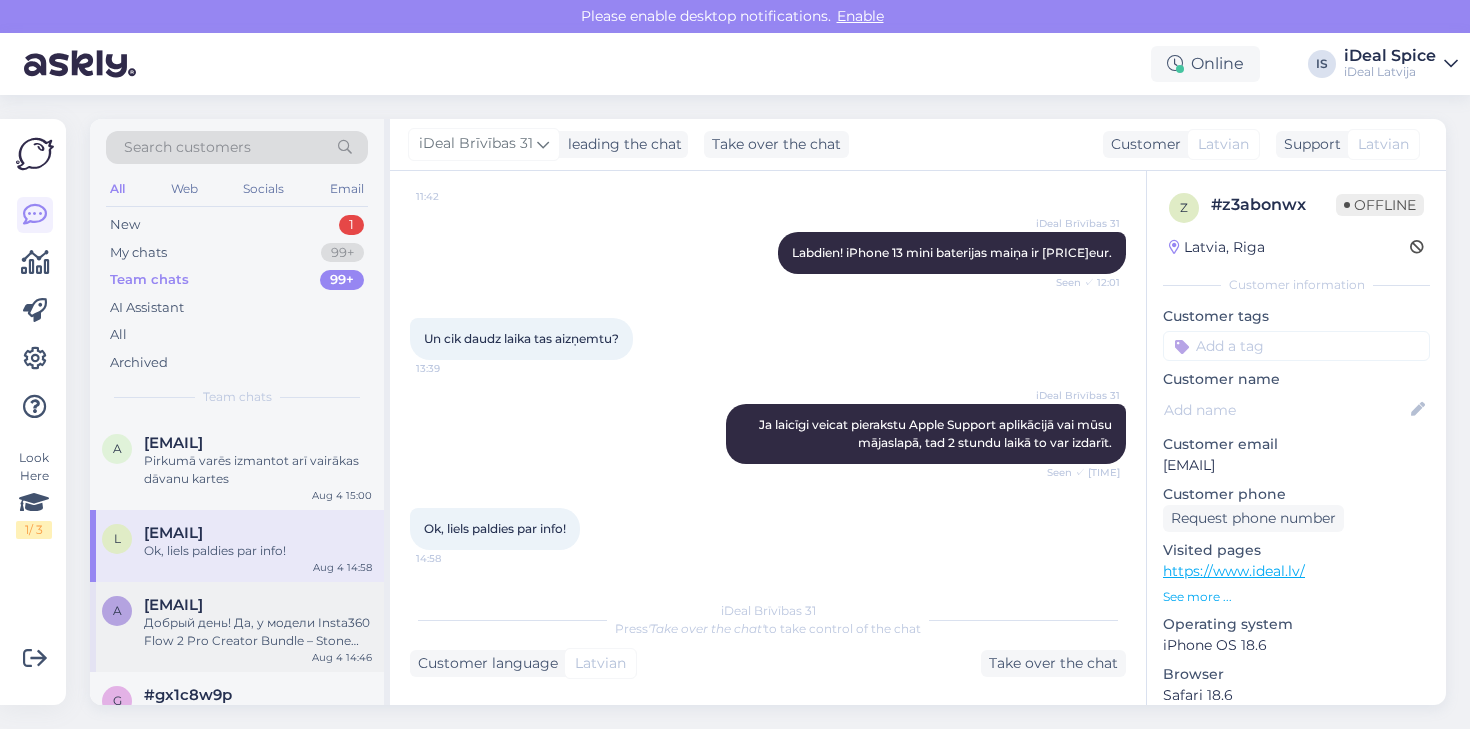 click on "Добрый день! Да, у модели Insta360 Flow 2 Pro Creator Bundle – Stone Gray в комплекте есть магнитный держатель для смартфона. Он совместим с iPhone 12 и новее (с MagSafe). Также в набор входит магнитная клипса, которую можно использовать с другими телефонами. Магнитный держатель идет только в версии Creator Bundle, в стандартных комплектах его нет. Полный комплект также включает подсветку, чехол и кабели." at bounding box center [258, 632] 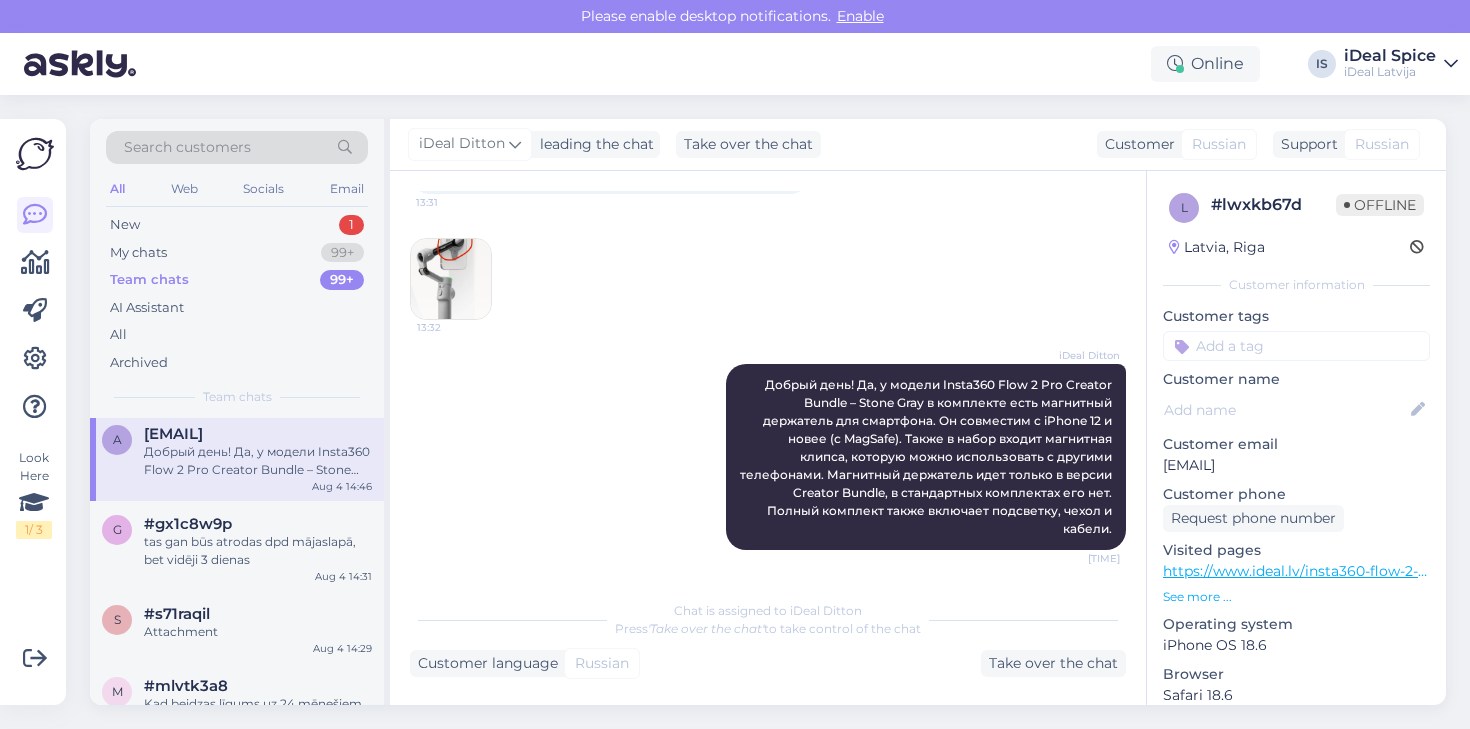 scroll, scrollTop: 2946, scrollLeft: 0, axis: vertical 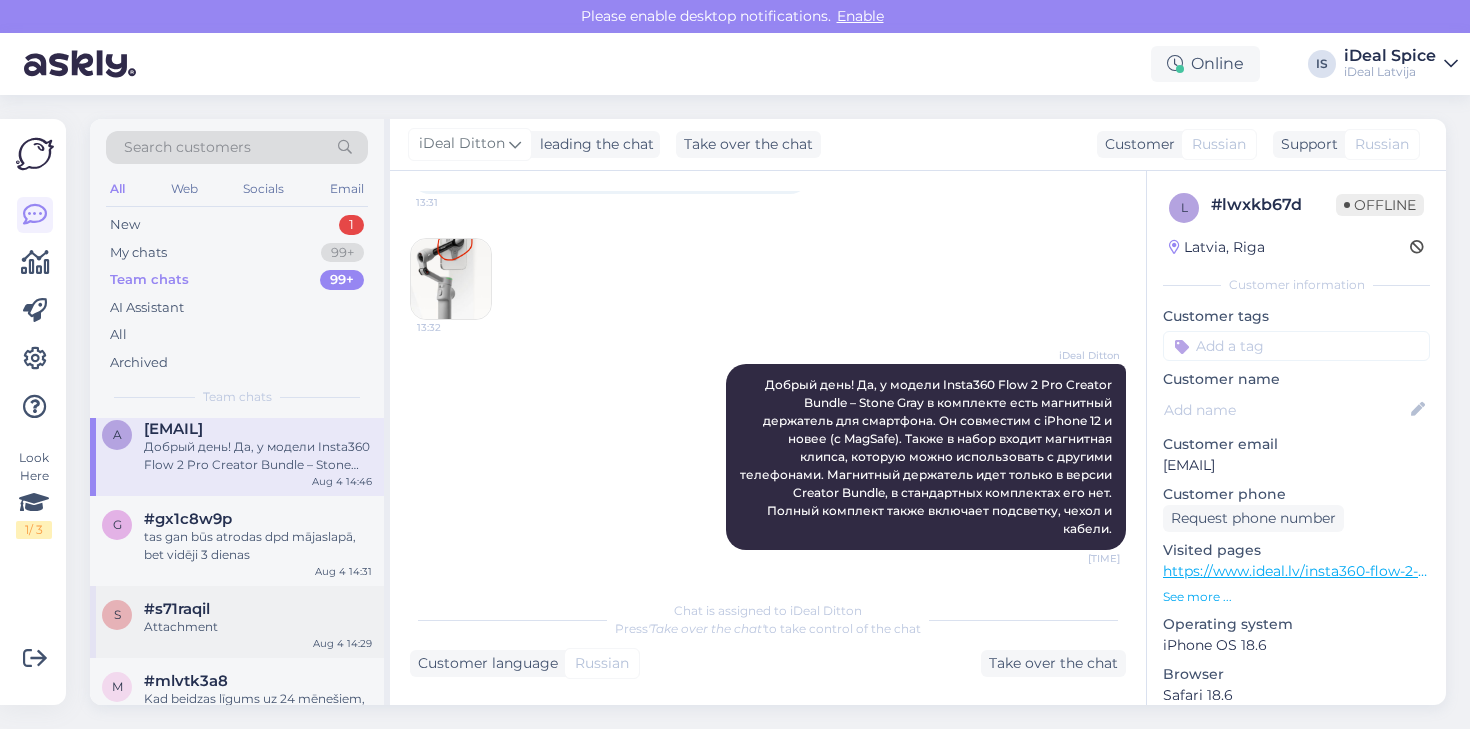 click on "s #s71raqil Attachment [MONTH] [DAY] [TIME]" at bounding box center [237, 622] 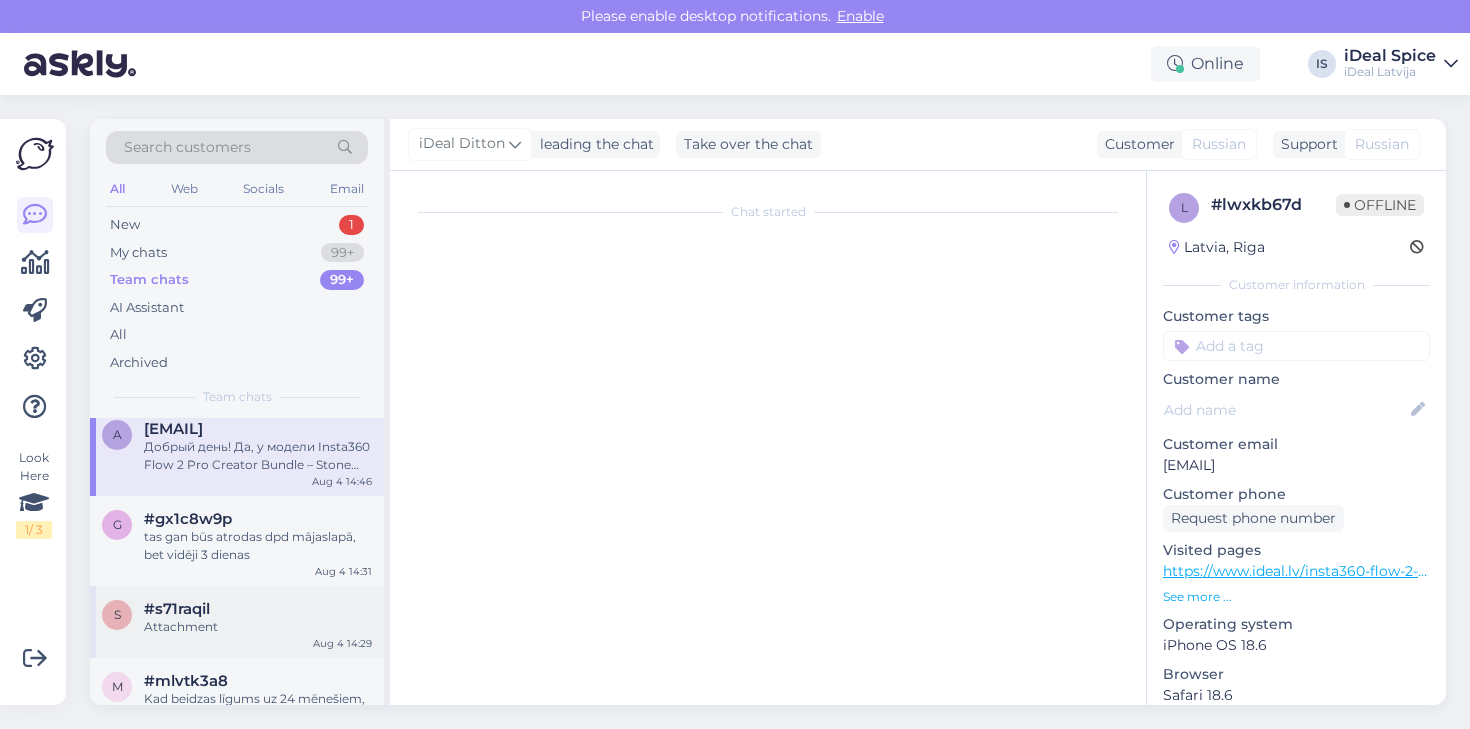 scroll, scrollTop: 55, scrollLeft: 0, axis: vertical 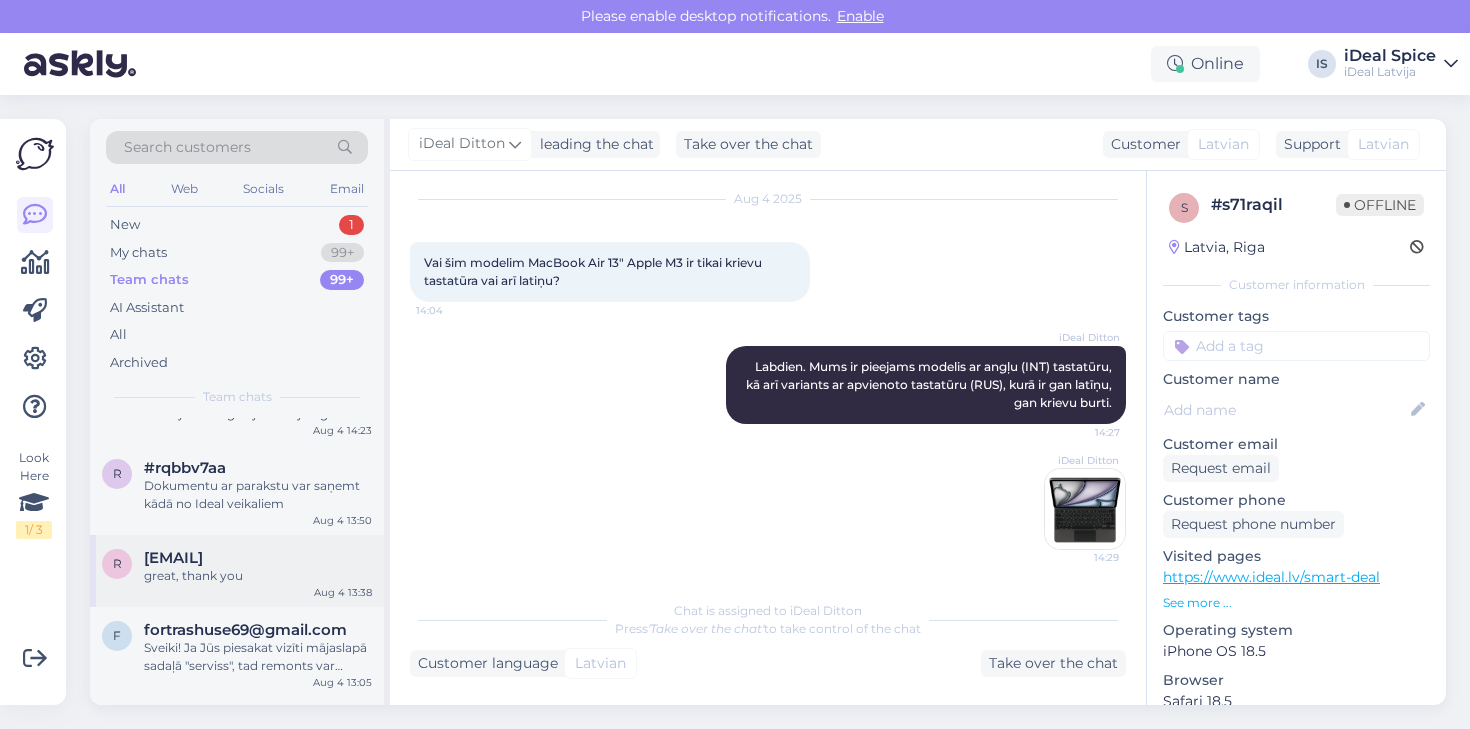 click on "great, thank you" at bounding box center [258, 576] 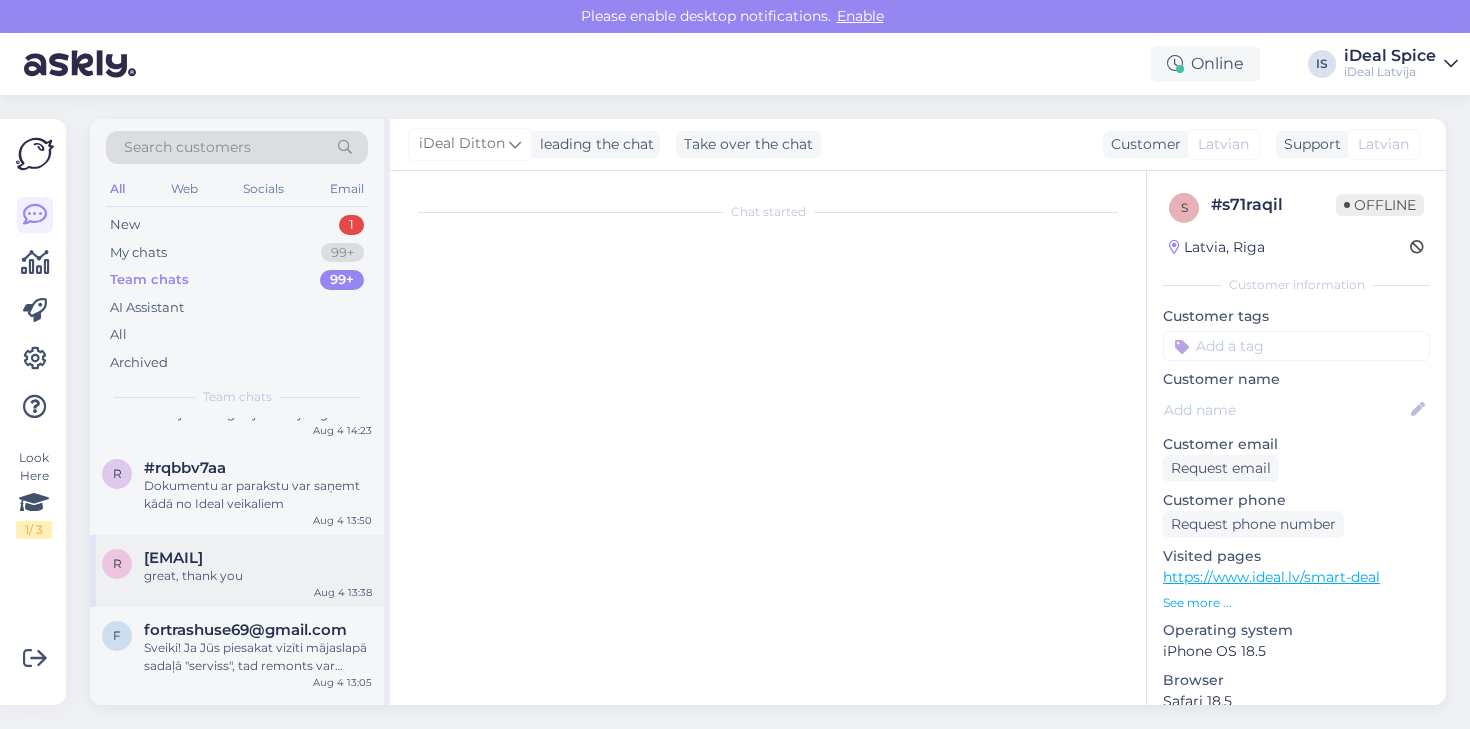 scroll, scrollTop: 1157, scrollLeft: 0, axis: vertical 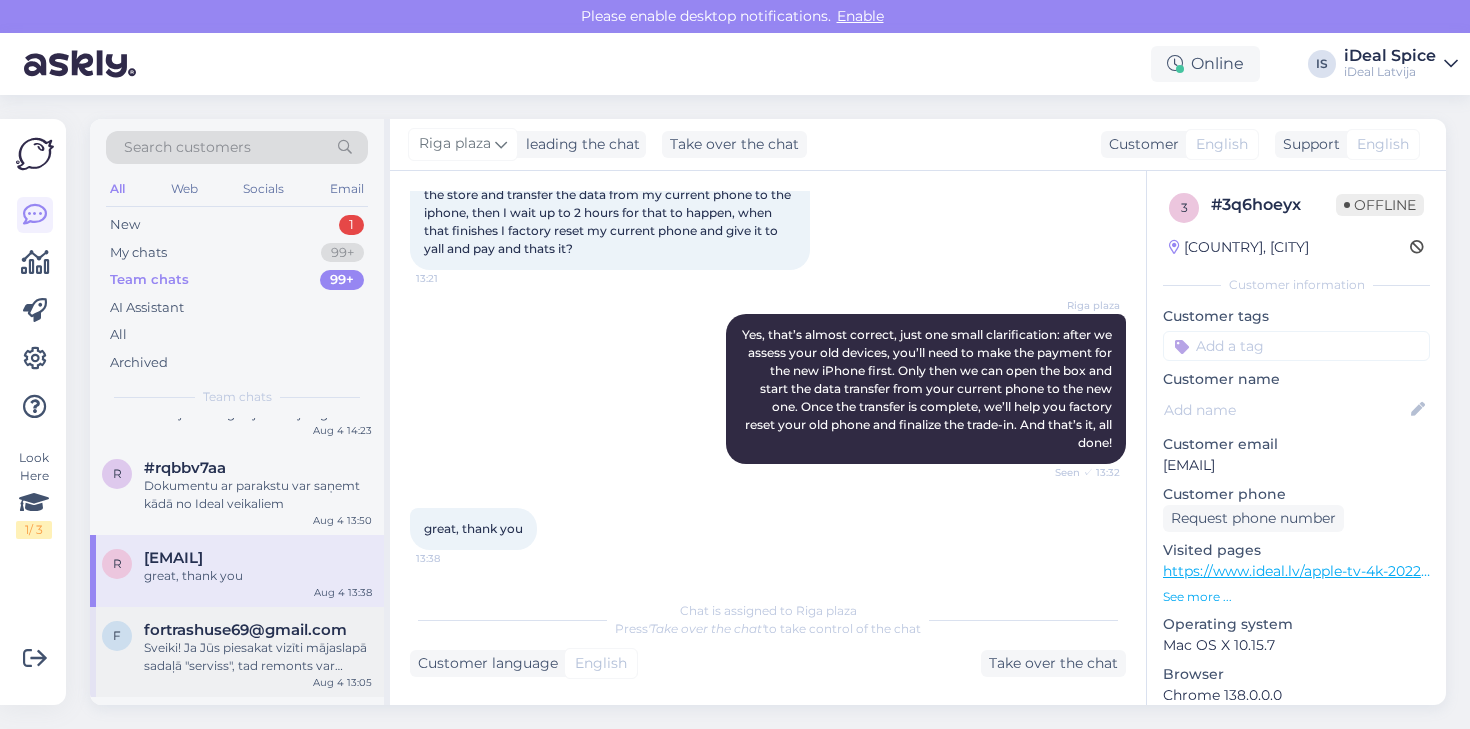 click on "fortrashuse69@gmail.com" at bounding box center (245, 630) 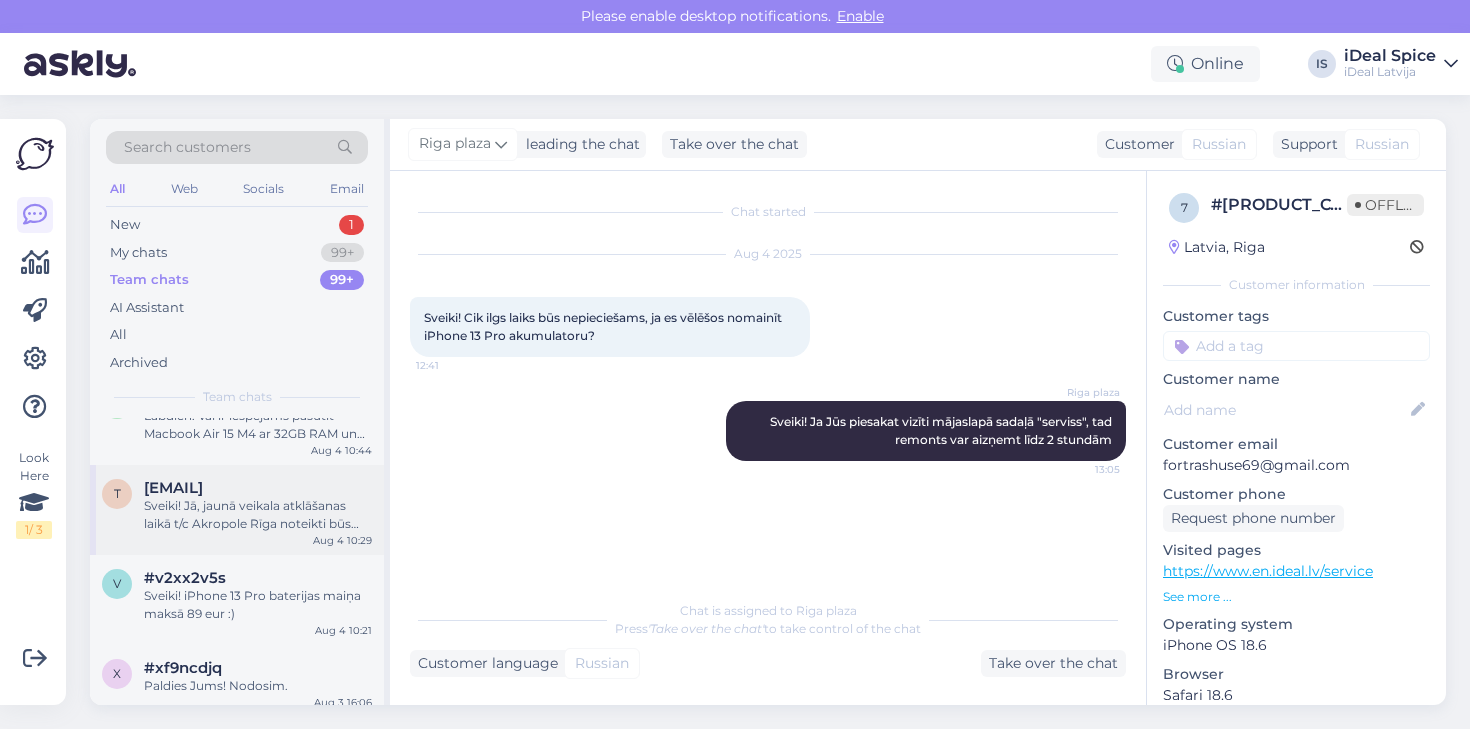 scroll, scrollTop: 3761, scrollLeft: 0, axis: vertical 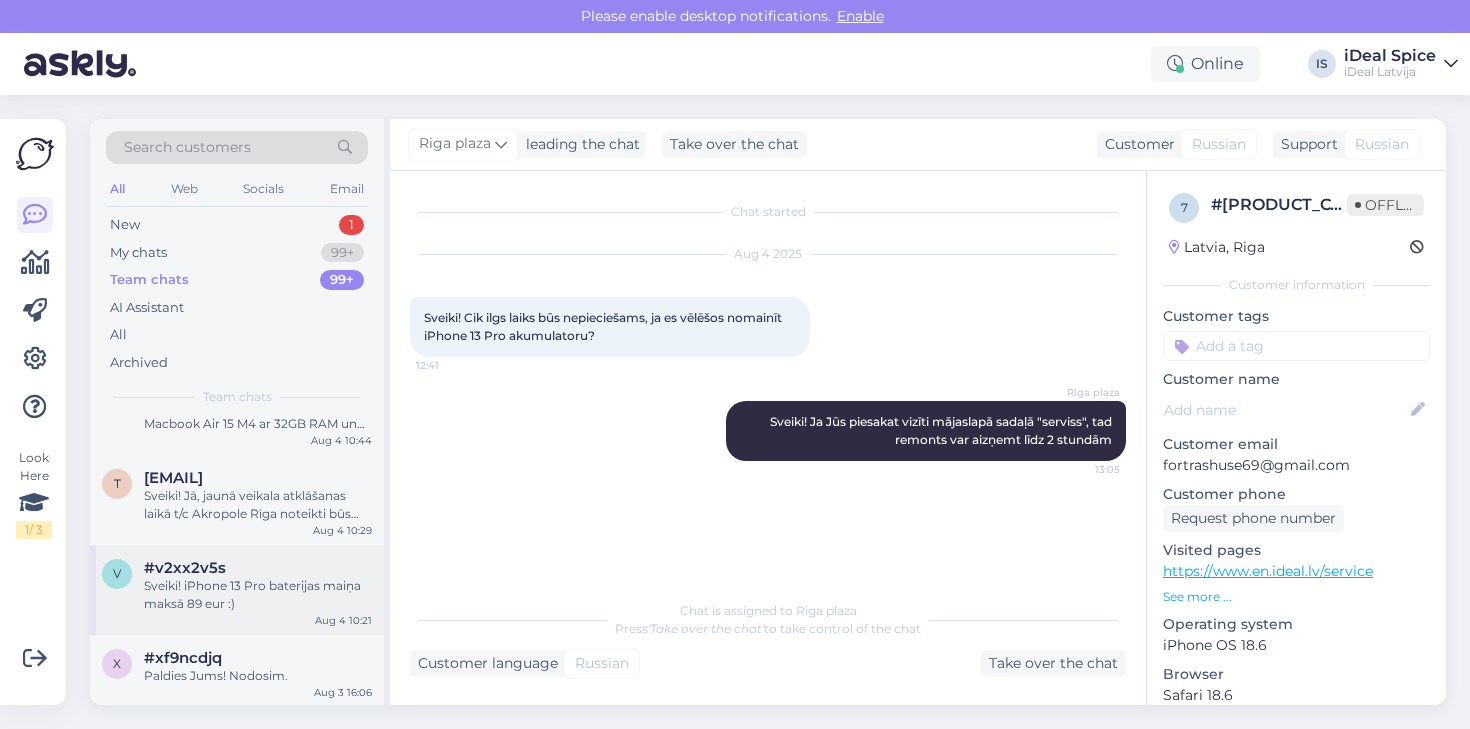 click on "Sveiki! iPhone 13 Pro baterijas maiņa maksā 89 eur :)" at bounding box center (258, 595) 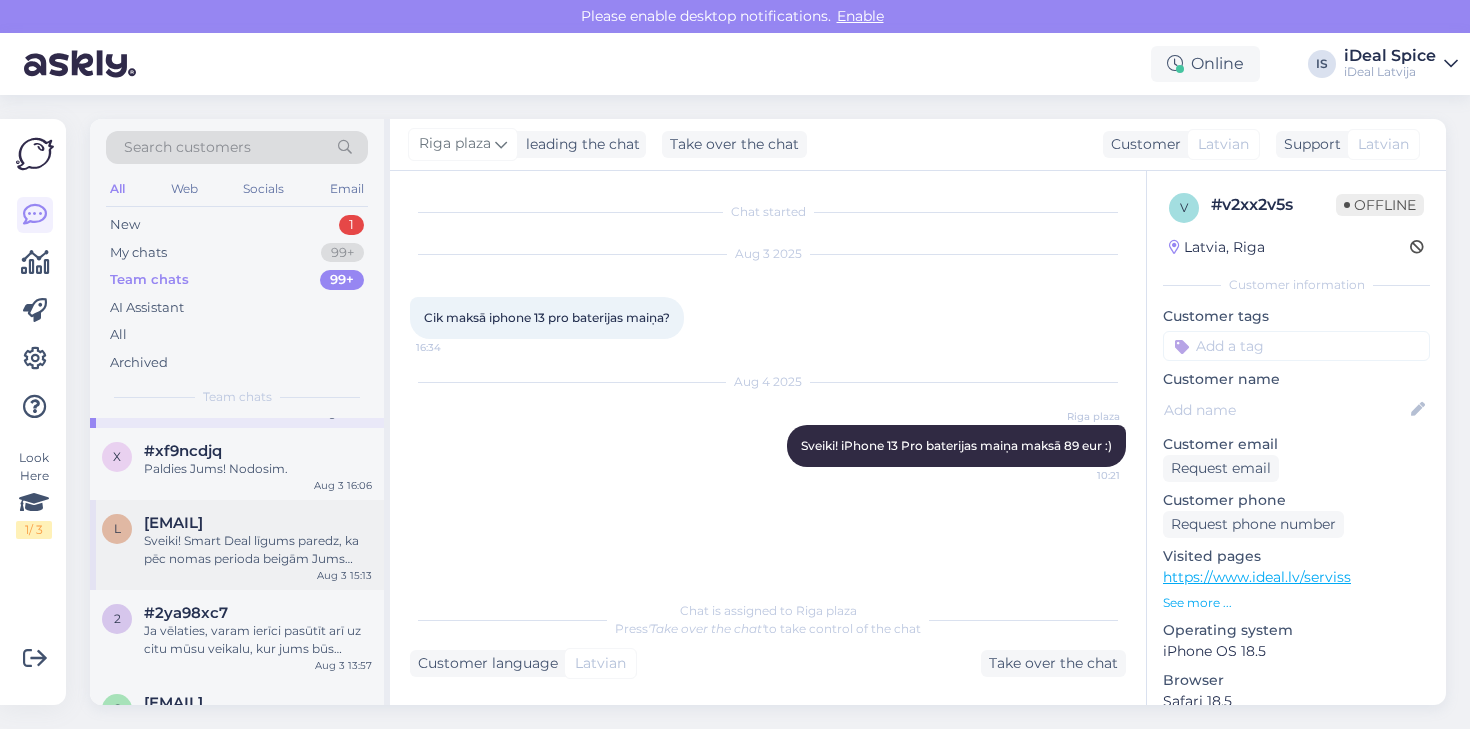 scroll, scrollTop: 3972, scrollLeft: 0, axis: vertical 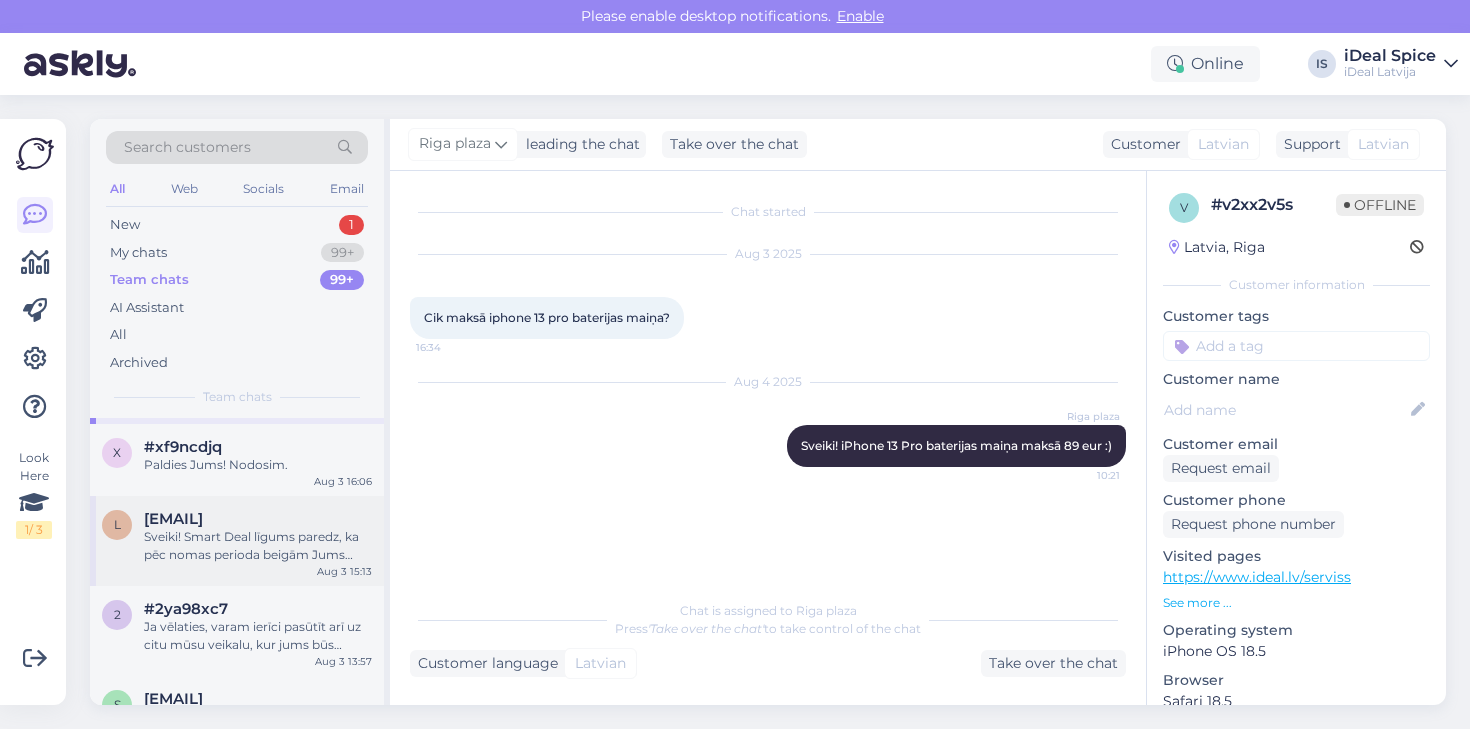 click on "l [EMAIL] Sveiki! Smart Deal līgums paredz, ka pēc nomas perioda beigām Jums ierīce ir mums jāatgriež atpakaļ. Tad Jums būs divas opcijas - atgriezt ierīci un pilnībā noslēgt nomu, neņemot citu vietā vai atgriezt ierīci un atjaunot līgumu ar jaunu ierīci.  Aug 3 15:13" at bounding box center [237, 541] 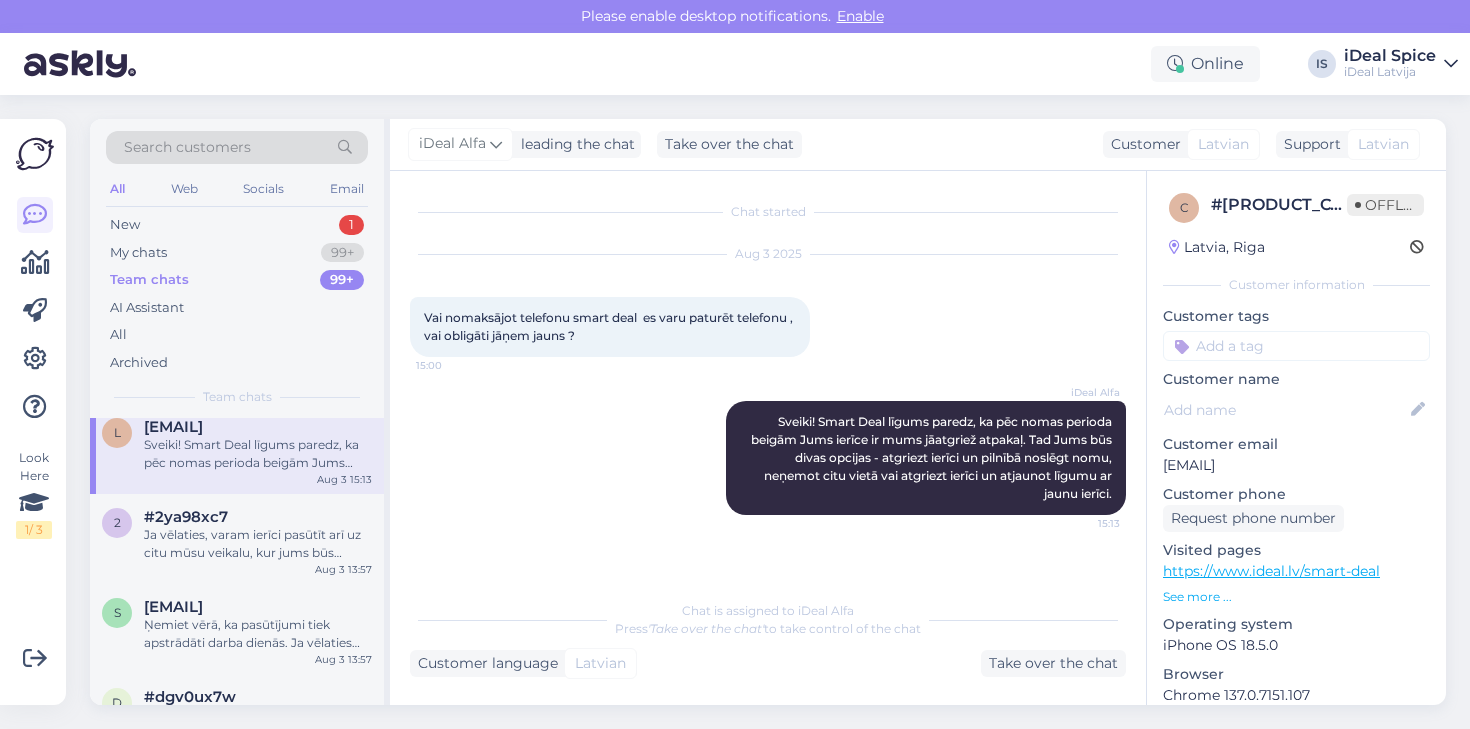 scroll, scrollTop: 4100, scrollLeft: 0, axis: vertical 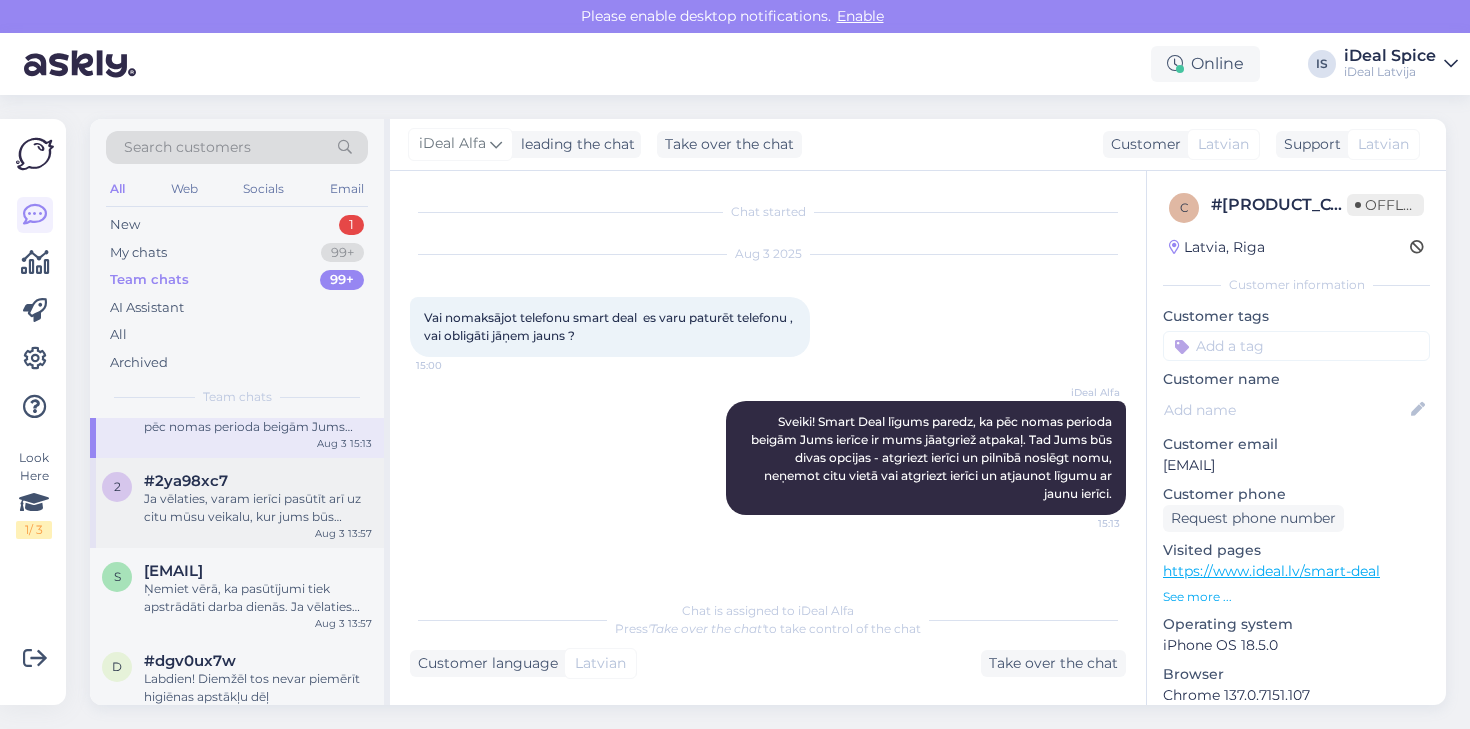 click on "Ja vēlaties, varam ierīci pasūtīt arī uz citu mūsu veikalu, kur jums būs iespēja šodien to saņemt. Vai arī izveidot šo pasūtijumu un Jūs varēsiet izņemt telefonu arī rīt!" at bounding box center (258, 508) 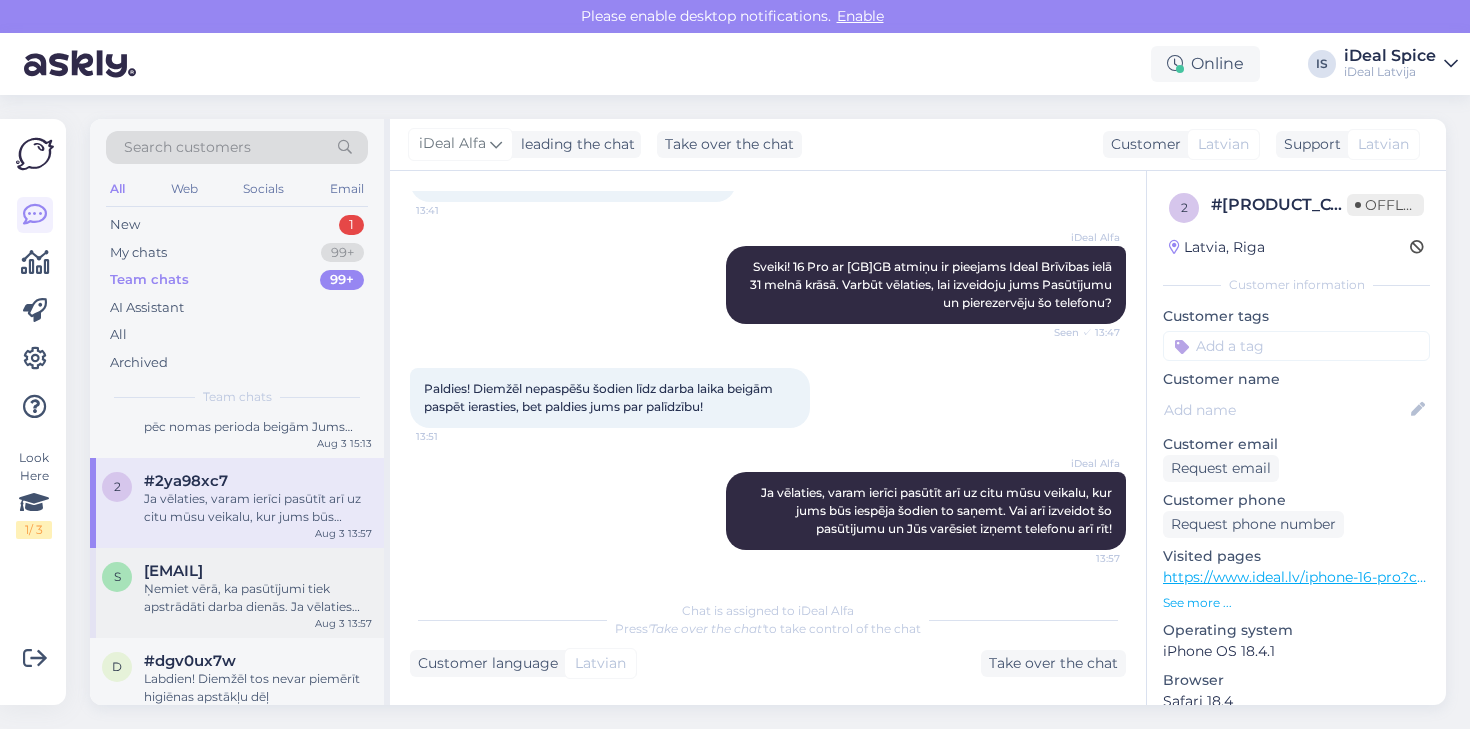 click on "[EMAIL] Ņemiet vērā, ka pasūtījumi tiek apstrādāti darba dienās. Ja vēlaties uzzināt vai ir iespēja saņemt pasūtījumu uz vietas veikalā, lūgums sazināties ar veikalu, kur pasūtījums tika veikts!
https://www.ideal.lv/veikali Aug 3 13:57" at bounding box center (237, 593) 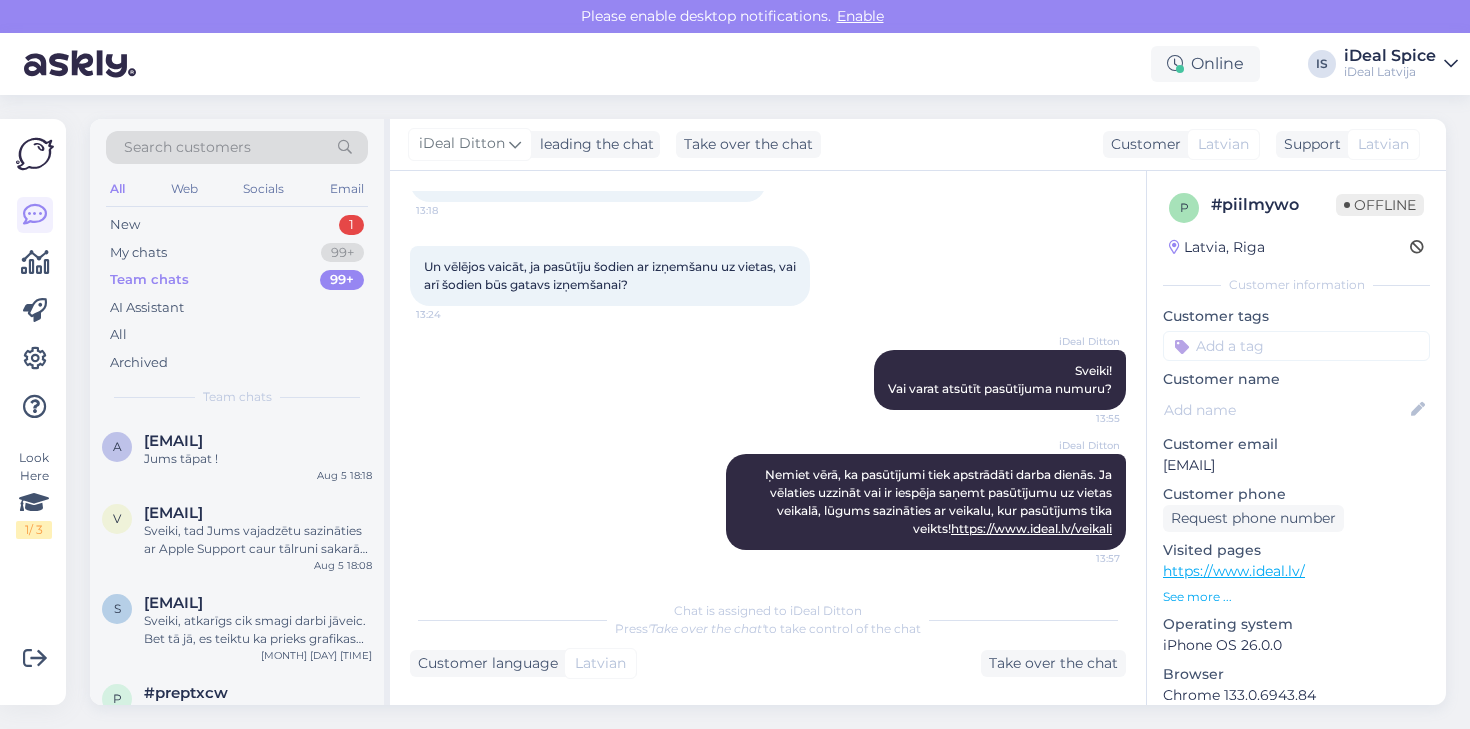 scroll, scrollTop: 0, scrollLeft: 0, axis: both 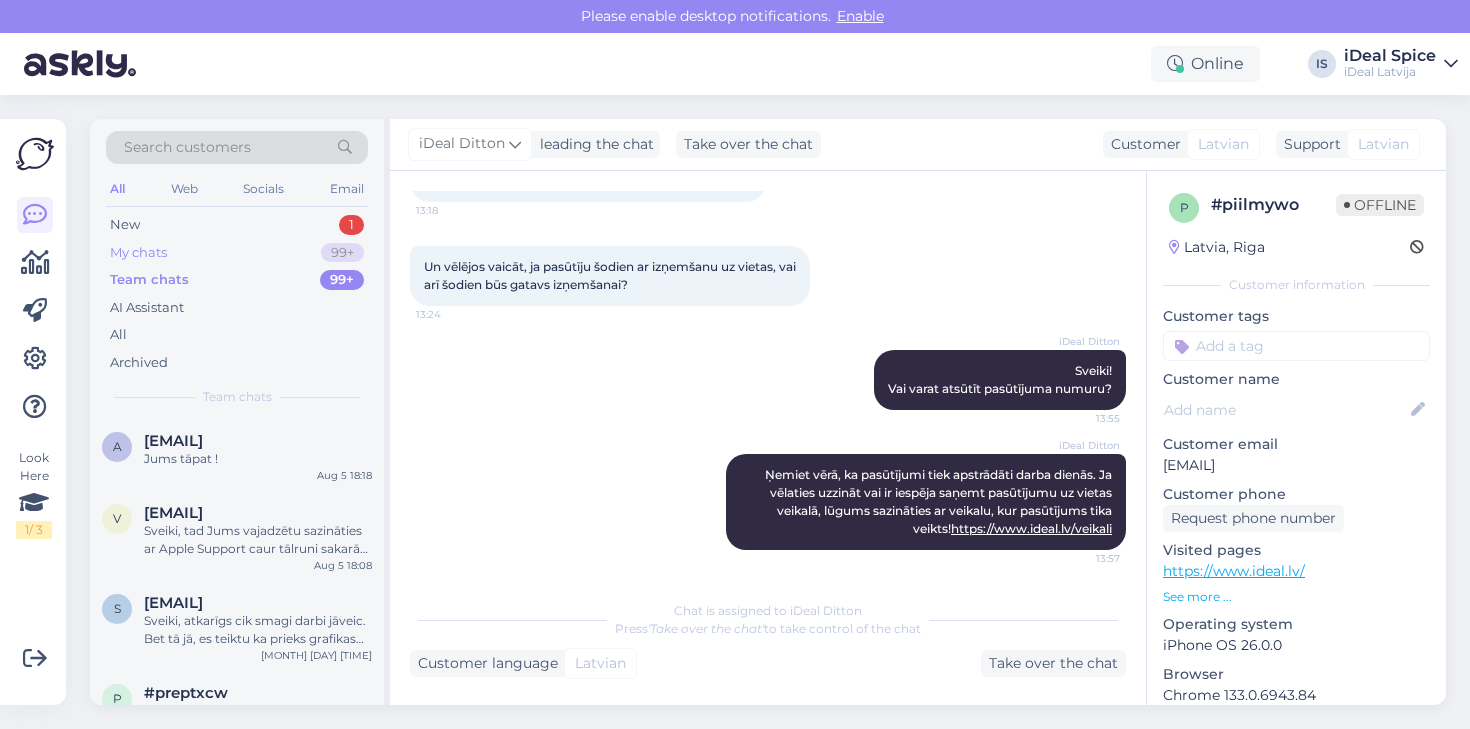click on "My chats 99+" at bounding box center [237, 253] 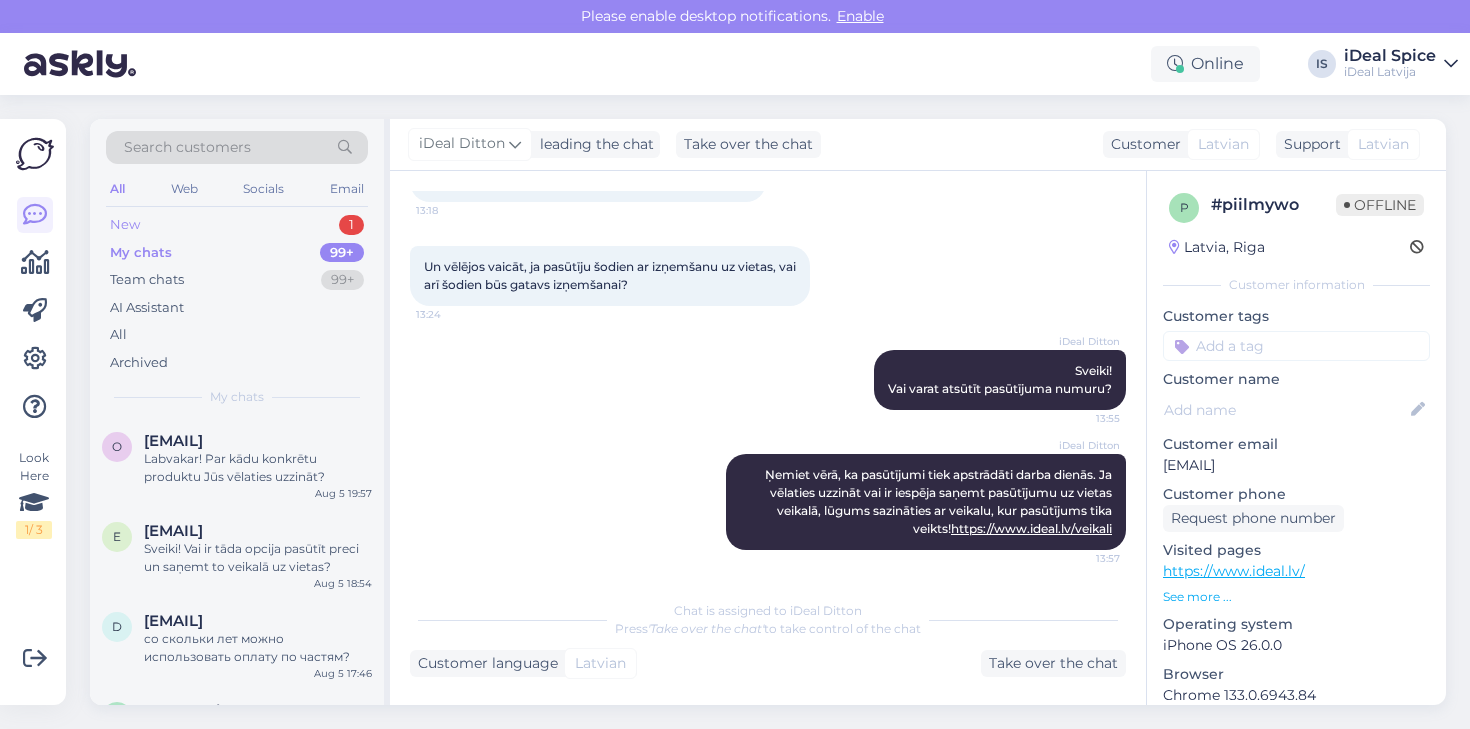 click on "New 1" at bounding box center [237, 225] 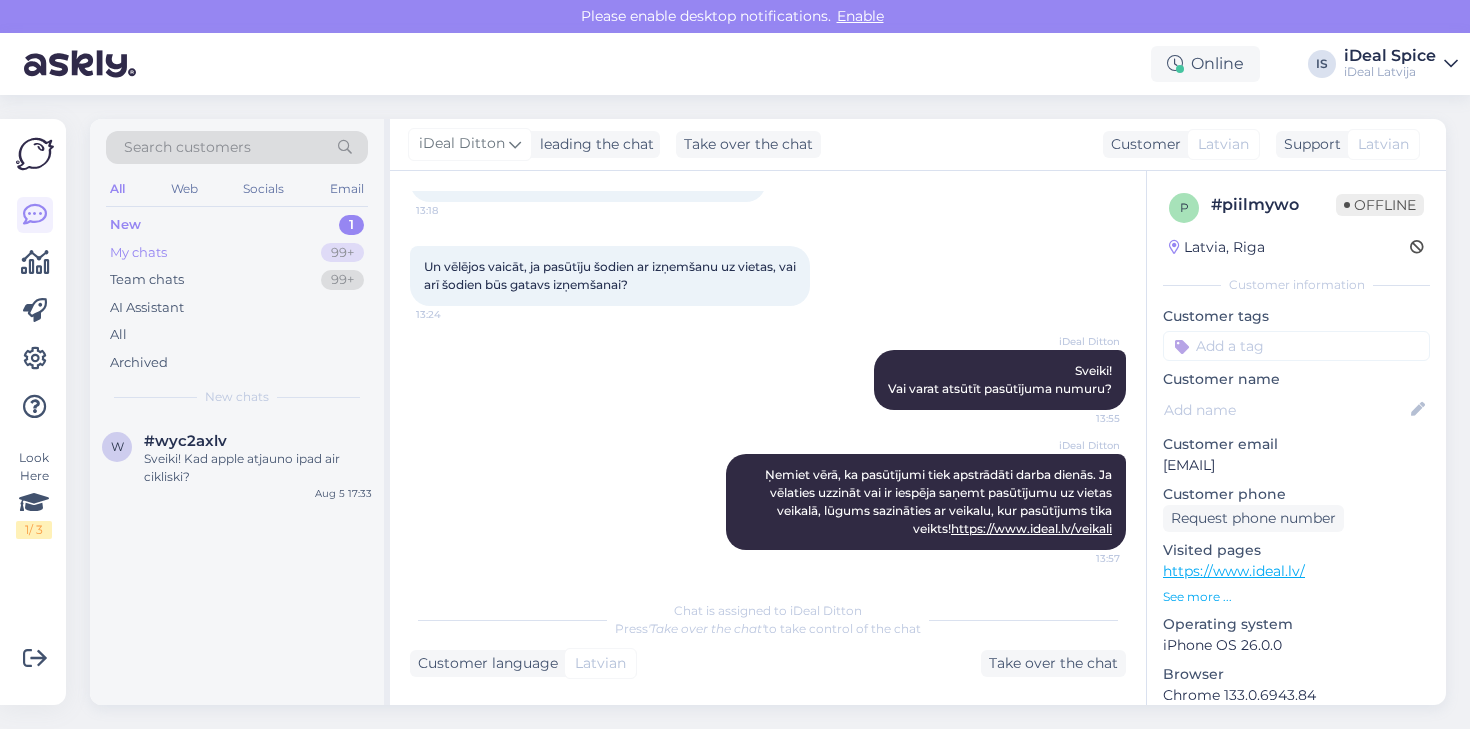 click on "My chats 99+" at bounding box center (237, 253) 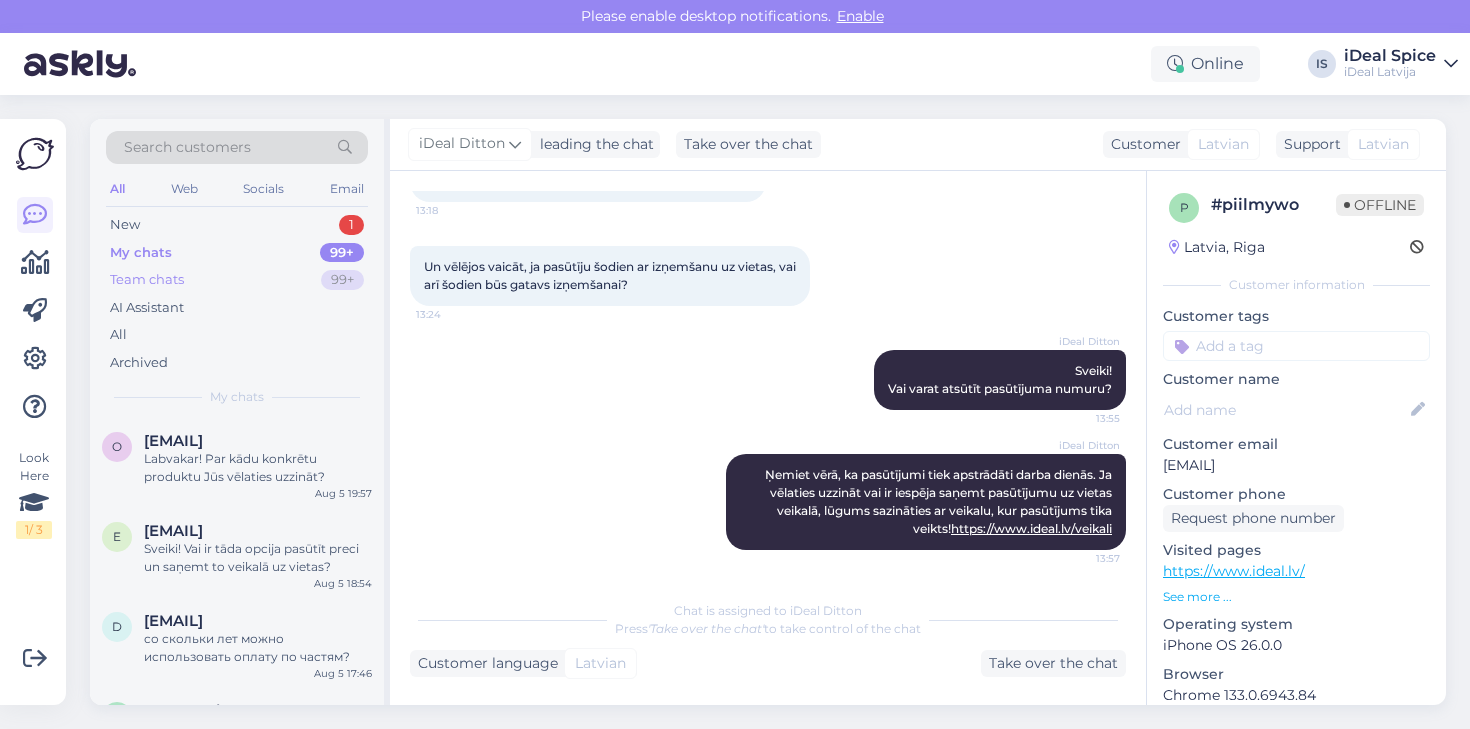click on "Team chats 99+" at bounding box center (237, 280) 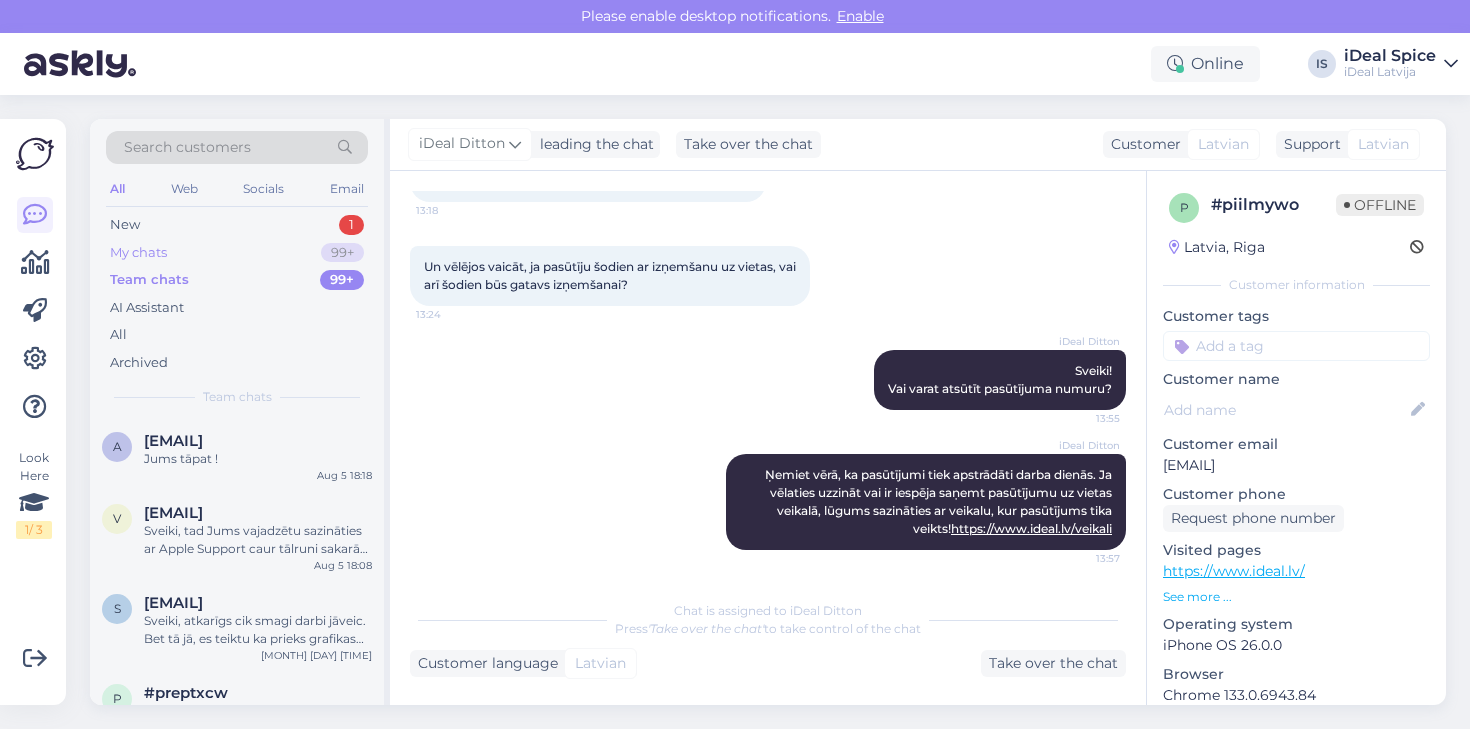 click on "My chats 99+" at bounding box center (237, 253) 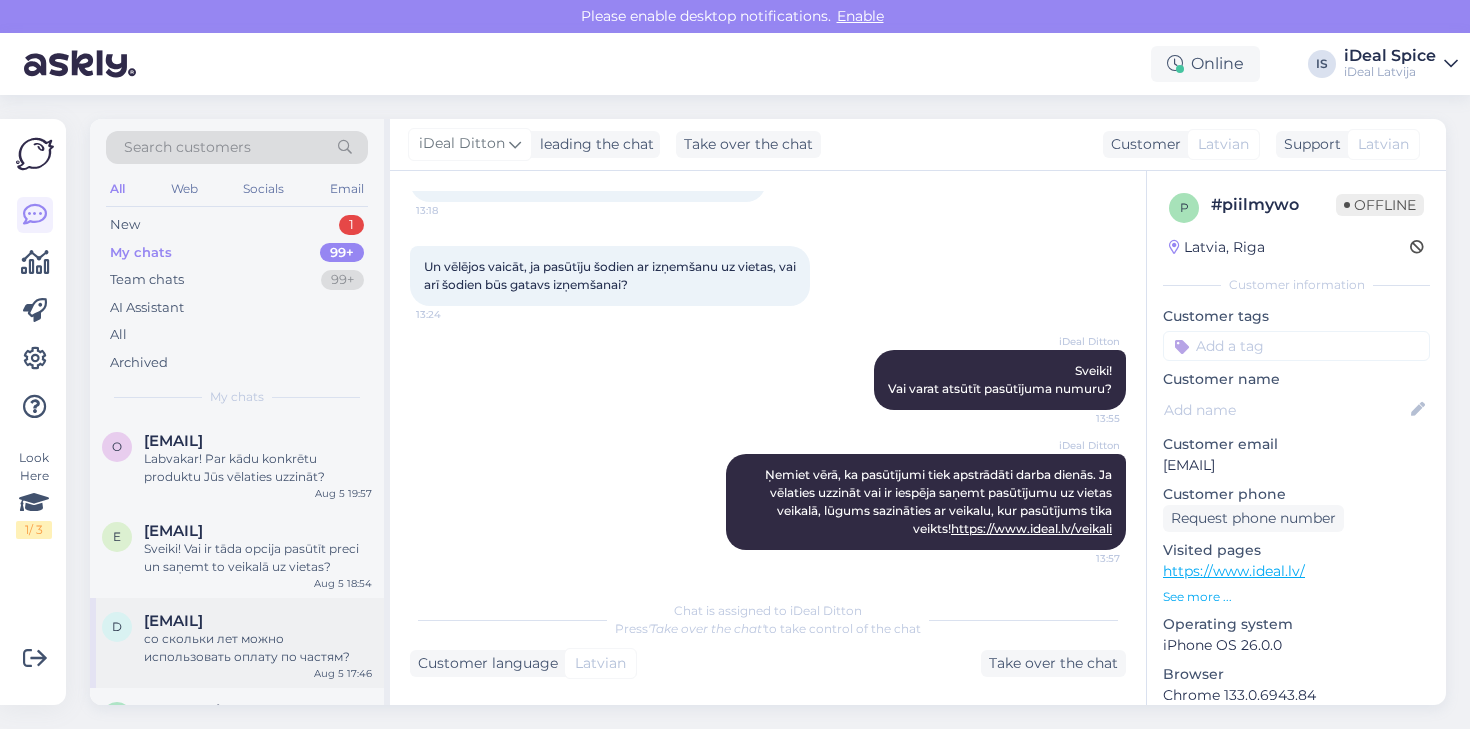 click on "[EMAIL]" at bounding box center [173, 621] 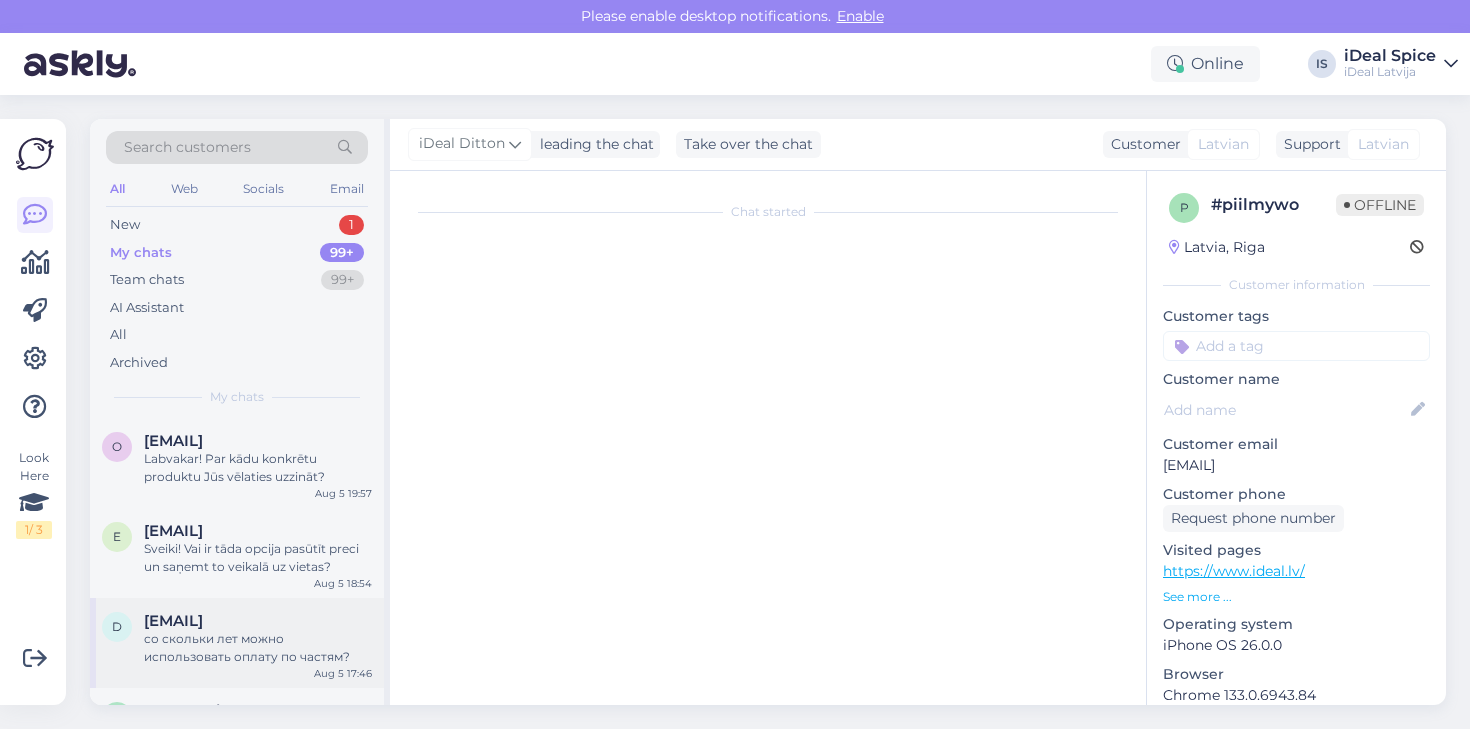 scroll, scrollTop: 0, scrollLeft: 0, axis: both 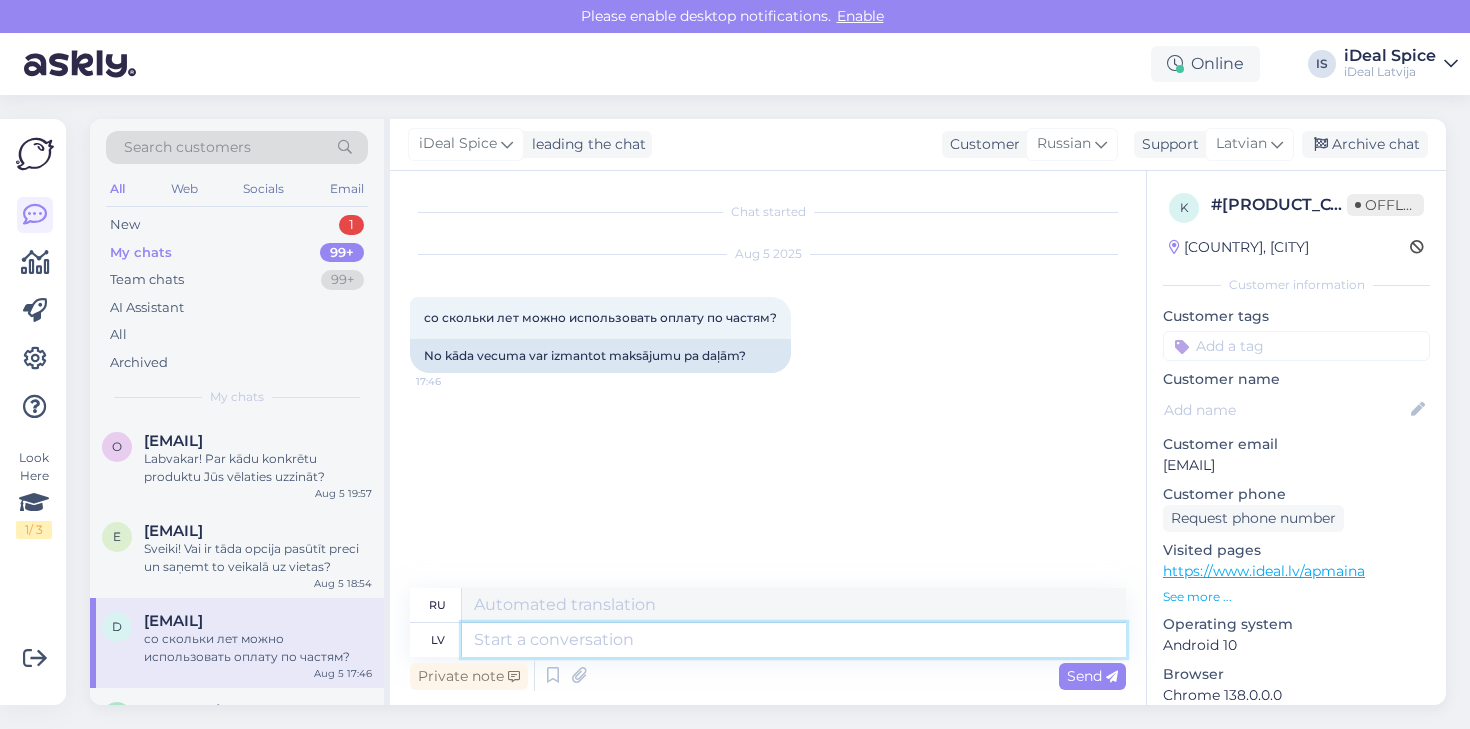 click at bounding box center [794, 640] 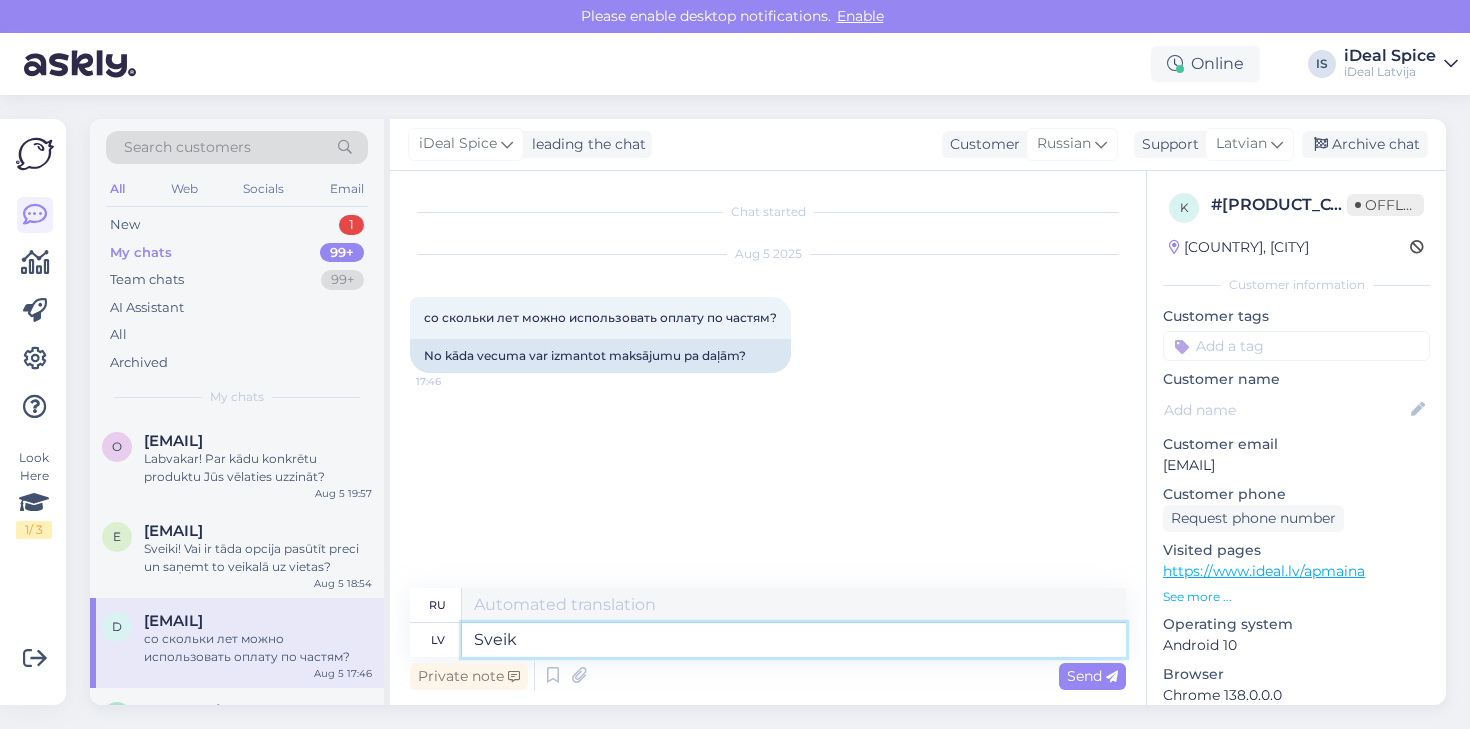 type on "Sveiki" 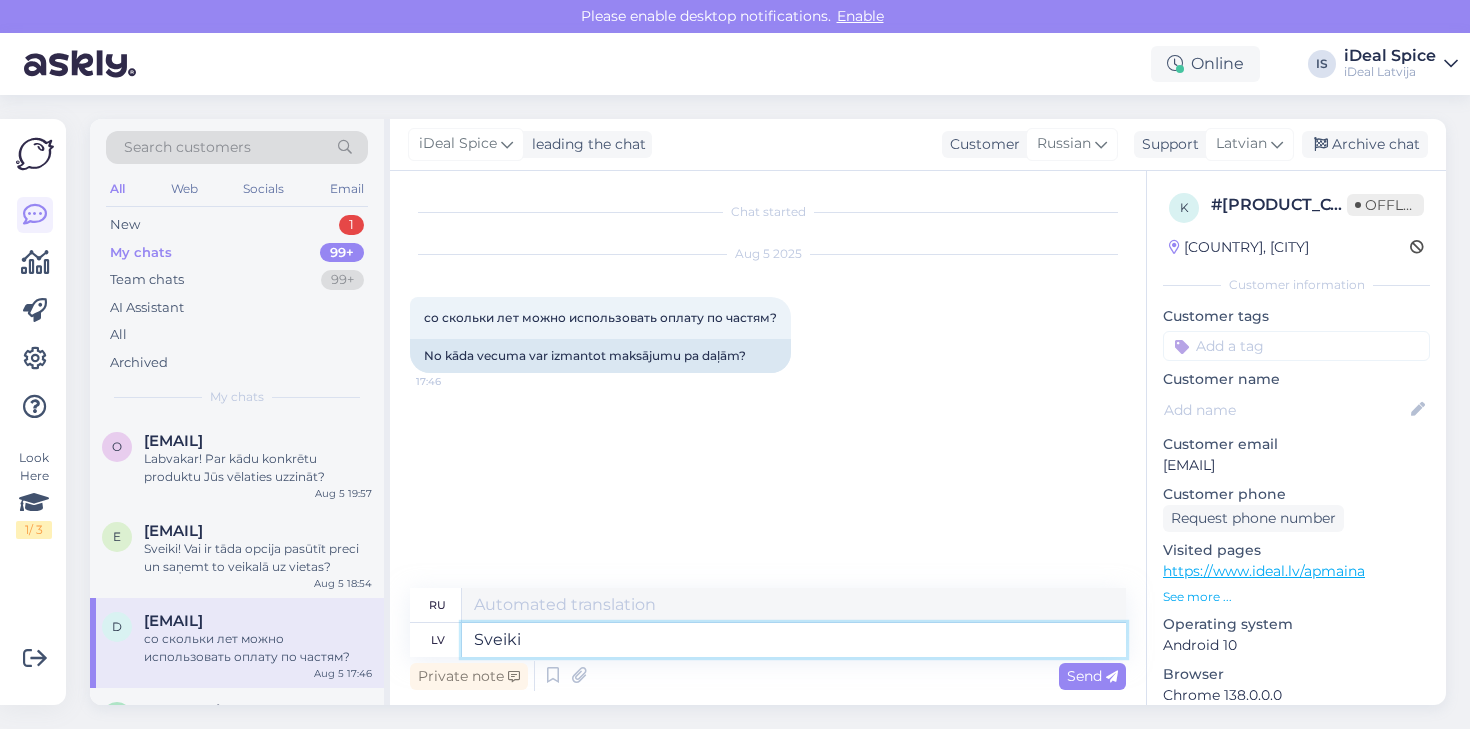type on "Привет" 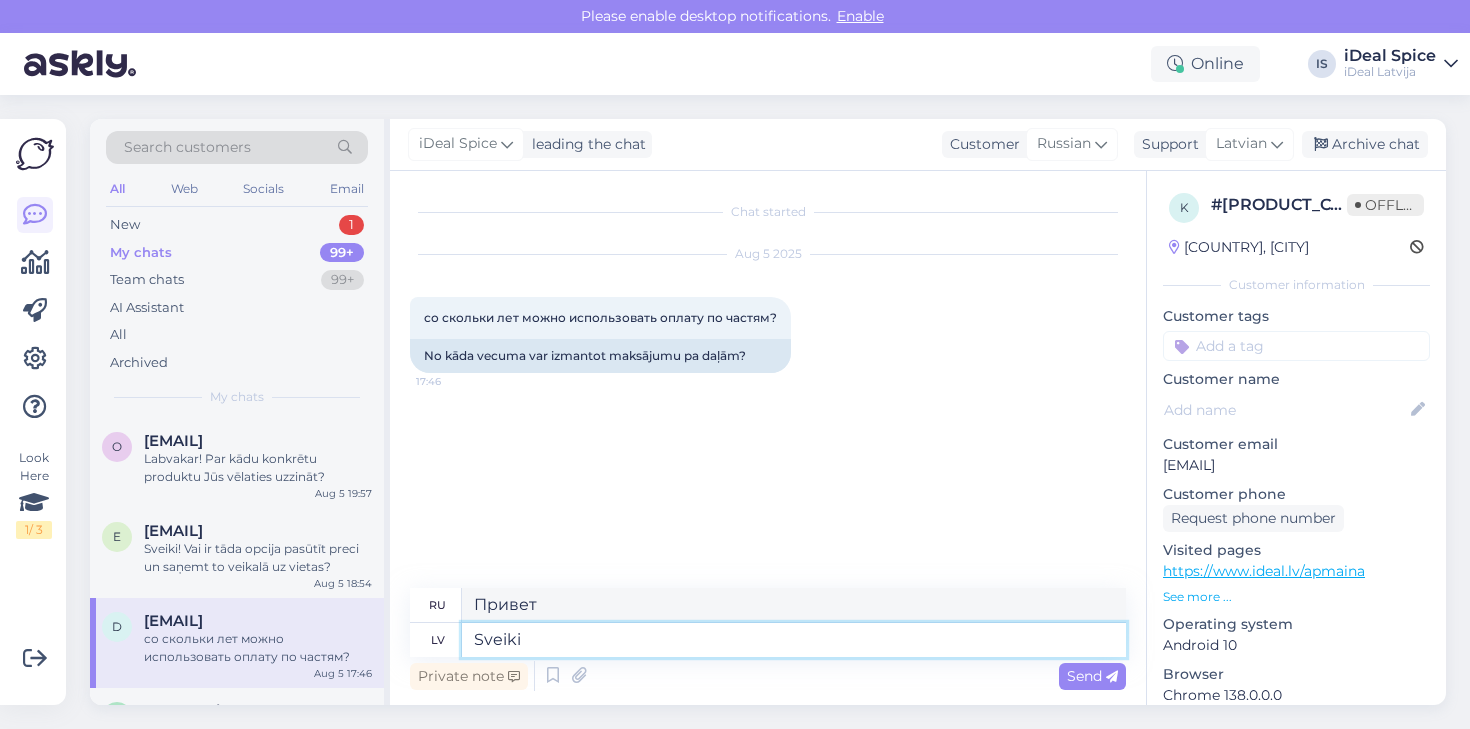 type on "Sveiki!" 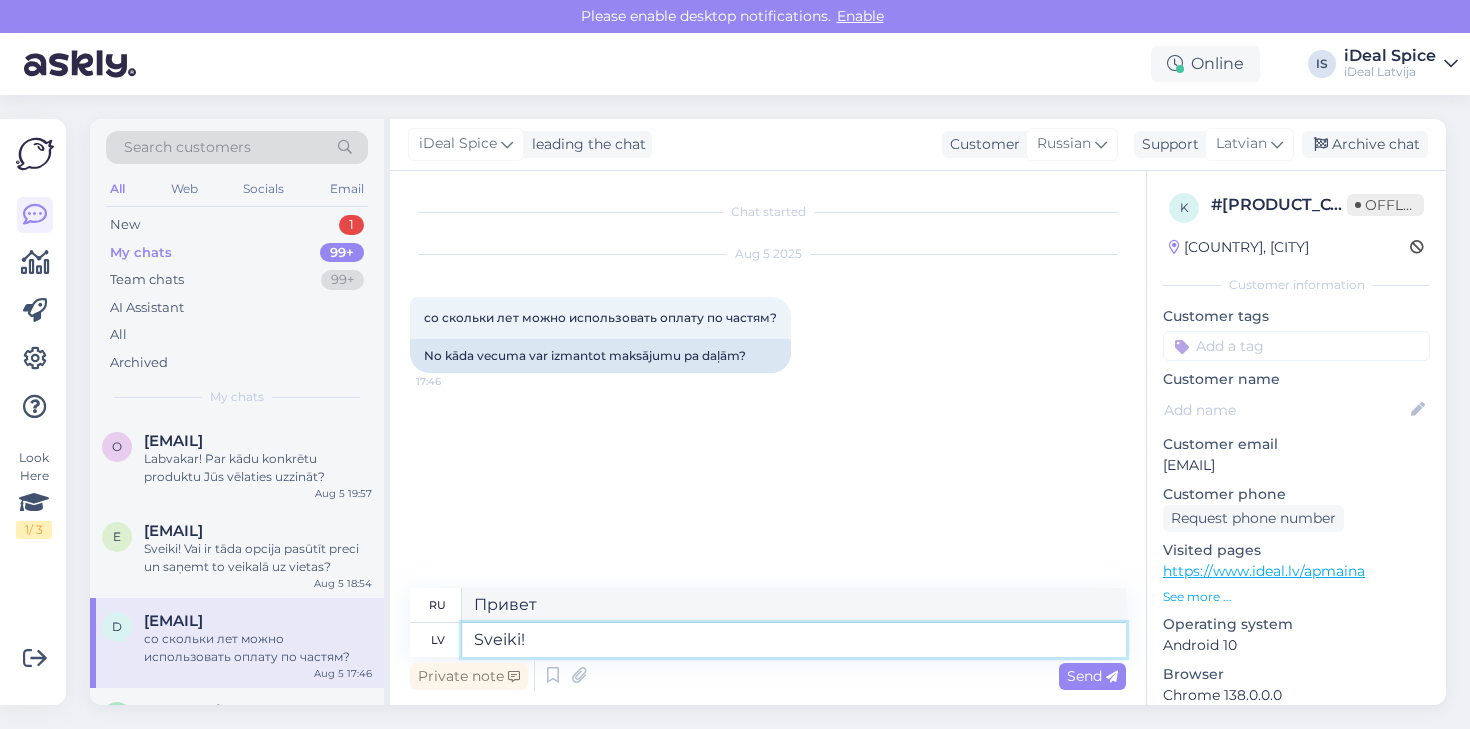 type on "Привет!" 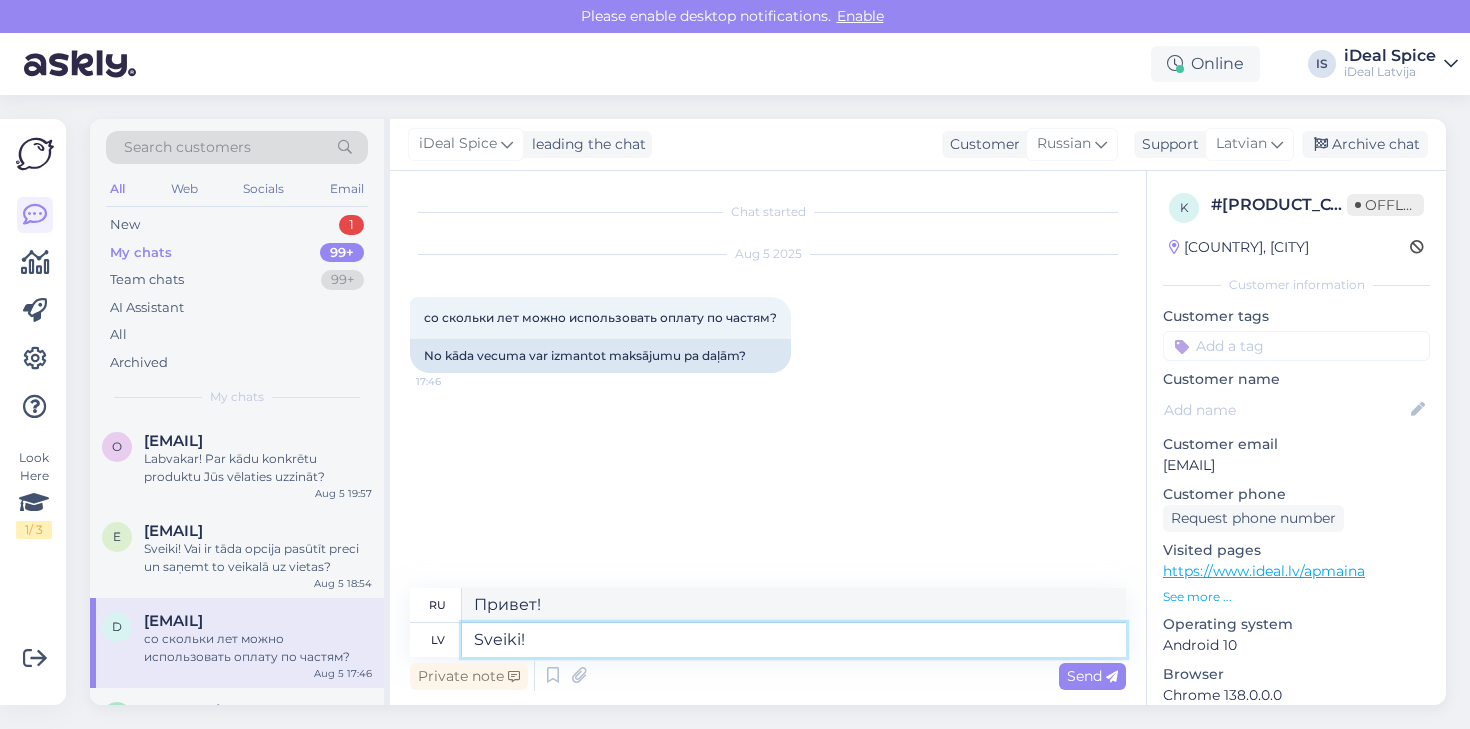 paste on "Nosacījumi, lai iegādātos preci līzingā:
Klients nav jaunāks par 19 gadiem
Ikmēneša ienākumi ir vismaz 260 EUR pēc nodokļu nomaksas
Pozitīva kredītvēsture
Līzinga summa tiek noteikta atbilstoši aizņēmēja ienākumiem un esošo saistību apmēram" 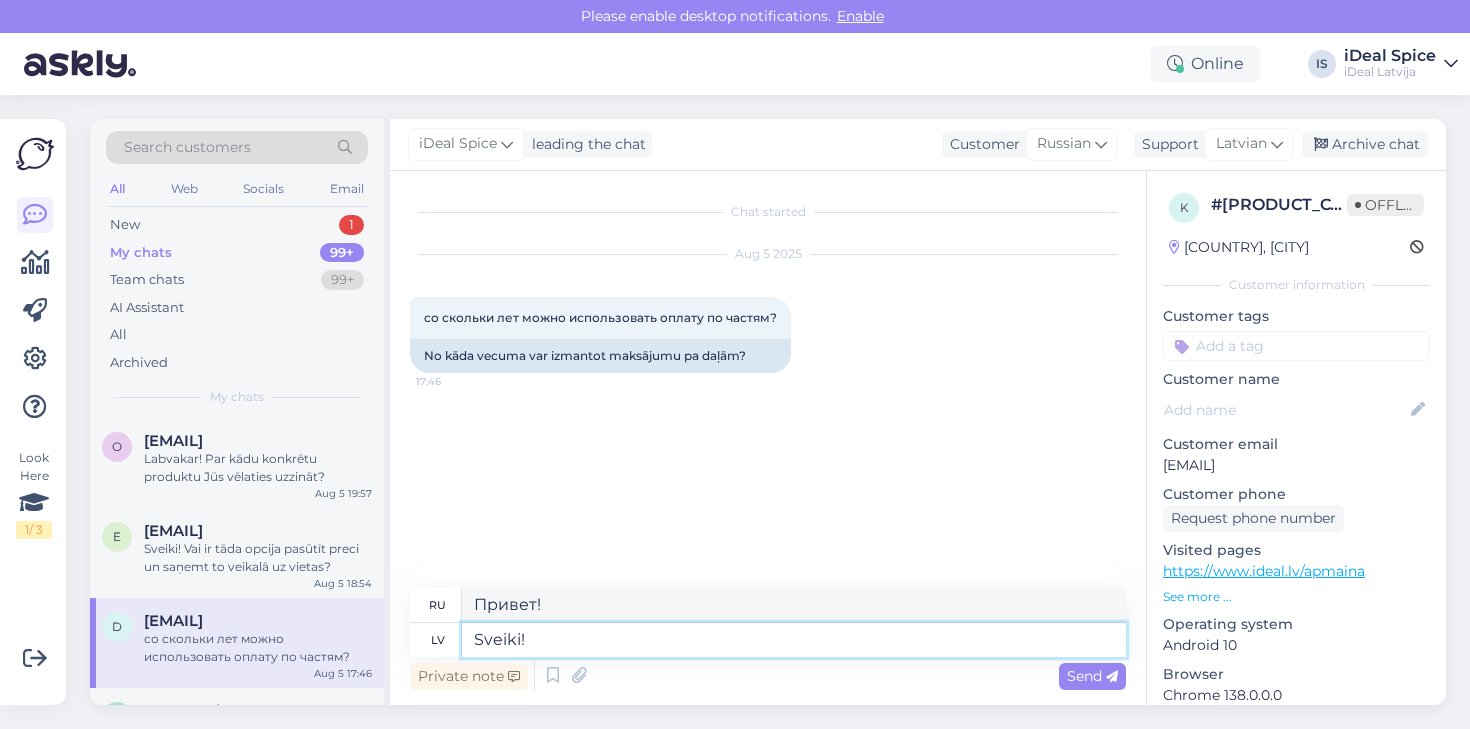 type on "Sveiki! Nosacījumi, lai iegādātos preci līzingā:
Klients nav jaunāks par 19 gadiem
Ikmēneša ienākumi ir vismaz 260 EUR pēc nodokļu nomaksas
Pozitīva kredītvēsture
Līzinga summa tiek noteikta atbilstoši aizņēmēja ienākumiem un esošo saistību apmēram" 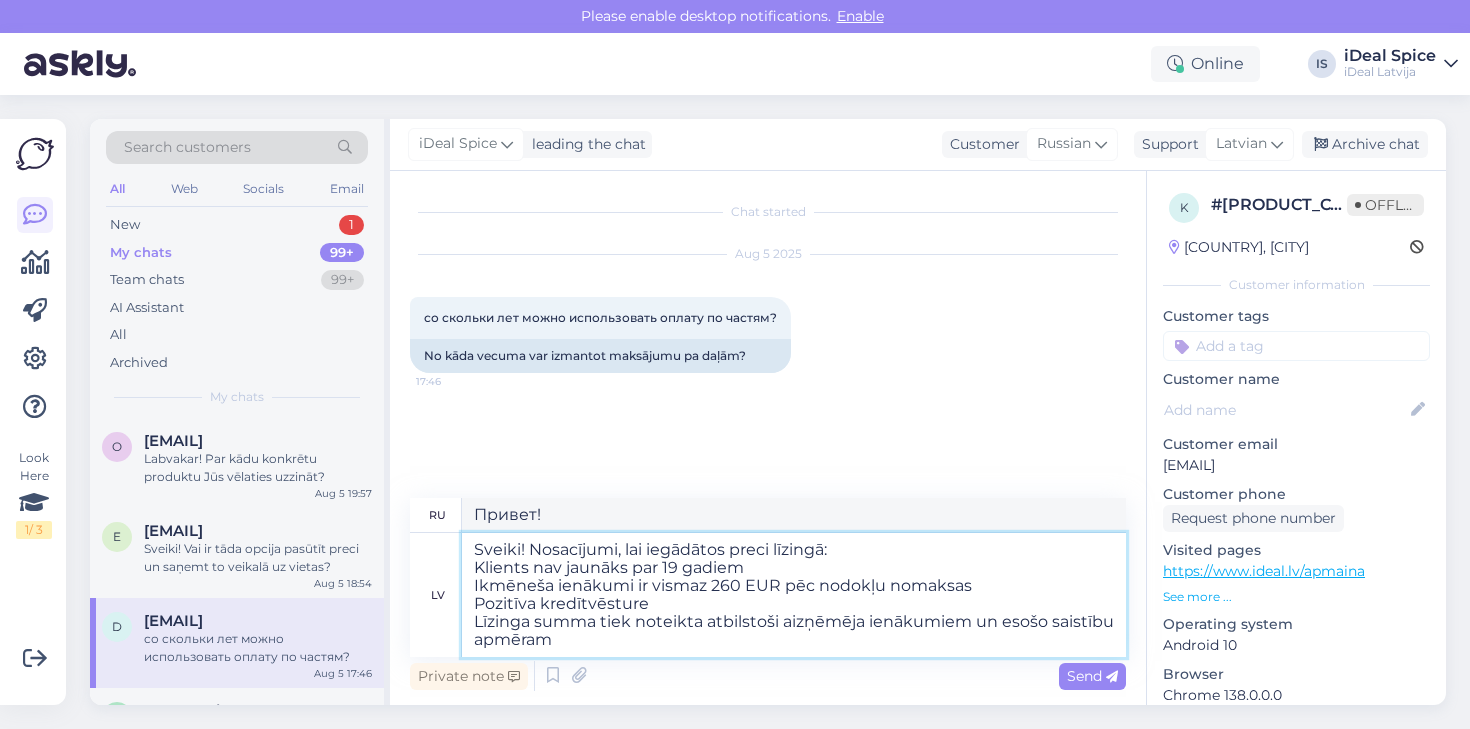 type on "Здравствуйте! Условия приобретения товара в лизинг:
Возраст клиента не моложе 19 лет
Ежемесячный доход не менее 260 евро после уплаты налогов
Положительная кредитная история
Сумма лизинга определяется исходя из доходов заемщика и размера имеющихся обязательств" 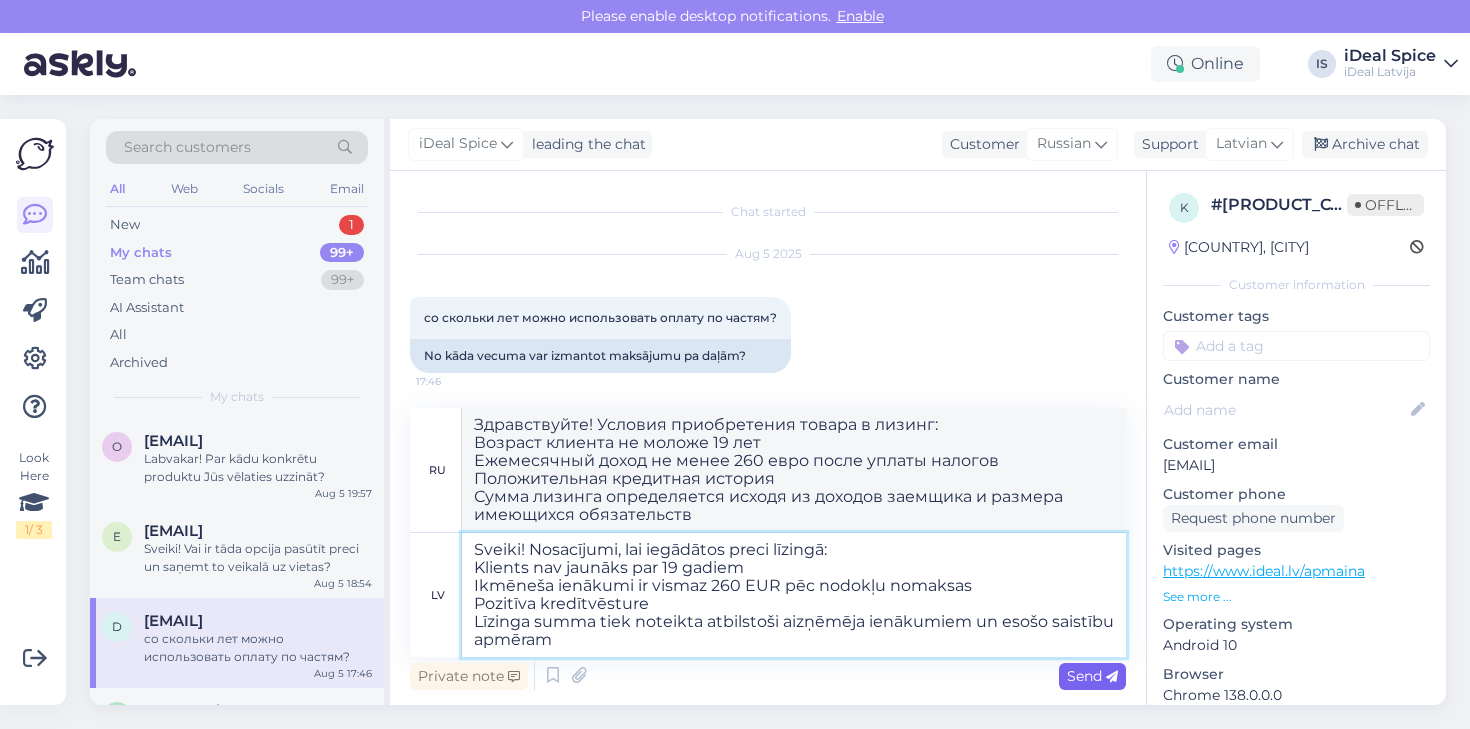 type on "Sveiki! Nosacījumi, lai iegādātos preci līzingā:
Klients nav jaunāks par 19 gadiem
Ikmēneša ienākumi ir vismaz 260 EUR pēc nodokļu nomaksas
Pozitīva kredītvēsture
Līzinga summa tiek noteikta atbilstoši aizņēmēja ienākumiem un esošo saistību apmēram" 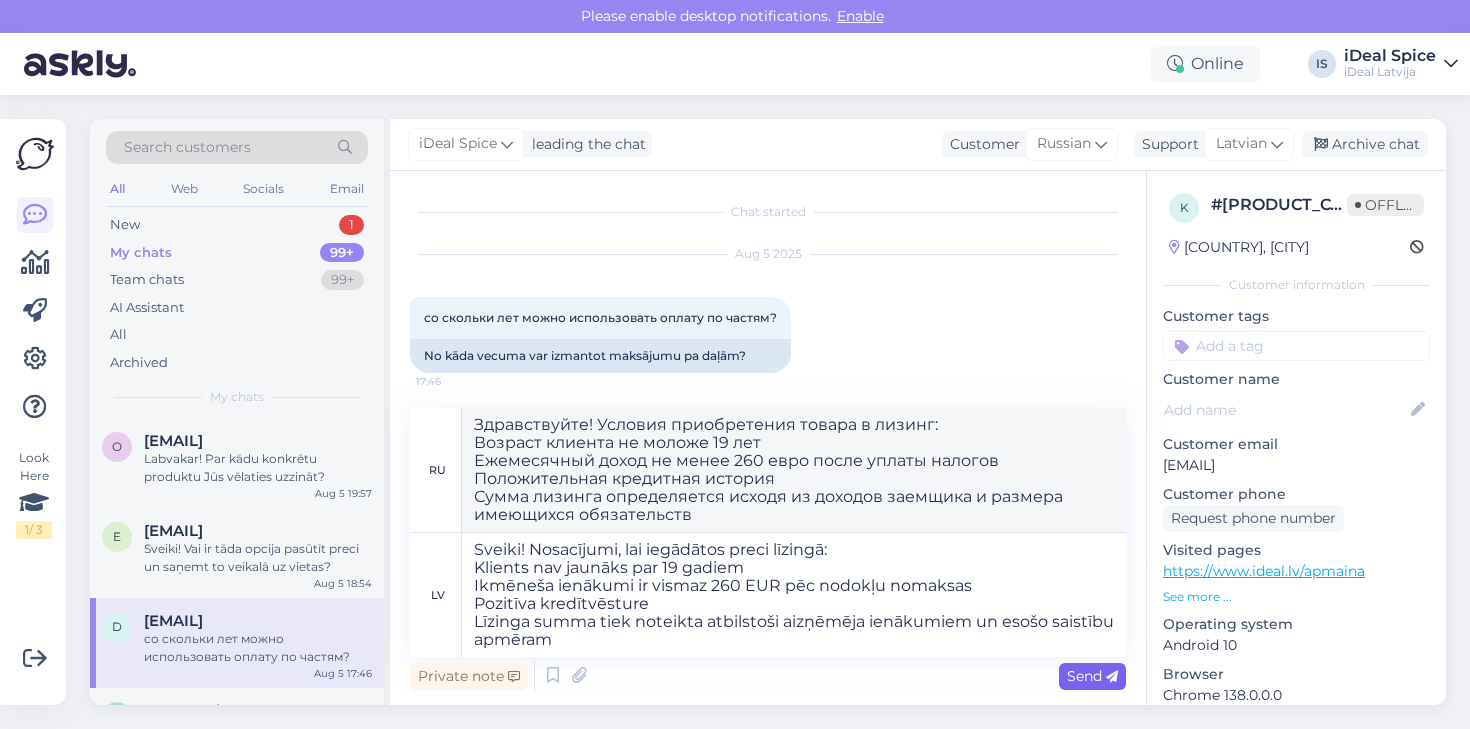 click on "Send" at bounding box center [1092, 676] 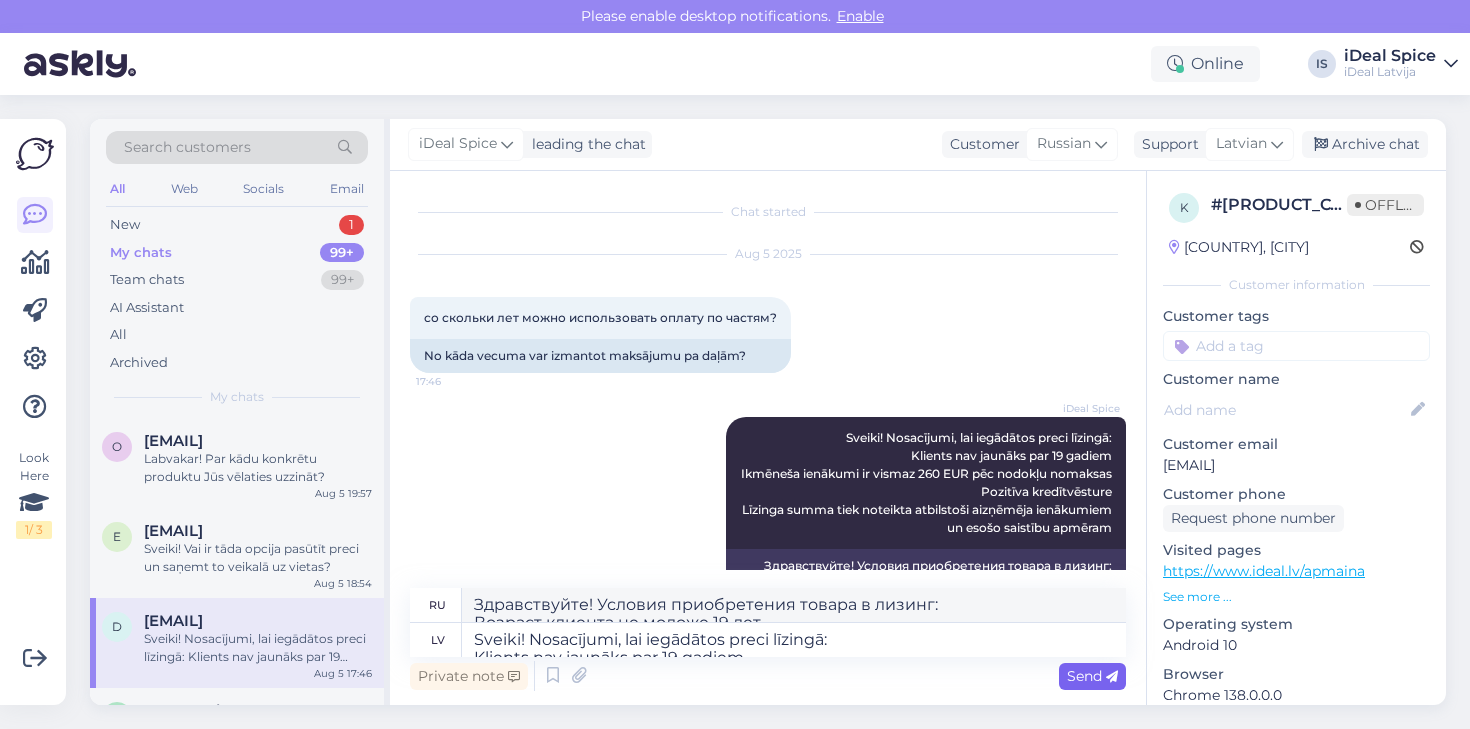 type 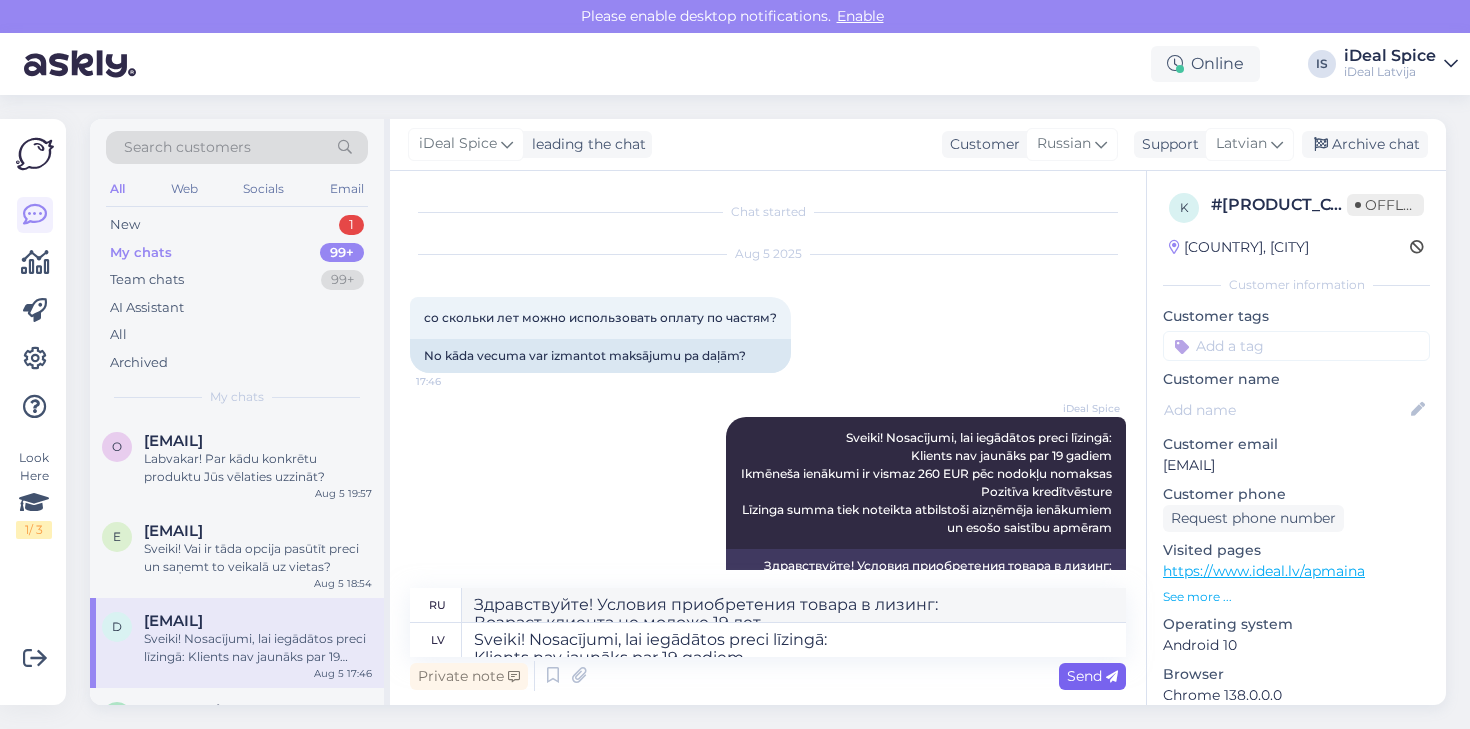 type 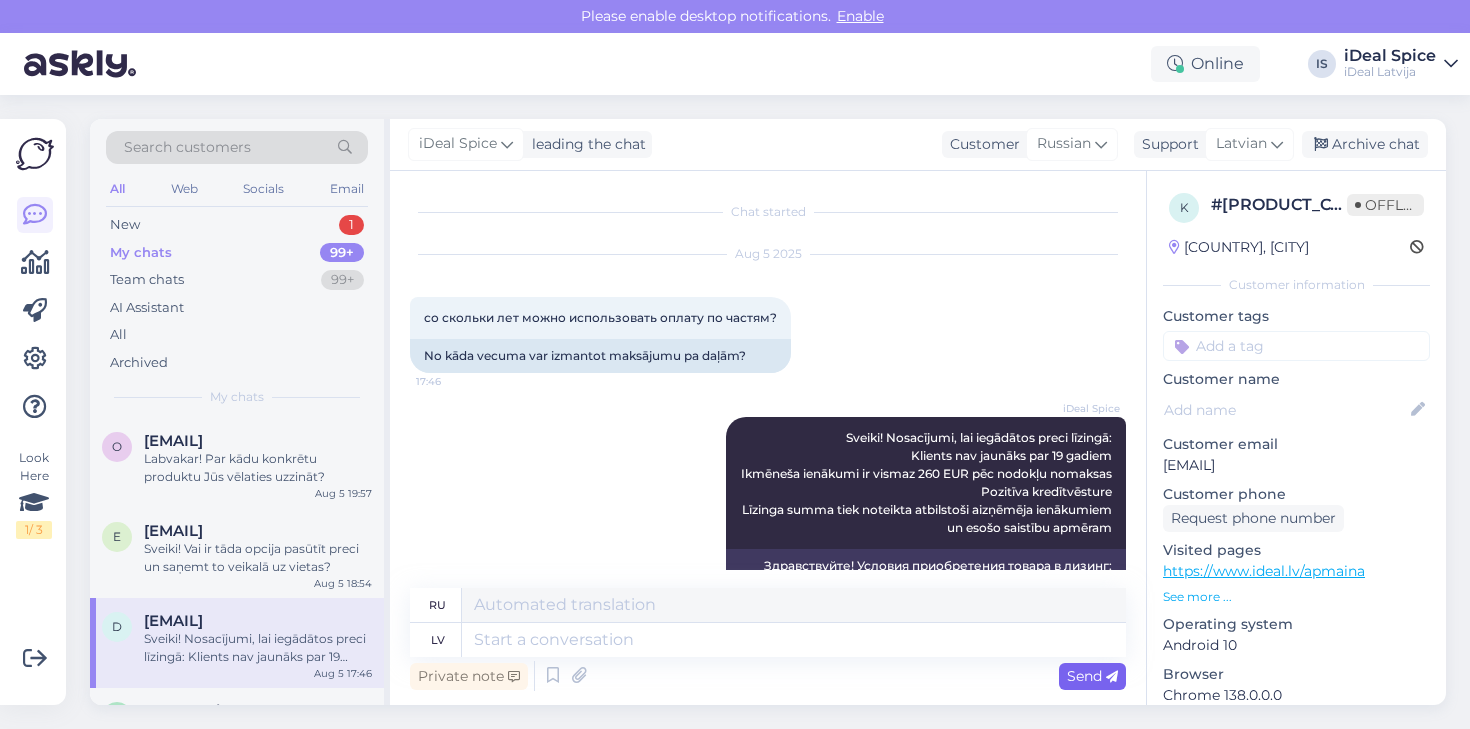 scroll, scrollTop: 161, scrollLeft: 0, axis: vertical 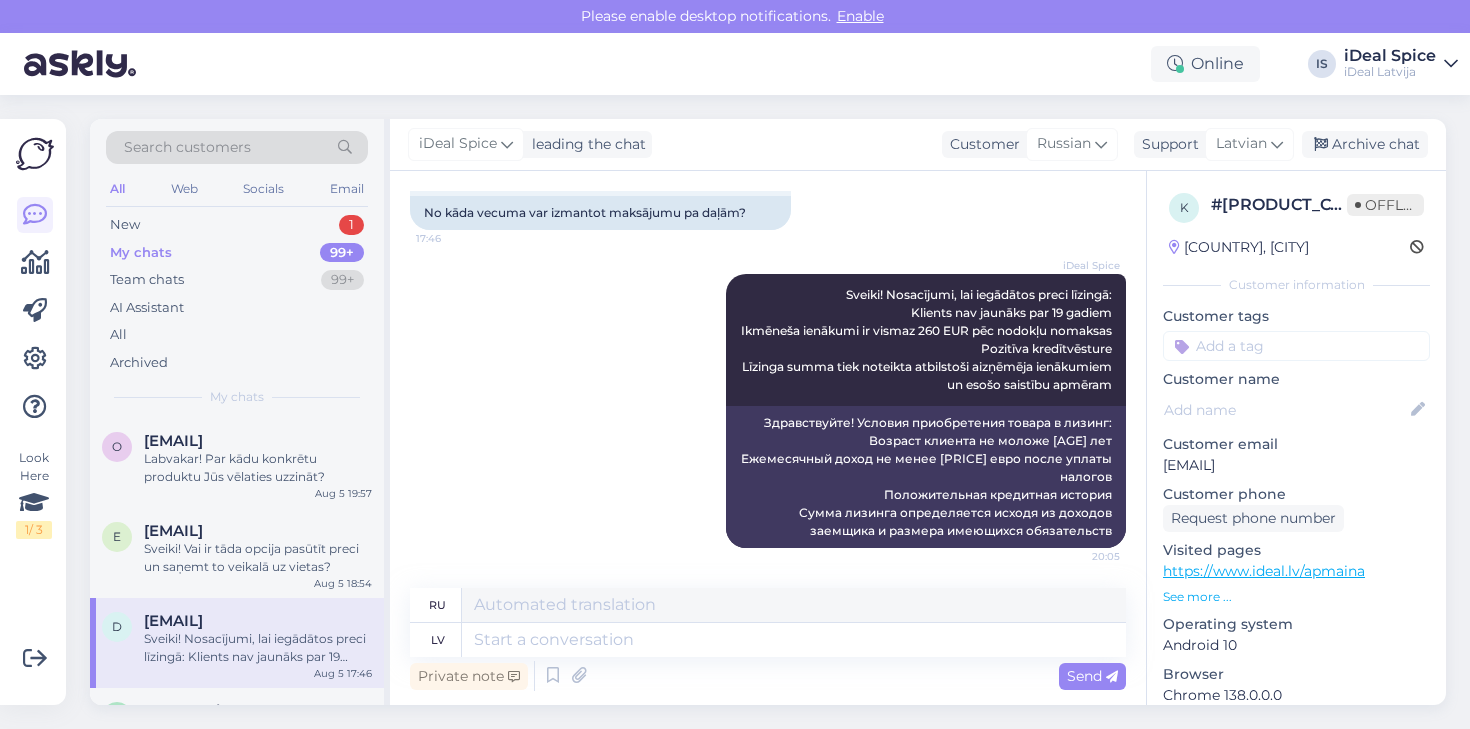 drag, startPoint x: 659, startPoint y: 402, endPoint x: 624, endPoint y: 402, distance: 35 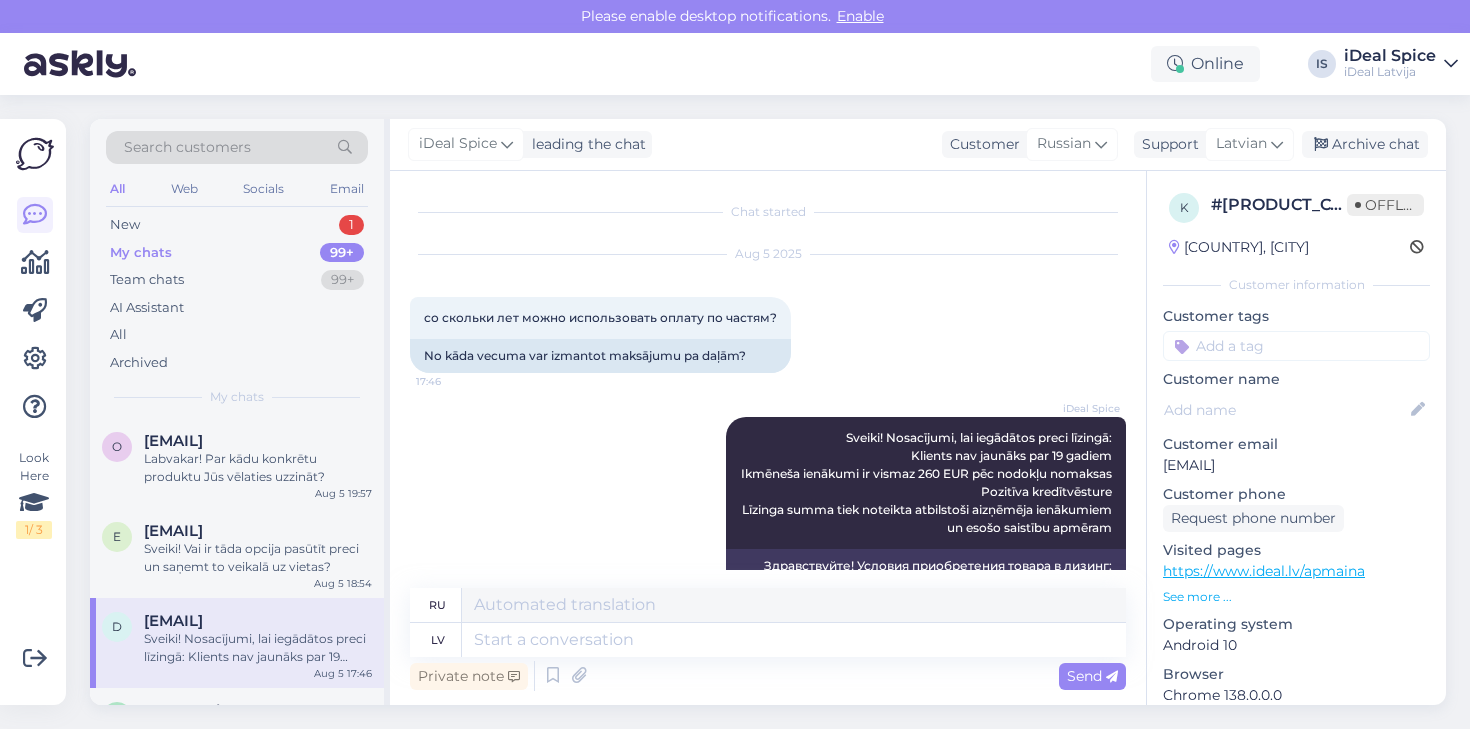 scroll, scrollTop: 0, scrollLeft: 0, axis: both 